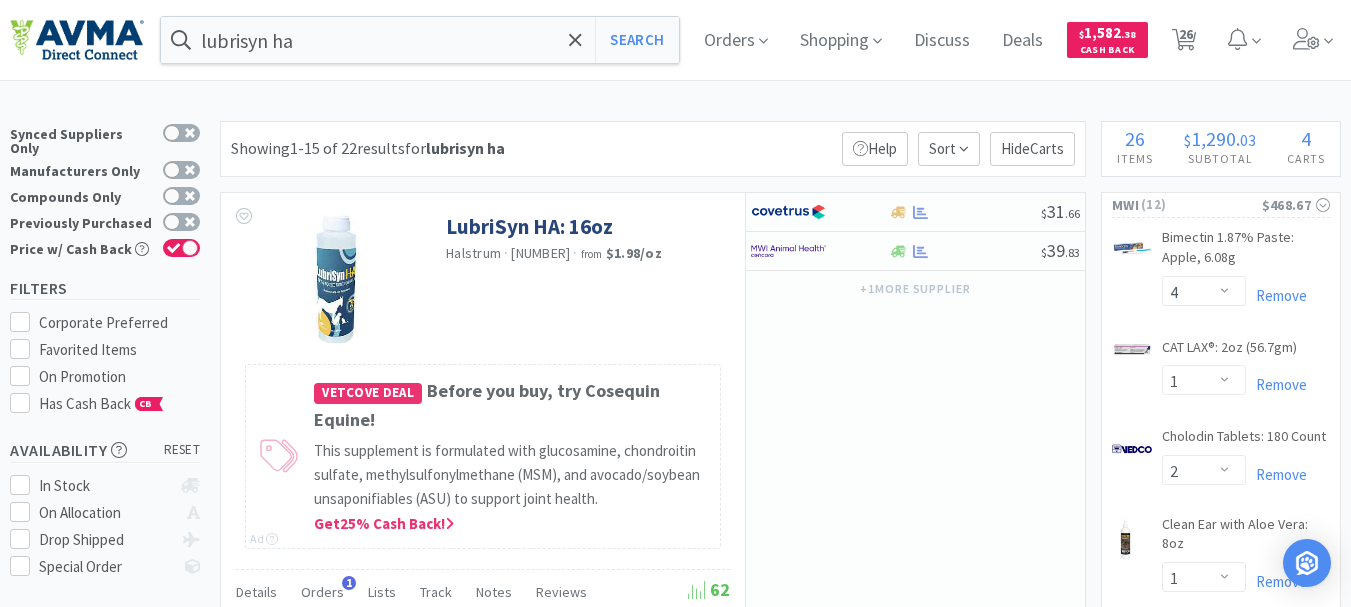 select on "4" 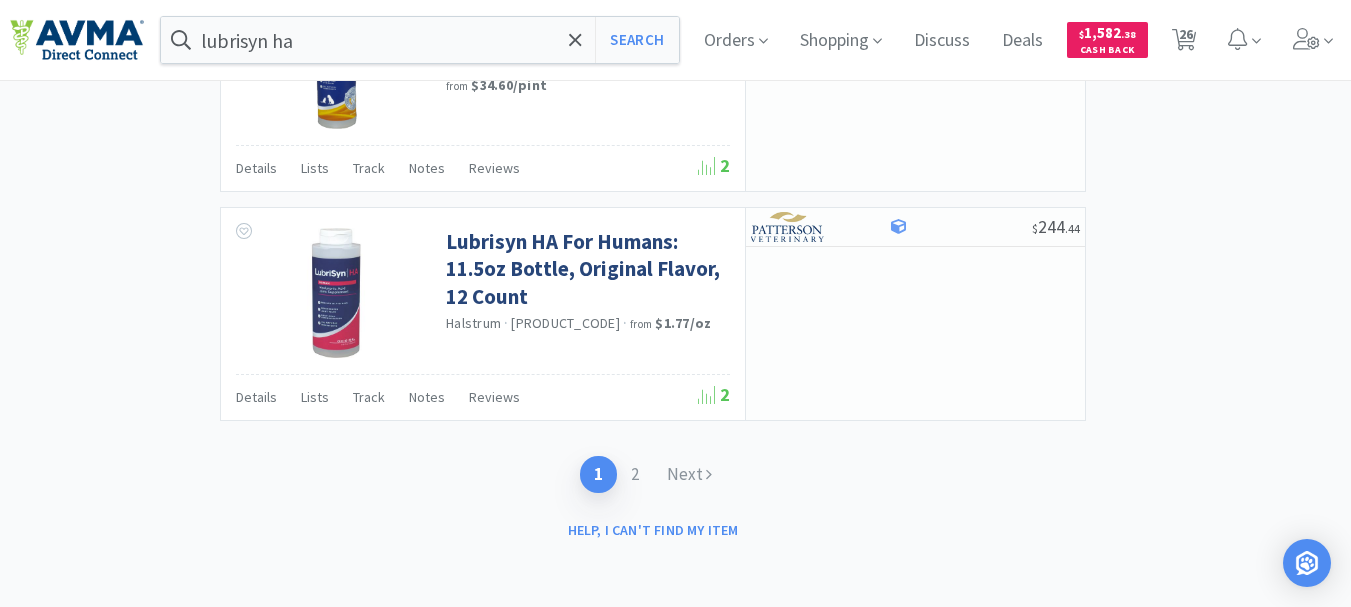 scroll, scrollTop: 3416, scrollLeft: 0, axis: vertical 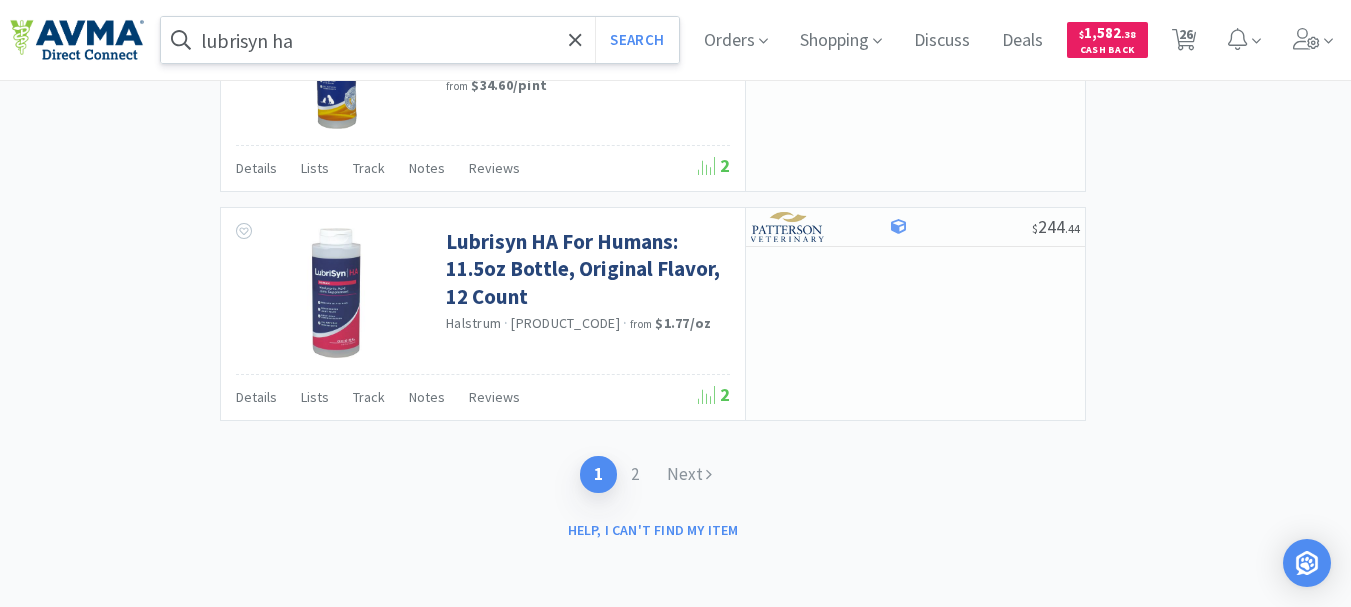 click on "lubrisyn ha" at bounding box center (420, 40) 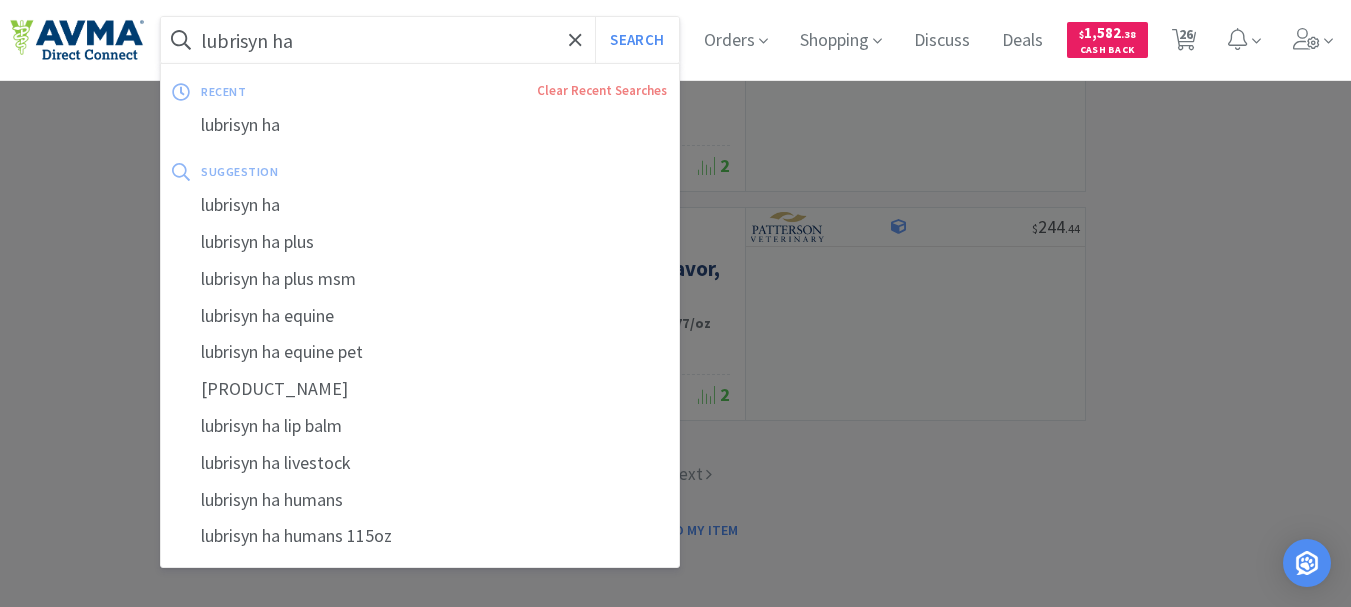 paste on "[NUMBER]" 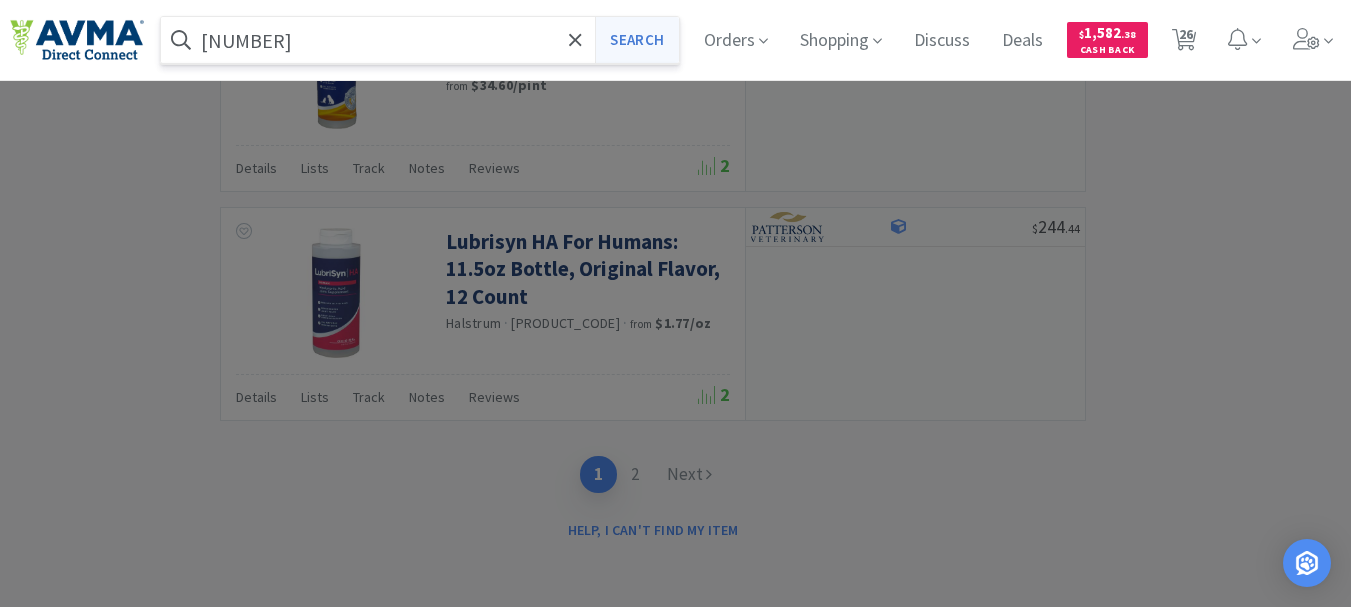 type on "[NUMBER]" 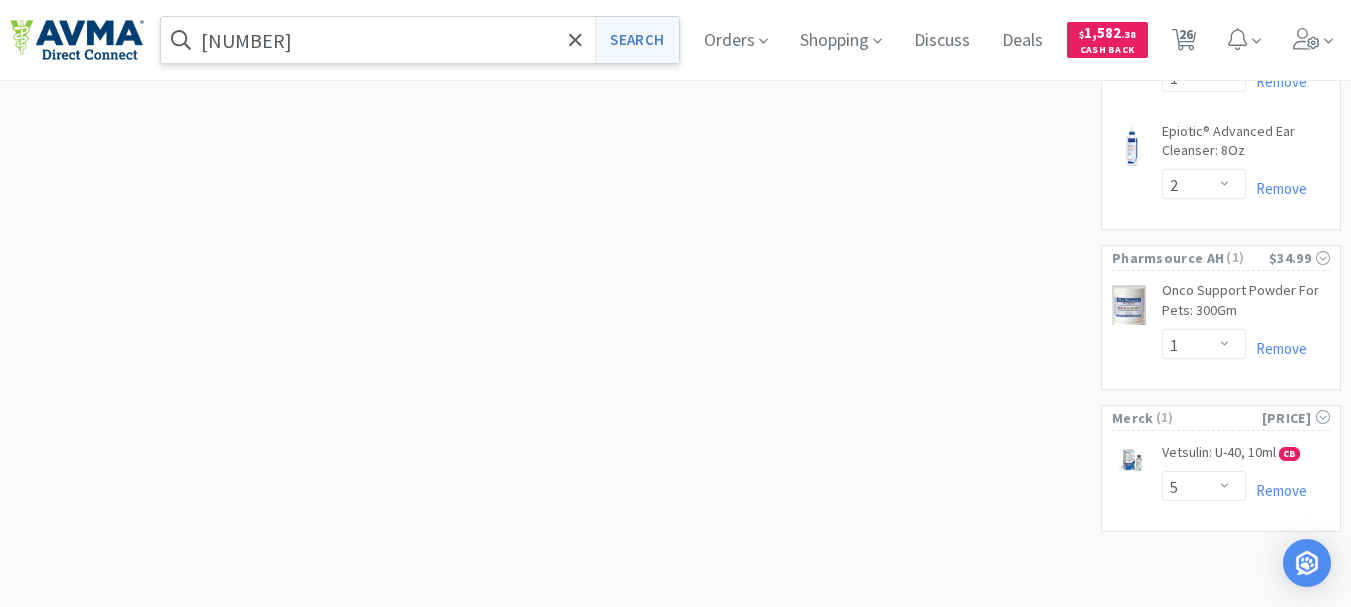 scroll, scrollTop: 0, scrollLeft: 0, axis: both 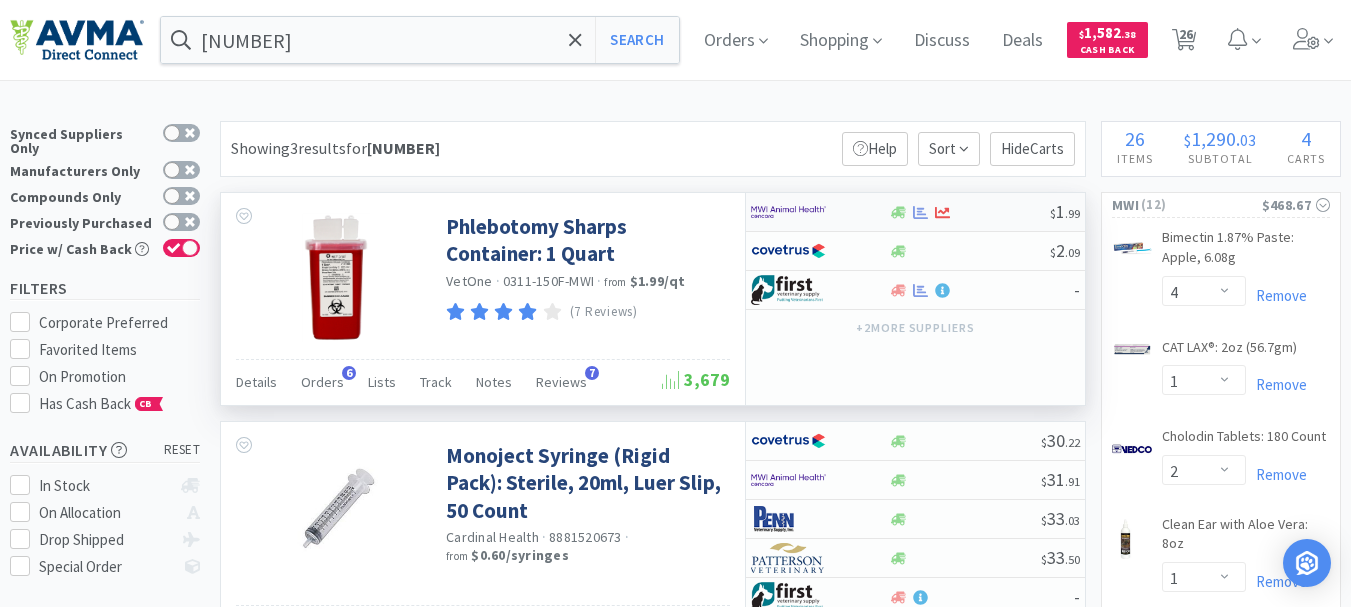 click at bounding box center [788, 212] 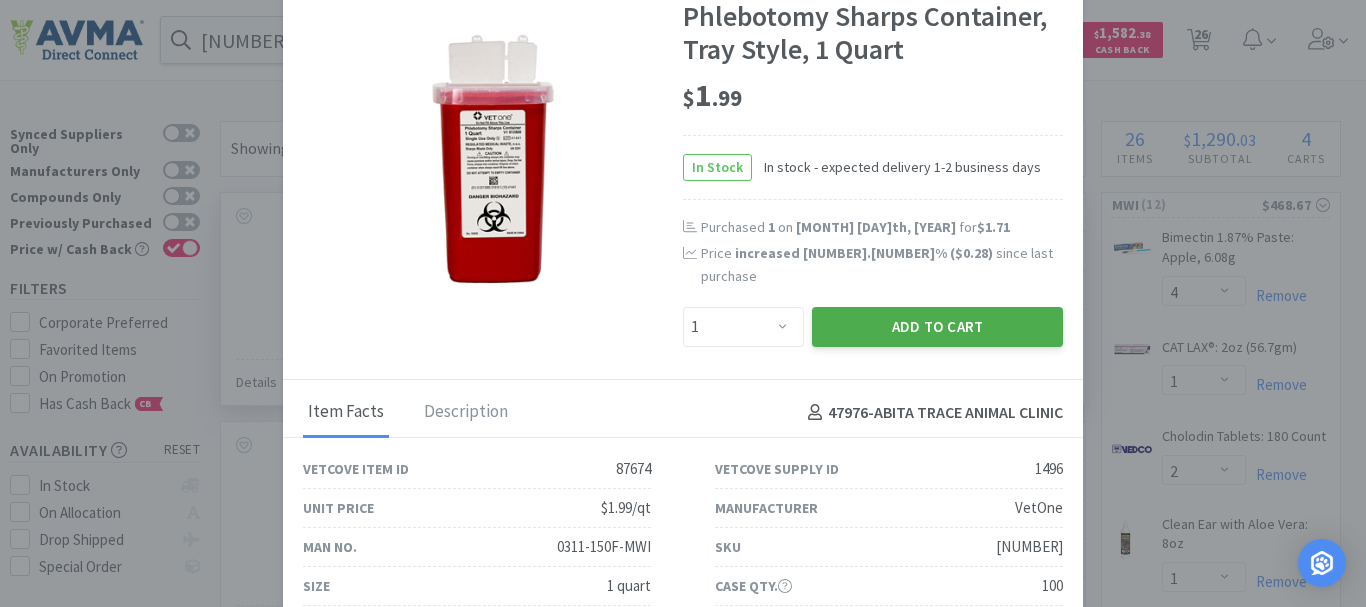 click on "Add to Cart" at bounding box center (937, 327) 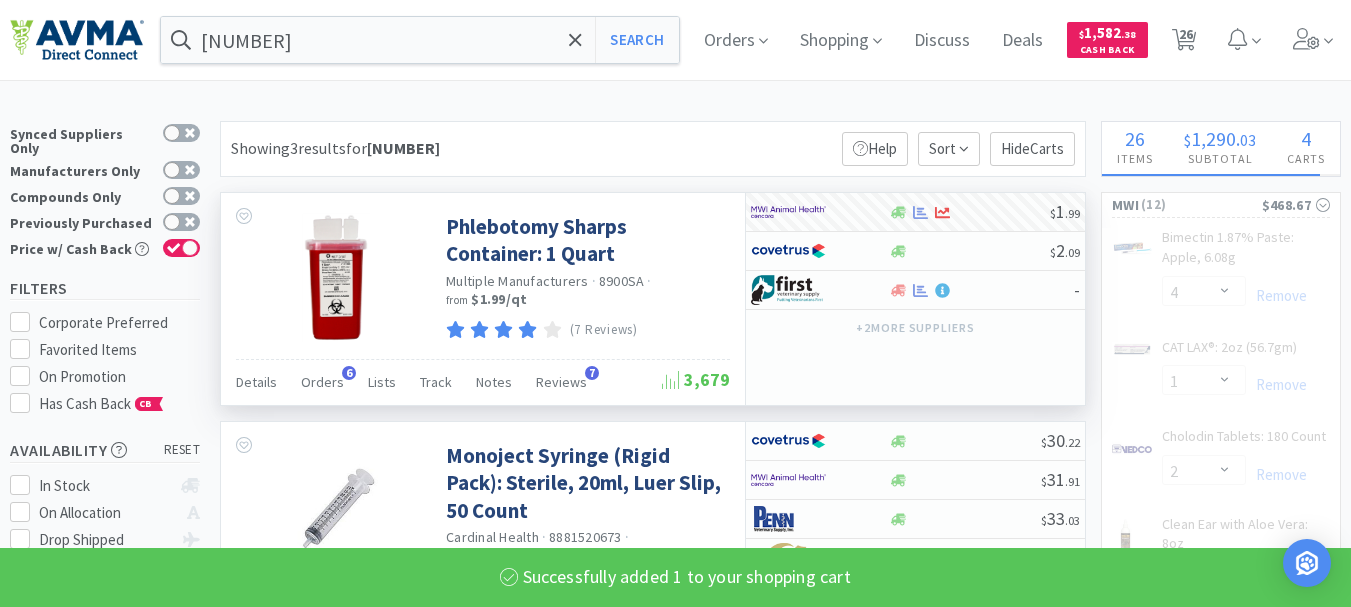 select on "1" 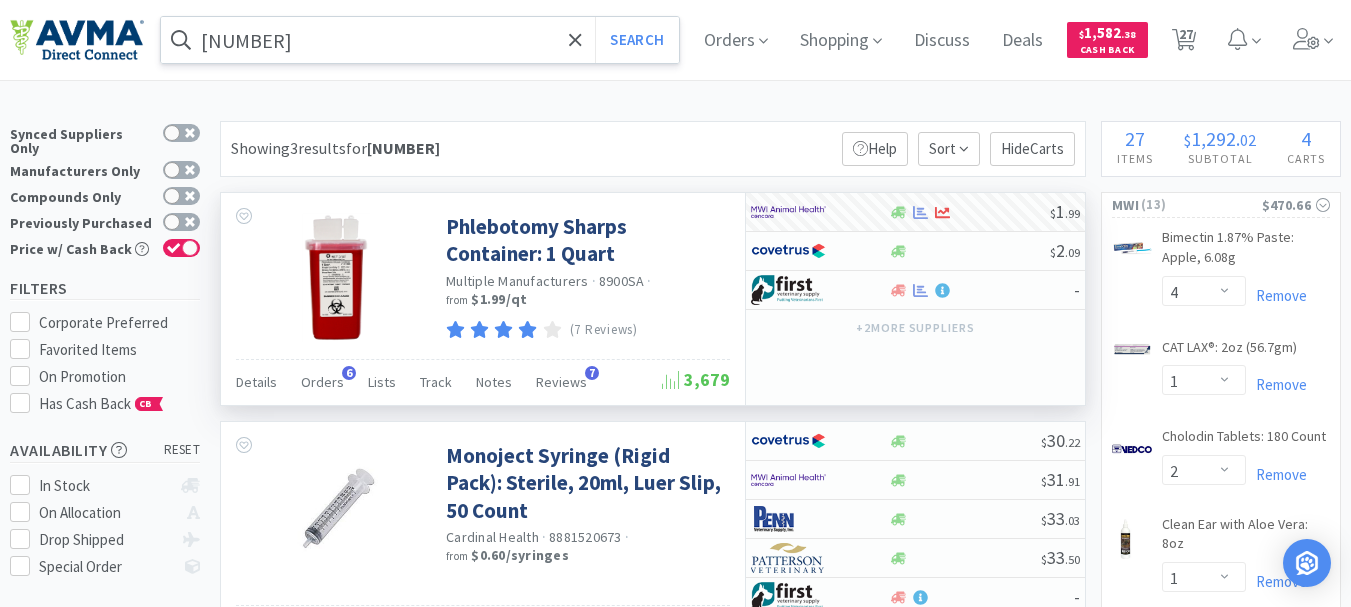 click on "[NUMBER]" at bounding box center [420, 40] 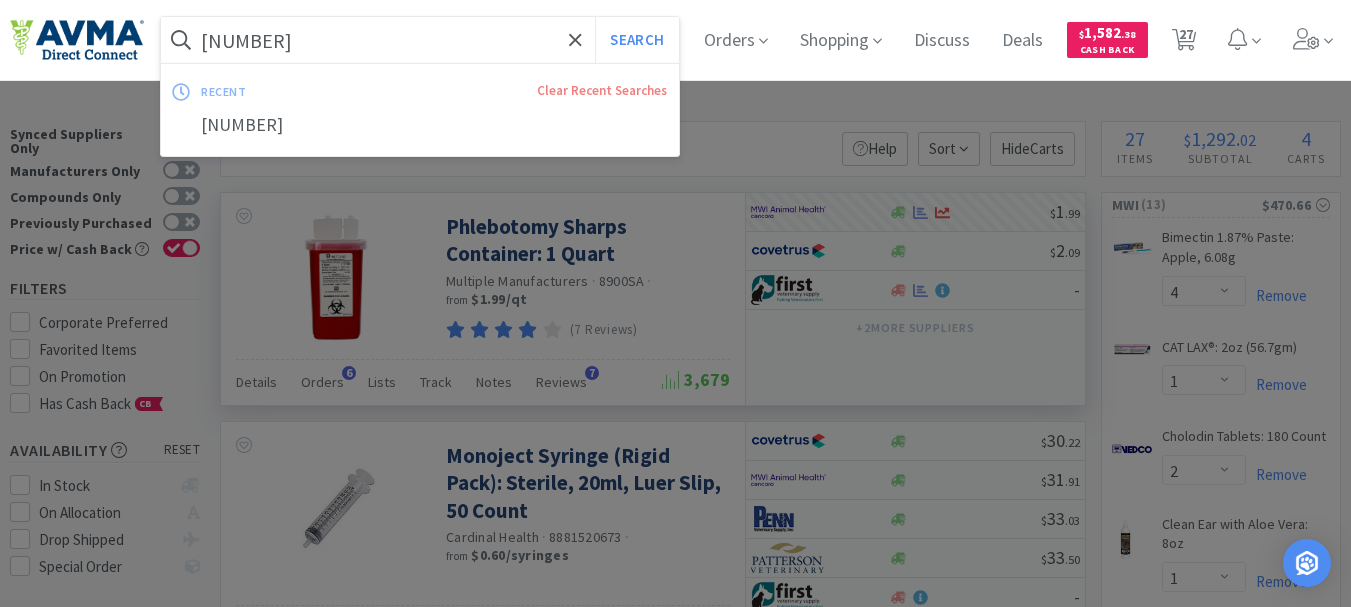 paste on "84256" 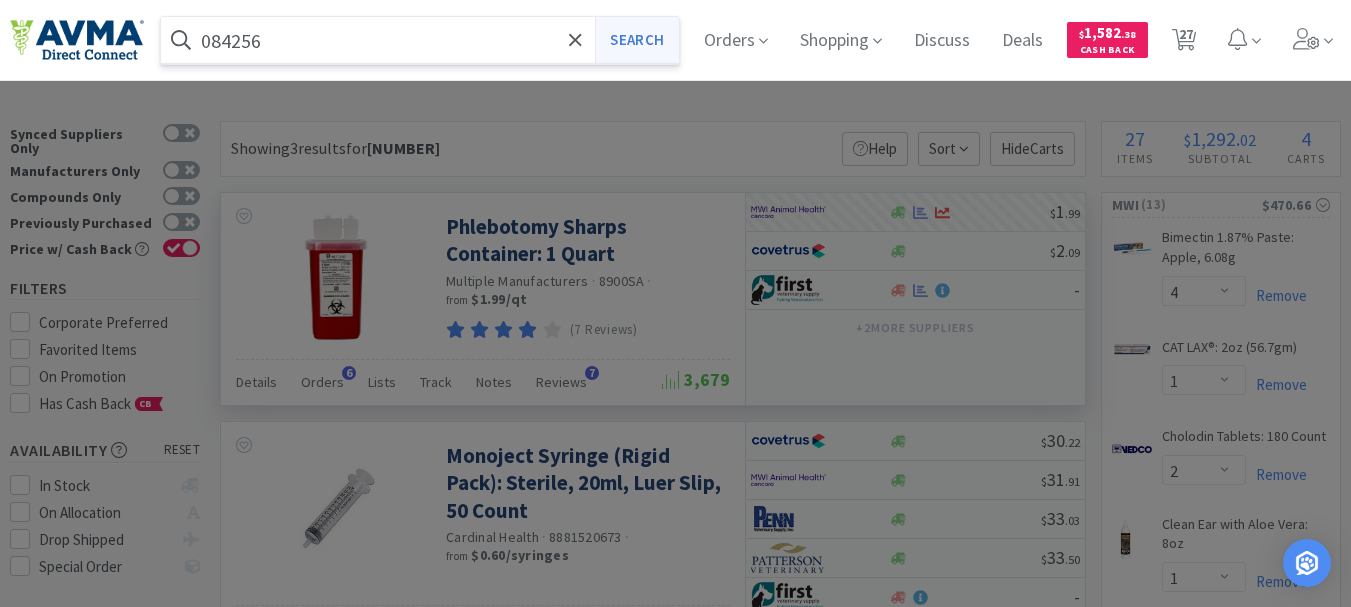 click on "Search" at bounding box center [636, 40] 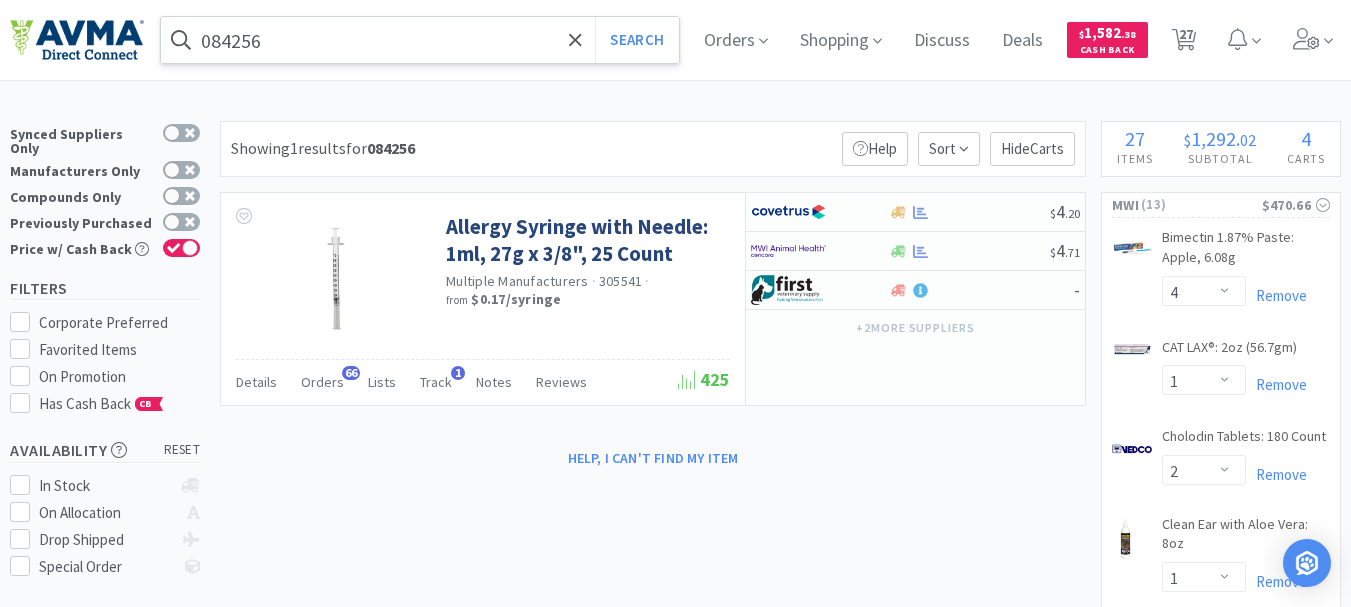click on "084256" at bounding box center [420, 40] 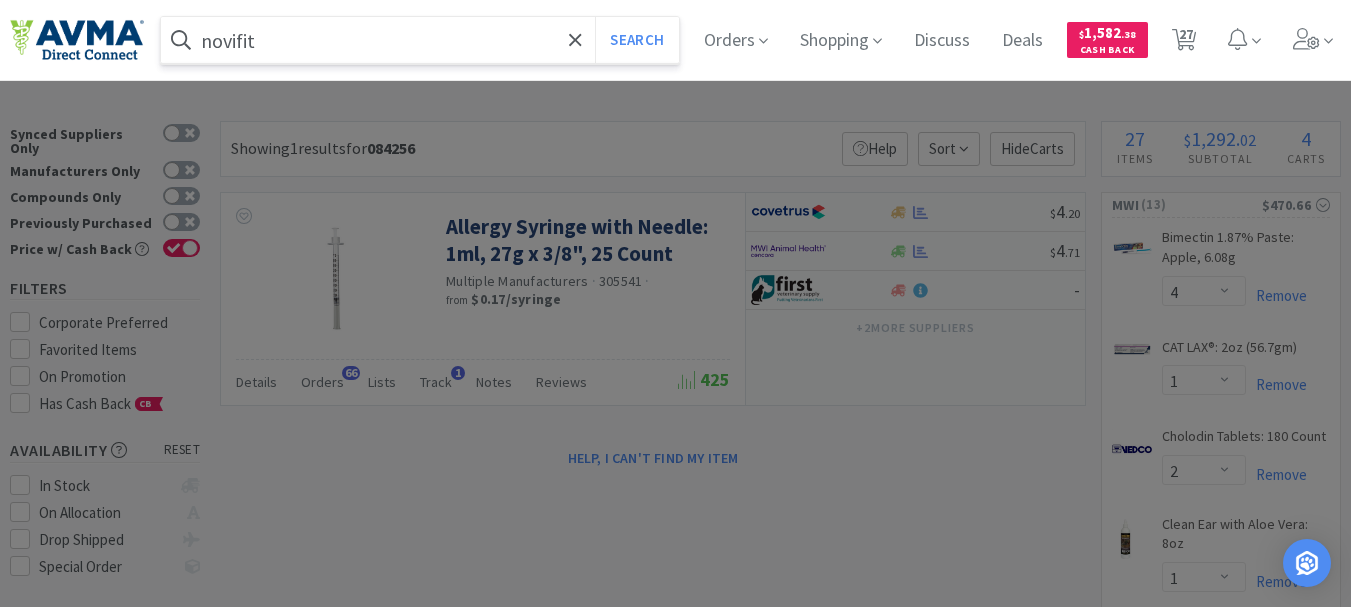click on "Search" at bounding box center (636, 40) 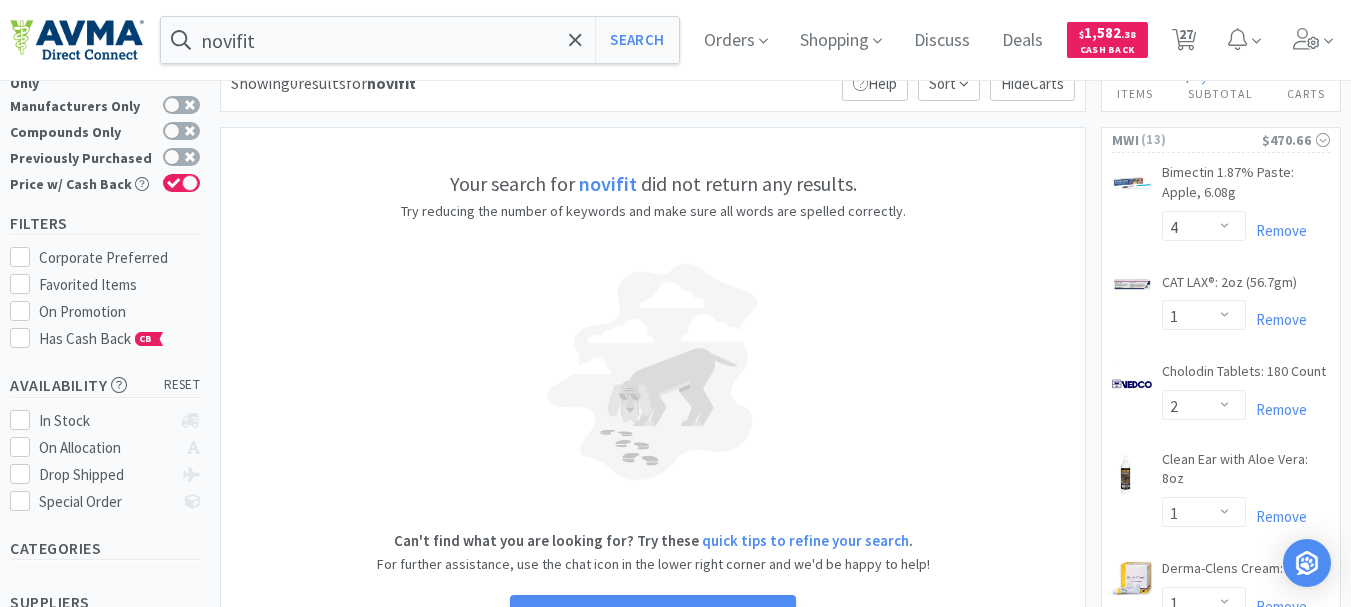 scroll, scrollTop: 100, scrollLeft: 0, axis: vertical 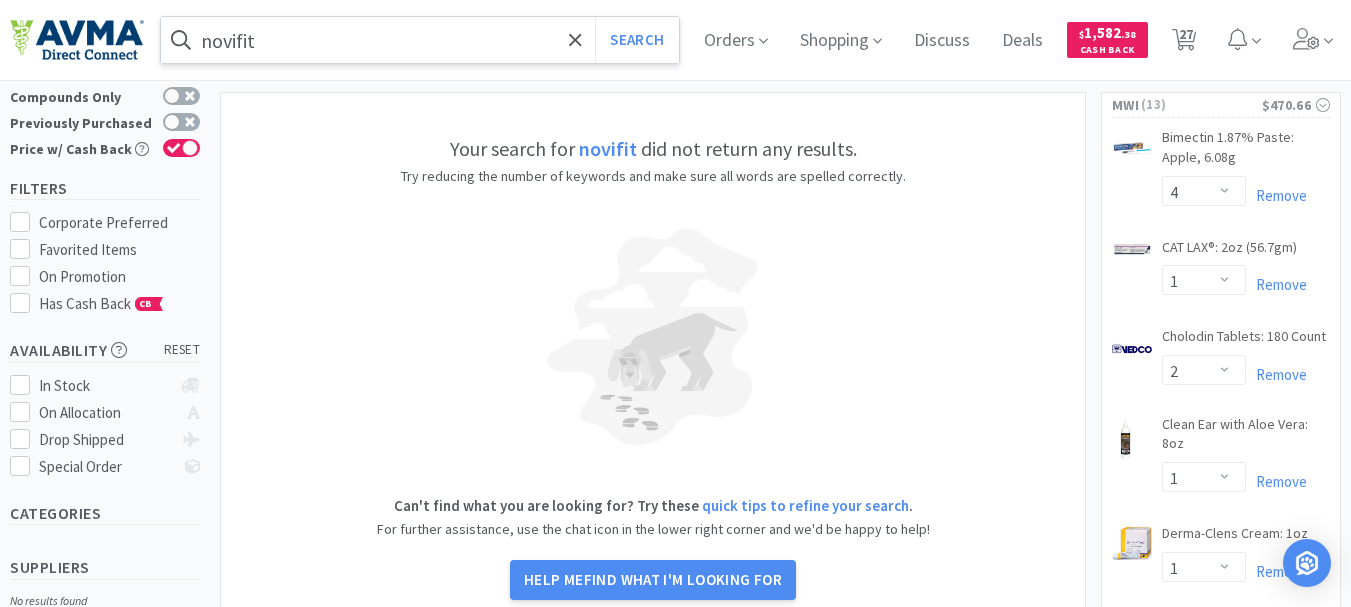 click on "novifit" at bounding box center (420, 40) 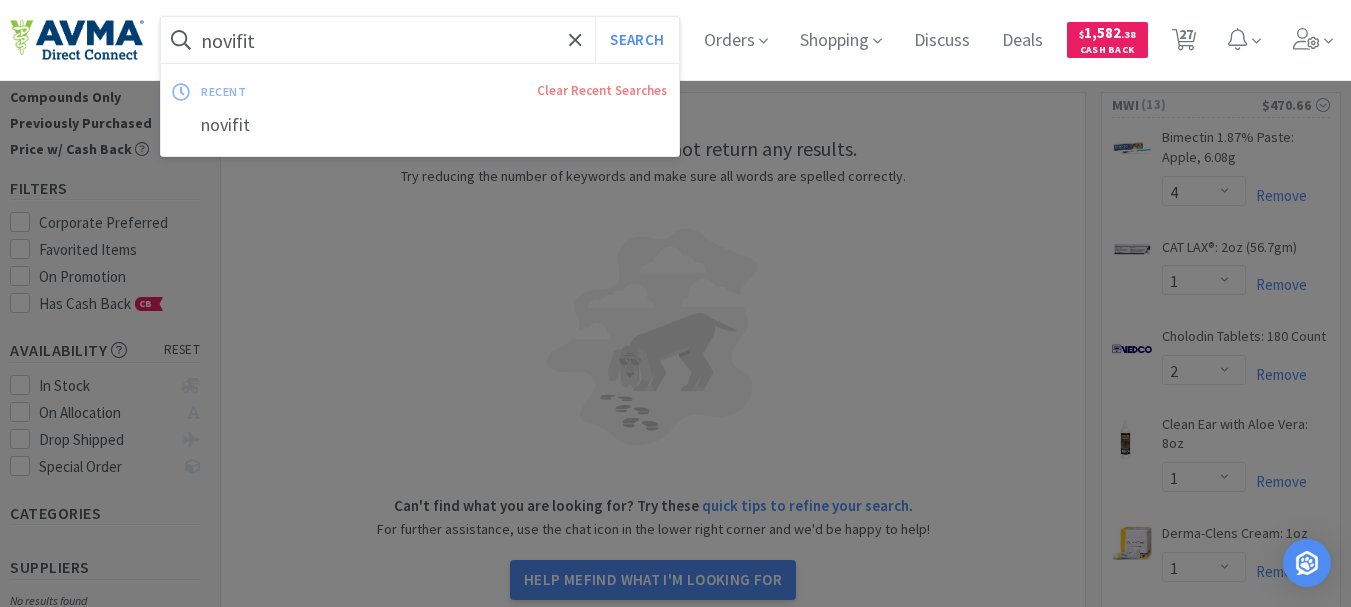 paste on "[ORDER_NUMBER]" 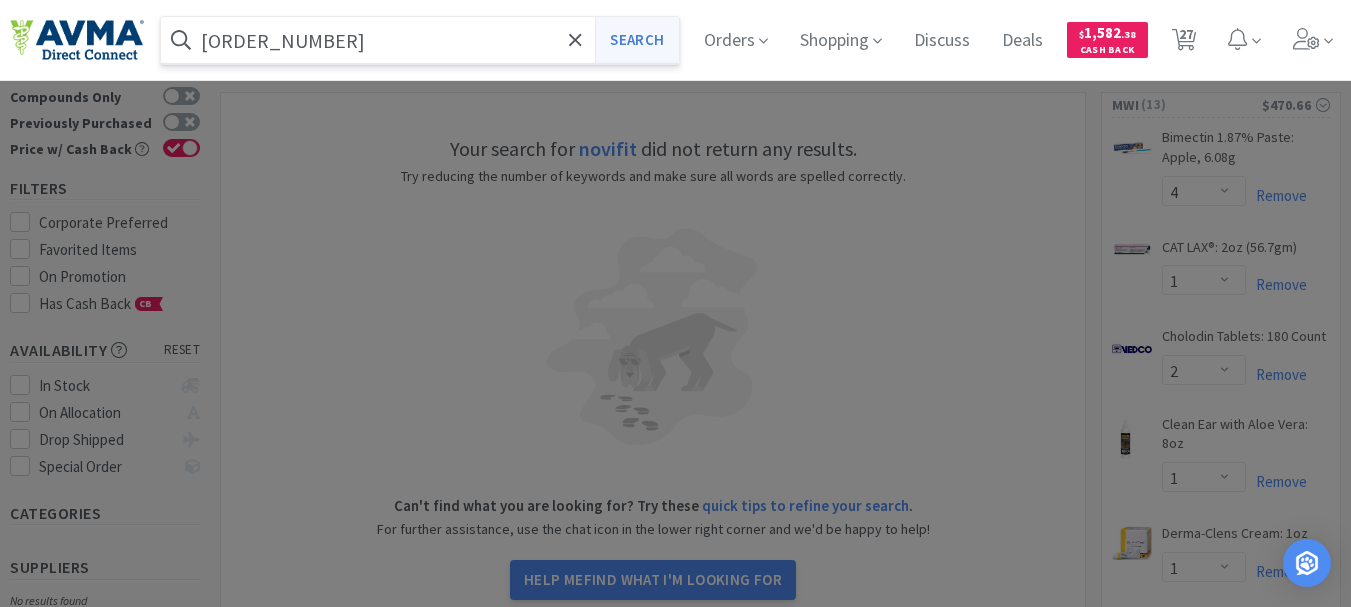 type on "[ORDER_NUMBER]" 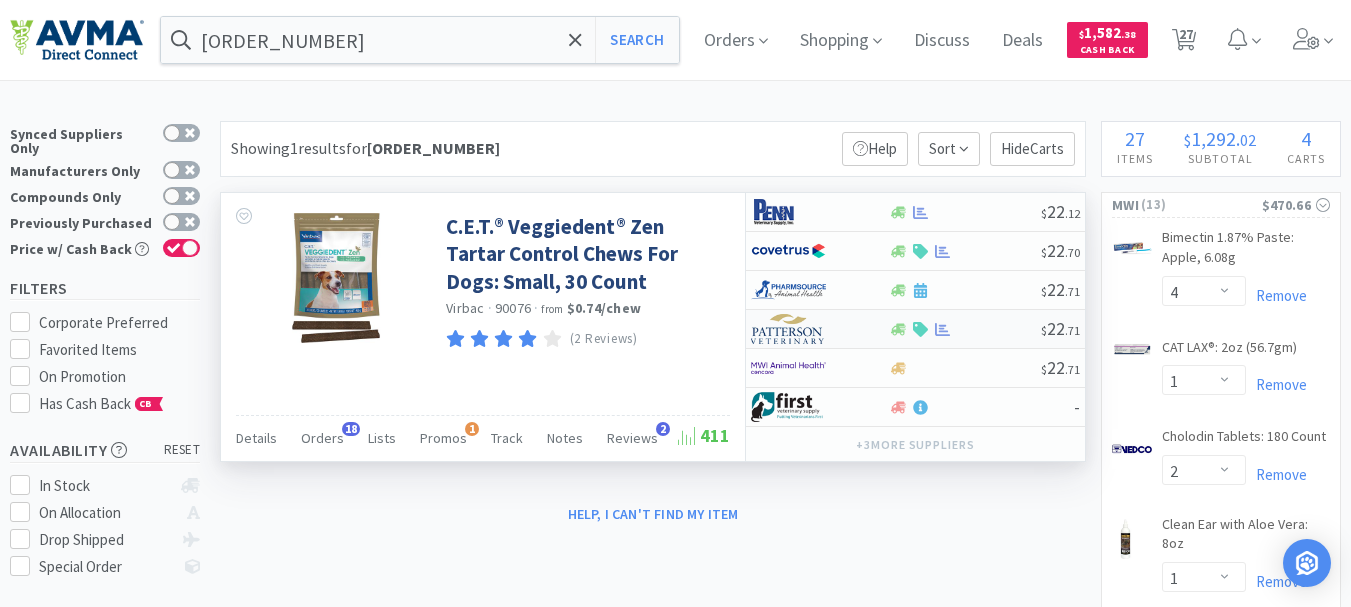 click at bounding box center (788, 329) 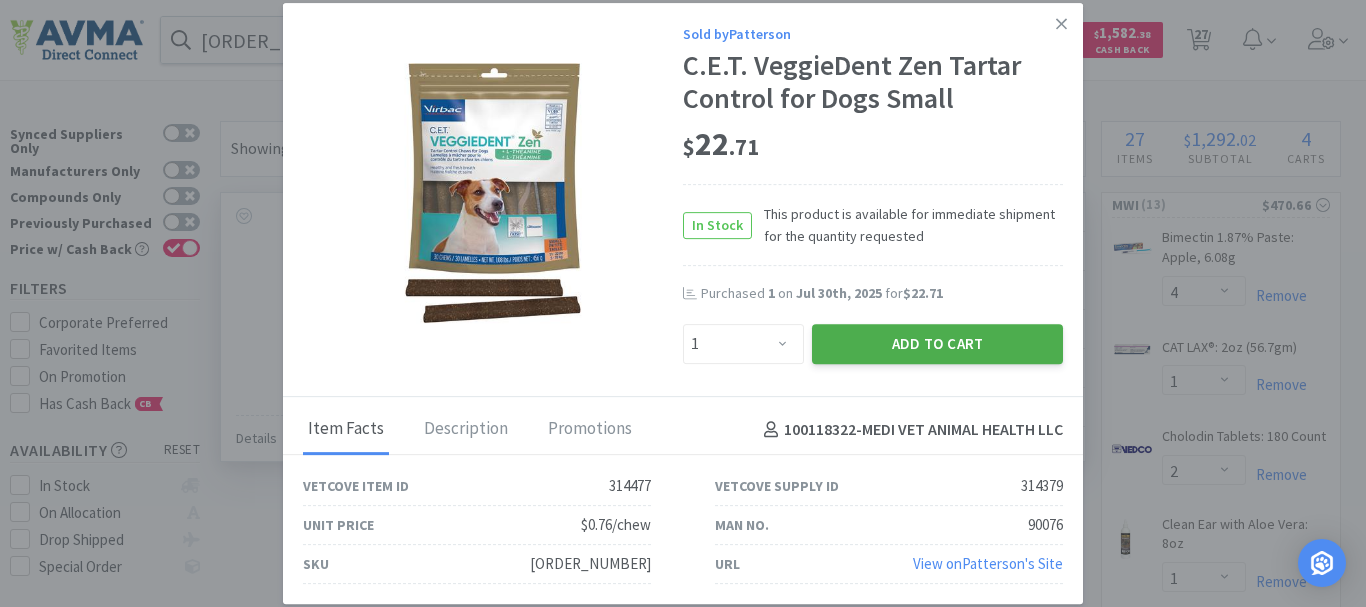 click on "Add to Cart" at bounding box center (937, 344) 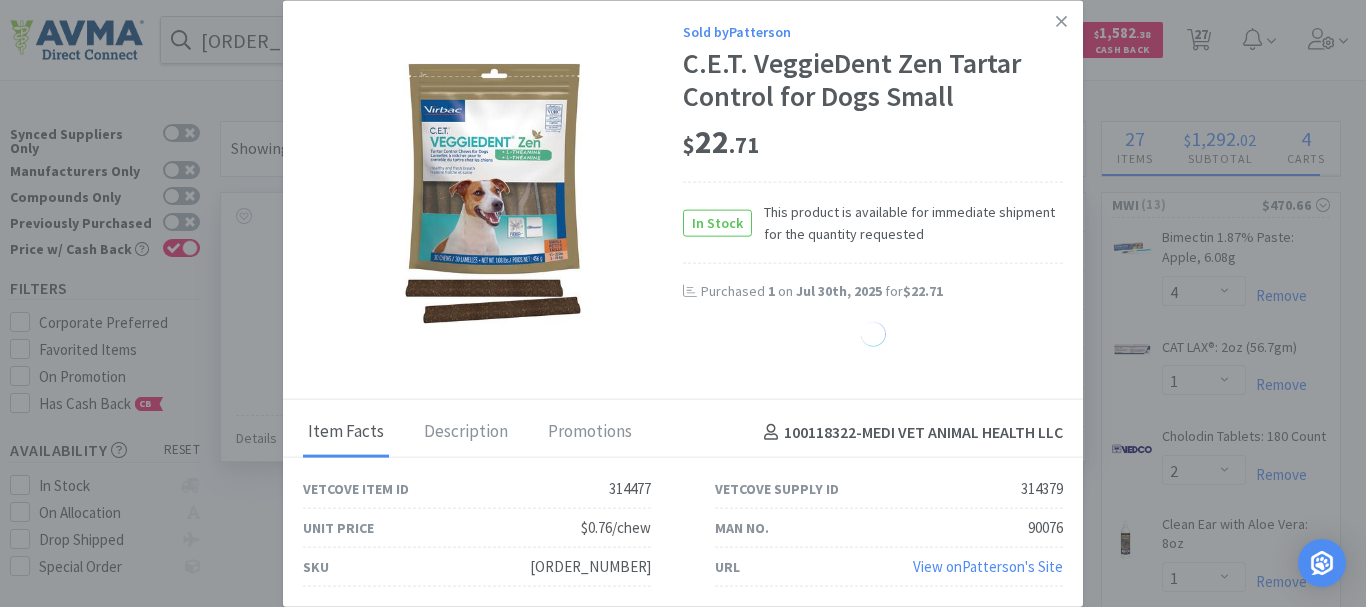 select on "1" 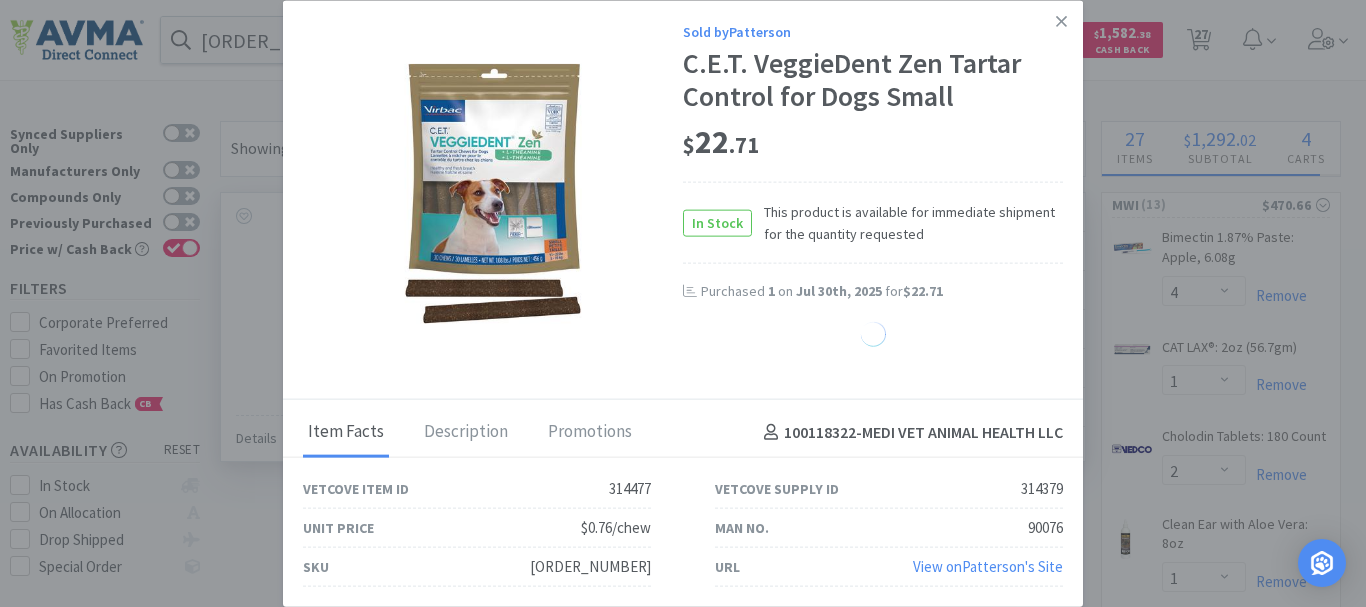 select on "3" 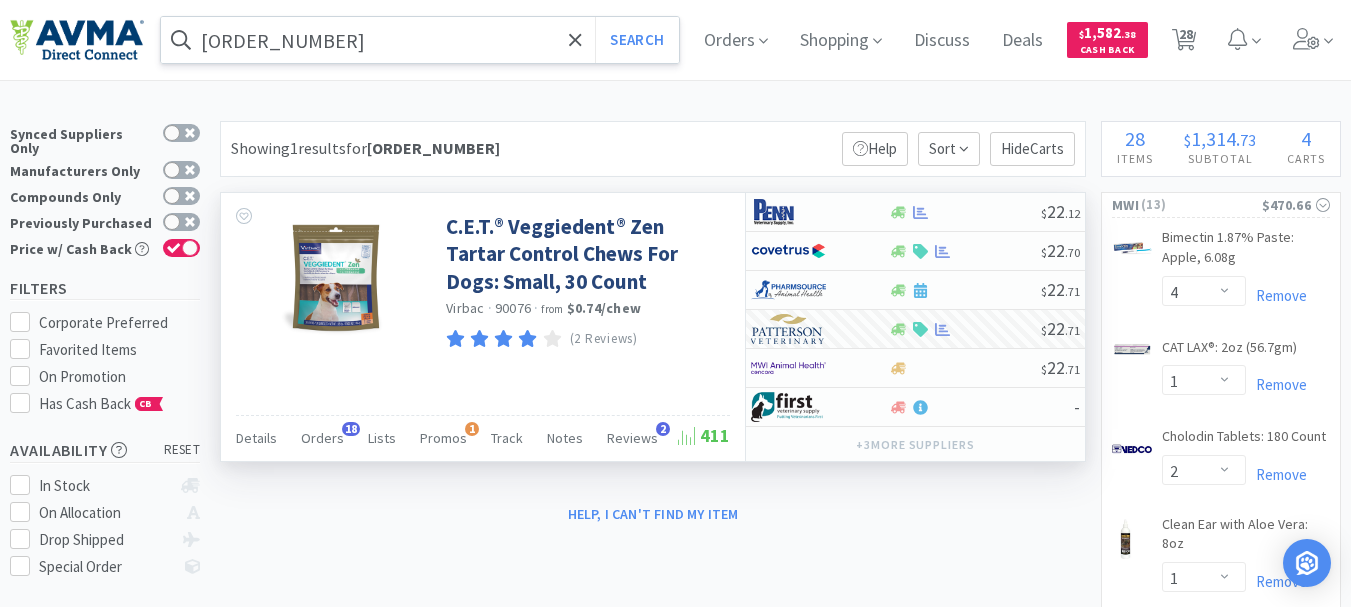 click on "[ORDER_NUMBER]" at bounding box center [420, 40] 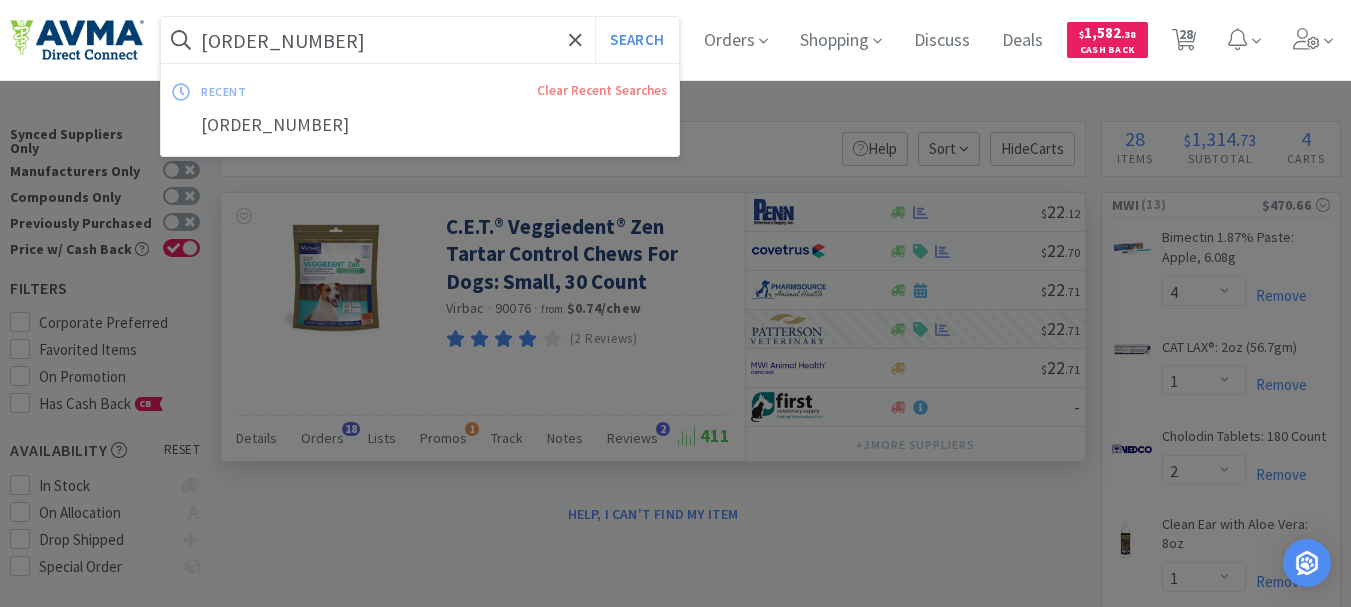 paste on "4207" 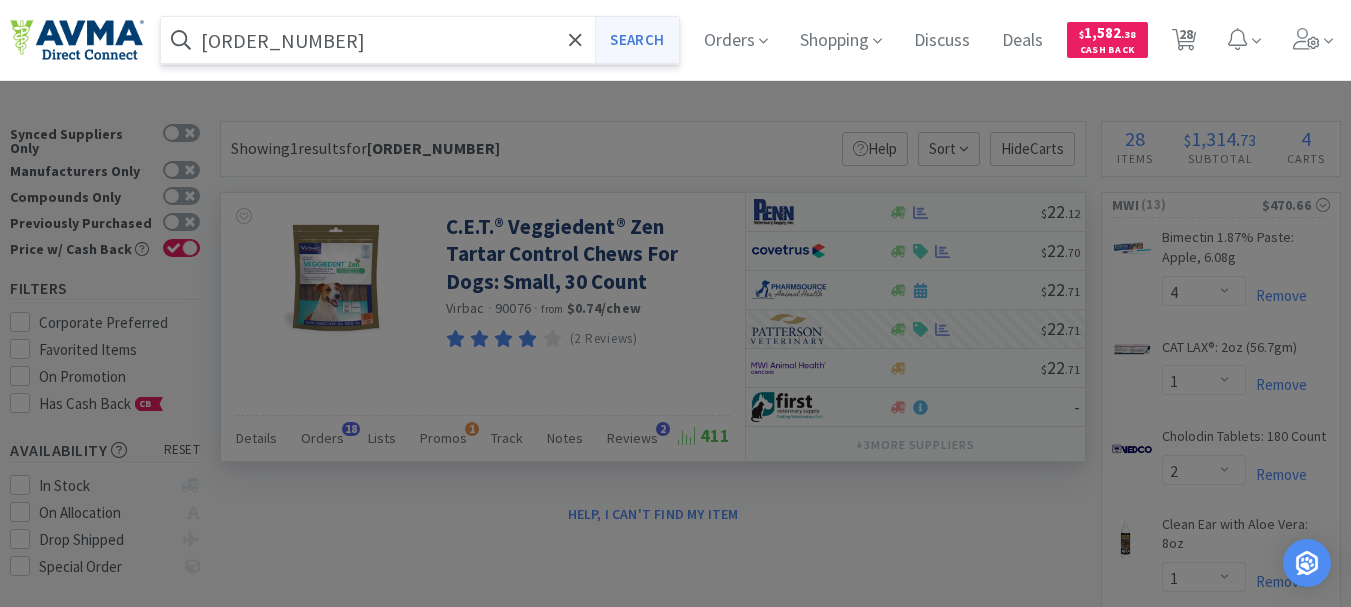 type on "[ORDER_NUMBER]" 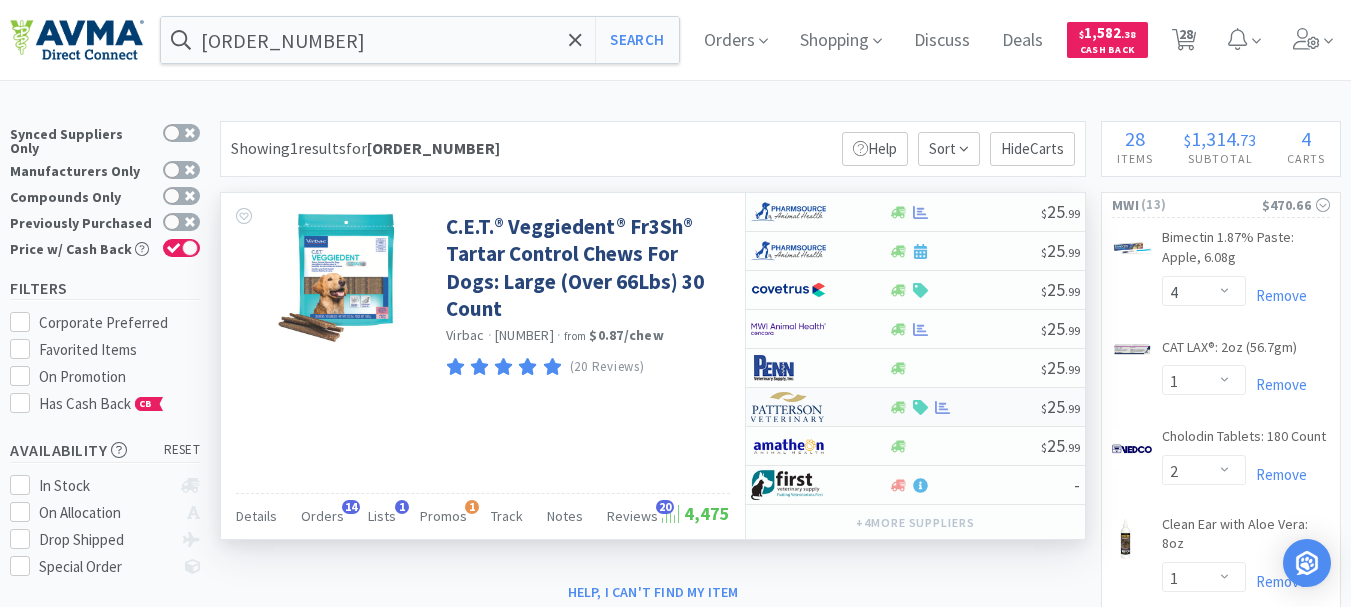 click at bounding box center [788, 407] 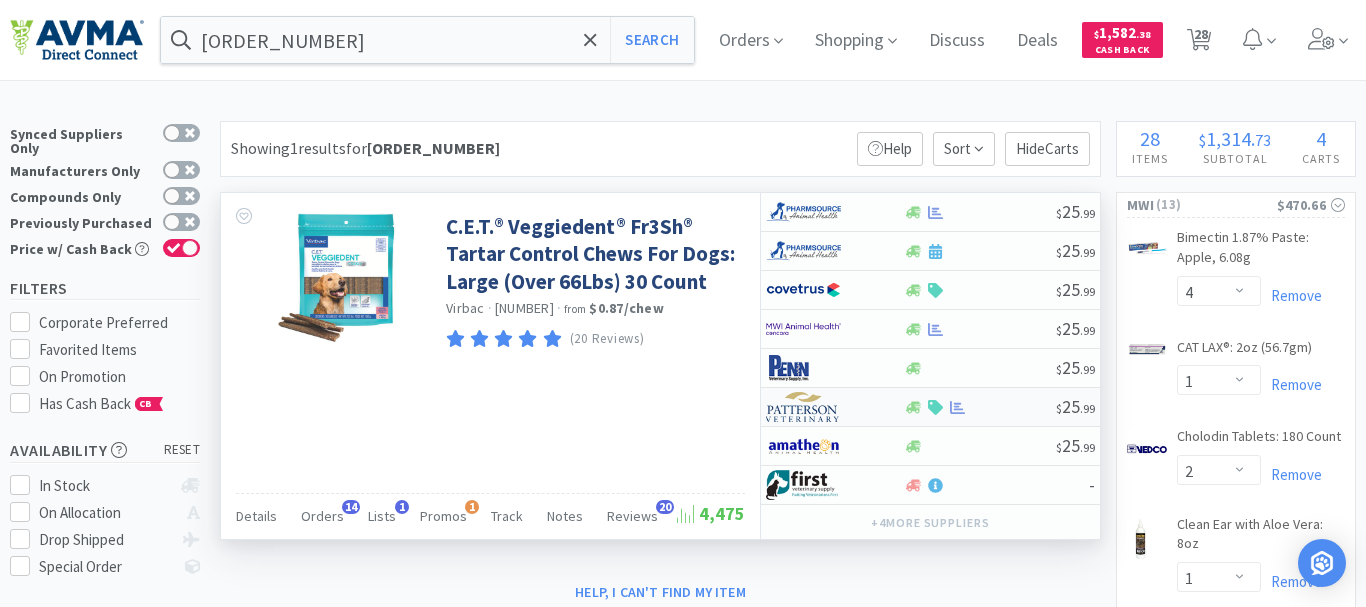 select on "1" 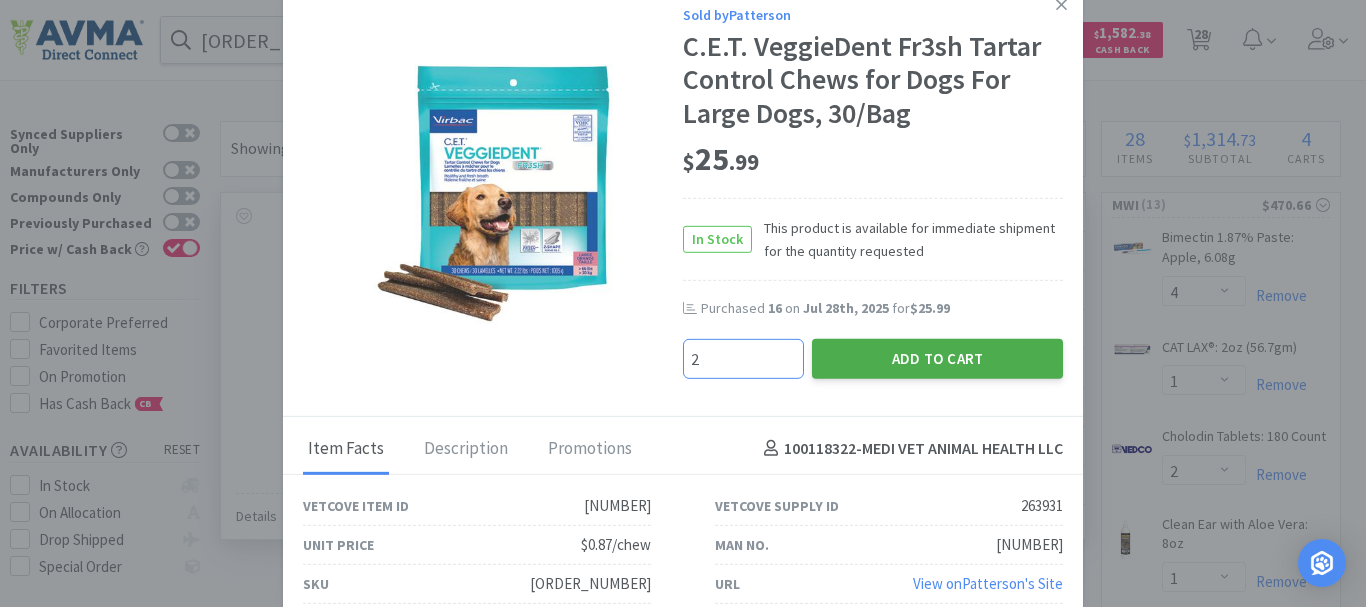 type on "2" 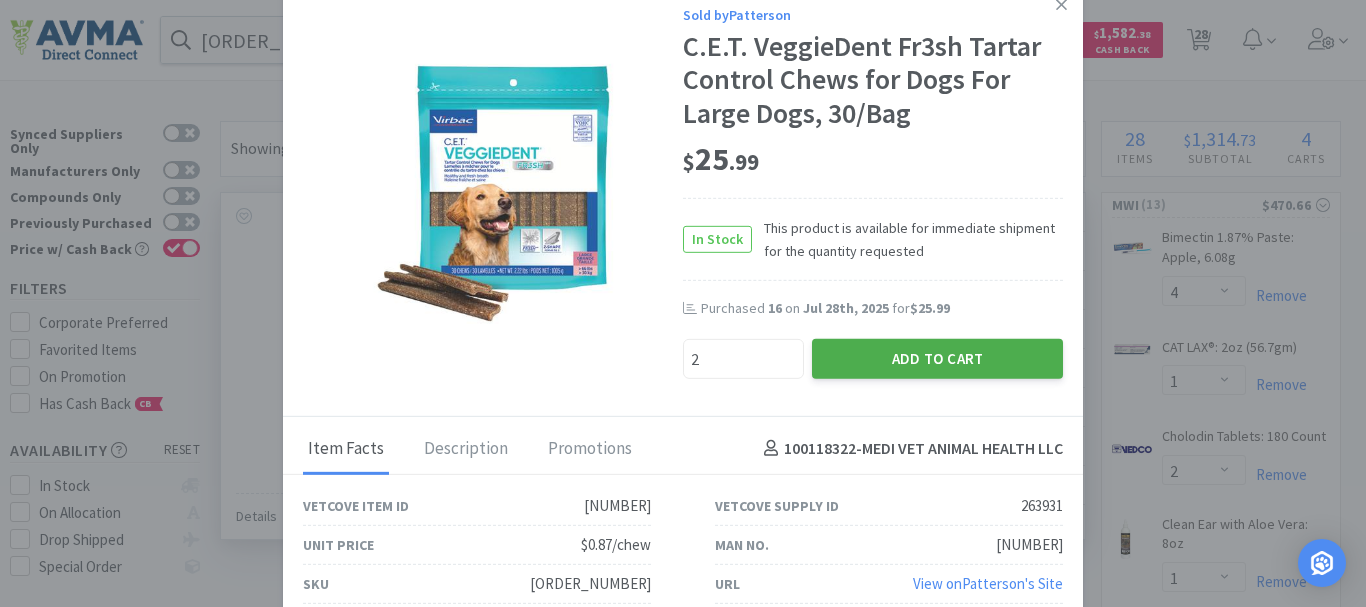 click on "Add to Cart" at bounding box center (937, 358) 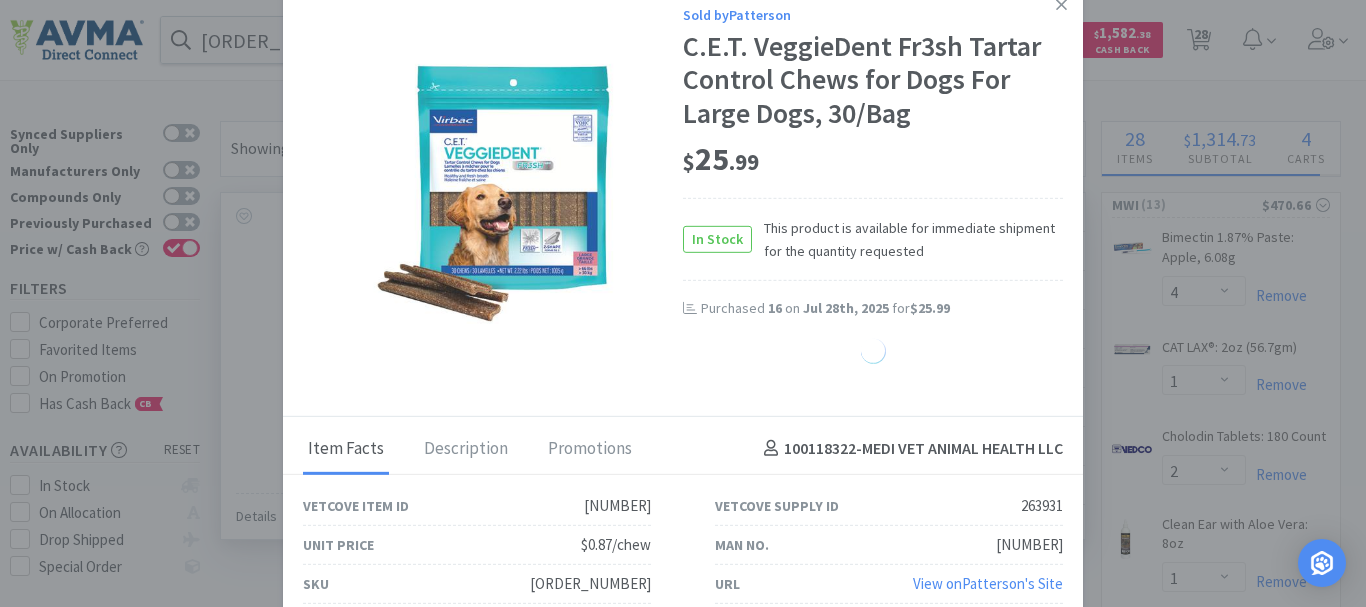 select on "2" 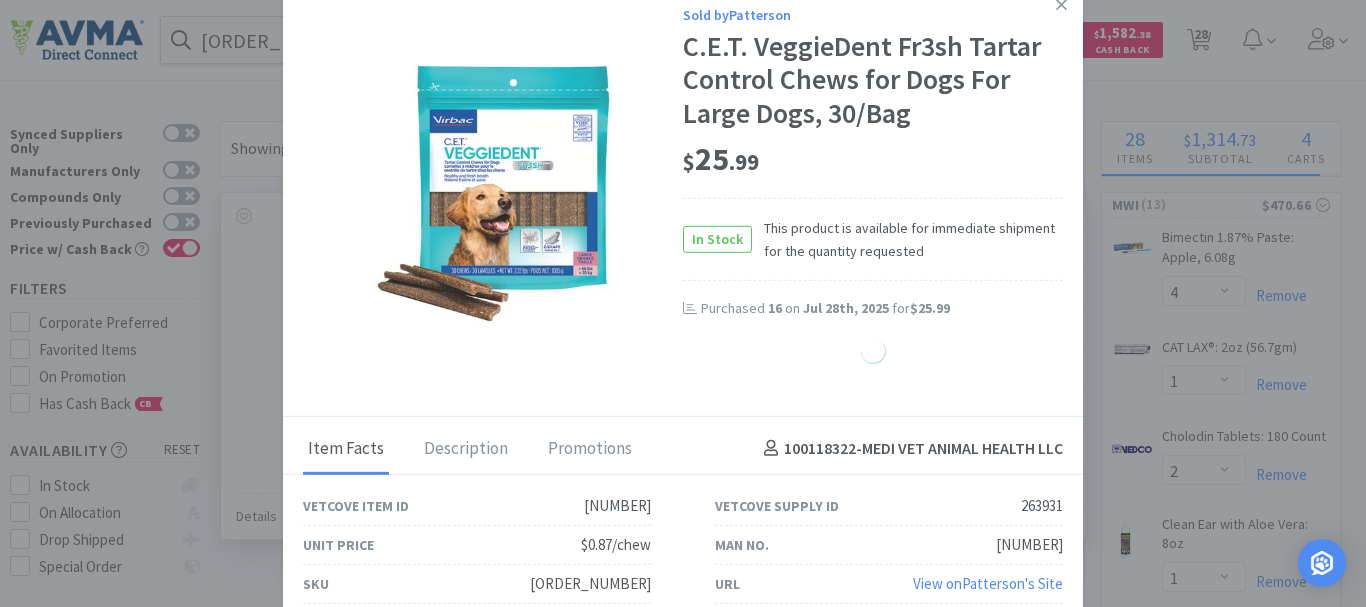 select on "6" 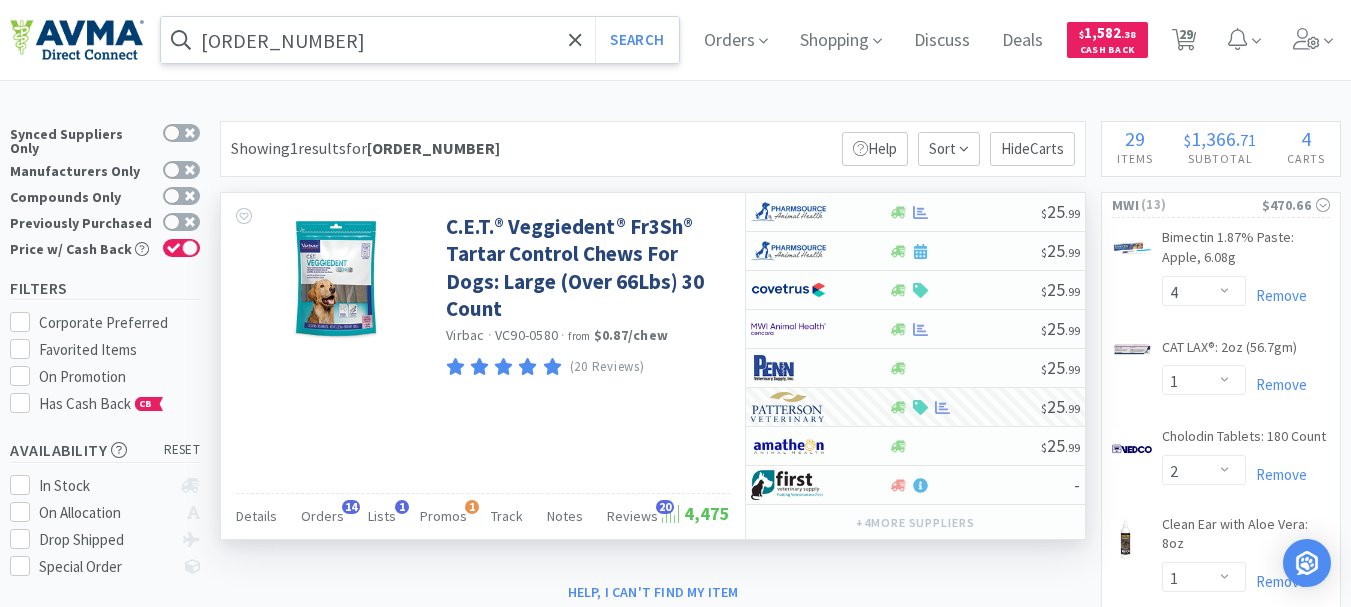 click on "[ORDER_NUMBER]" at bounding box center (420, 40) 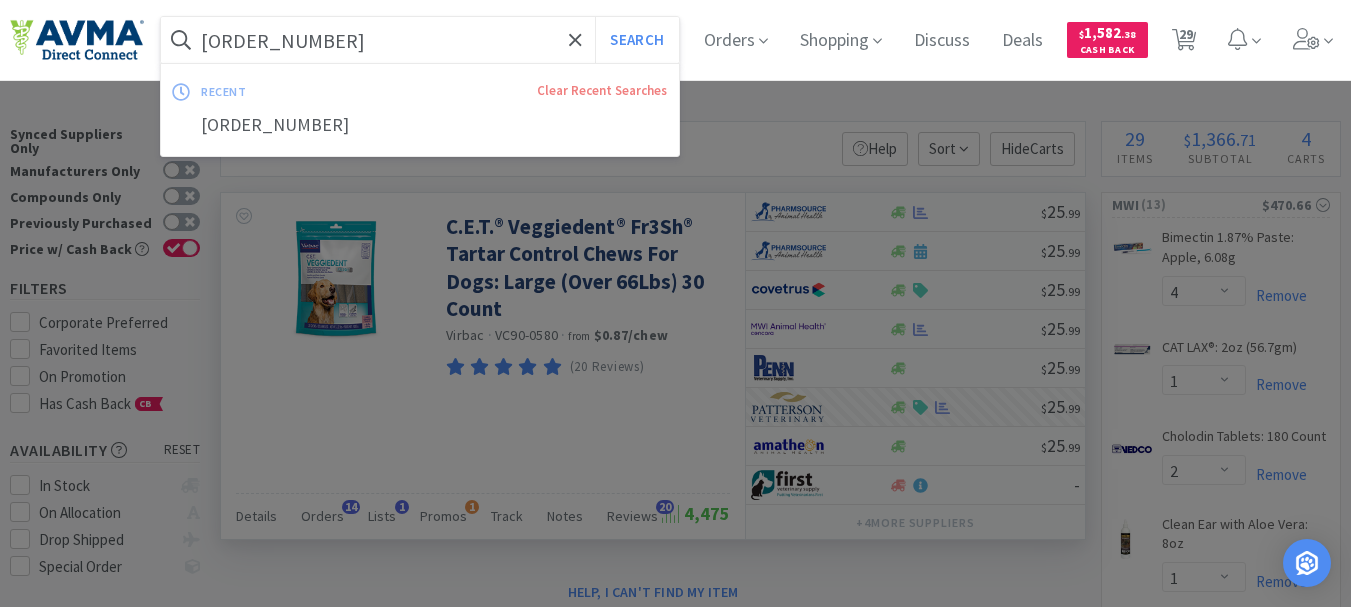 paste on "902893" 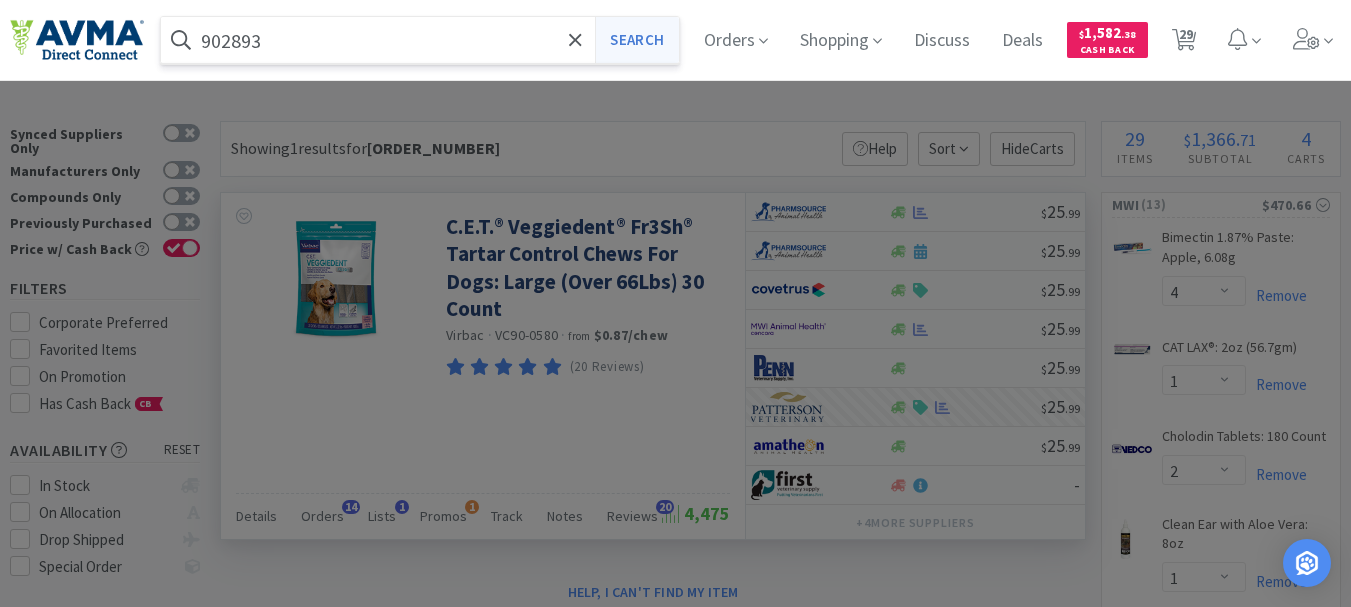type on "902893" 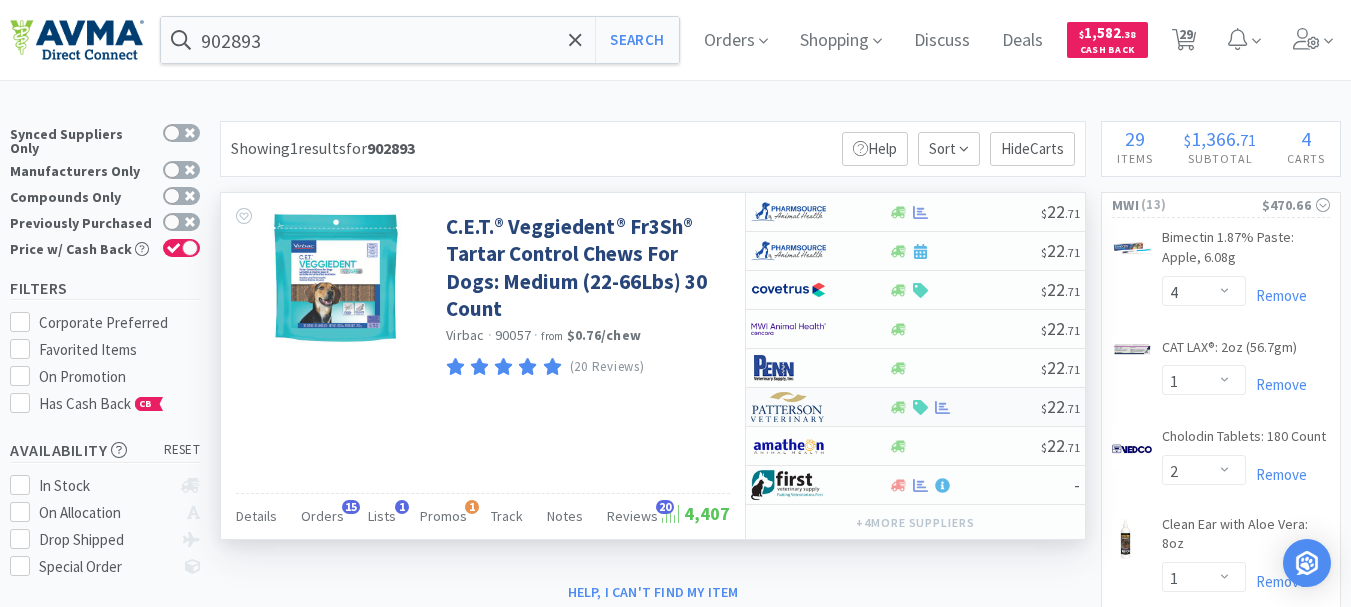 click at bounding box center (788, 407) 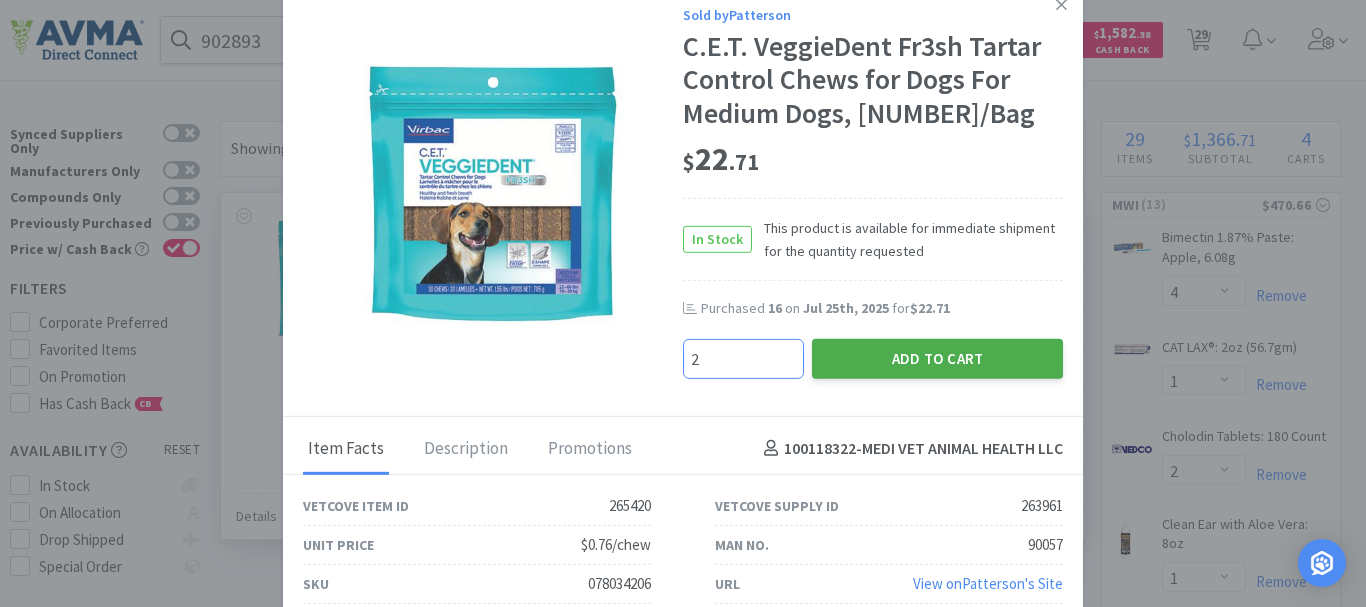 click on "Add to Cart" at bounding box center [937, 358] 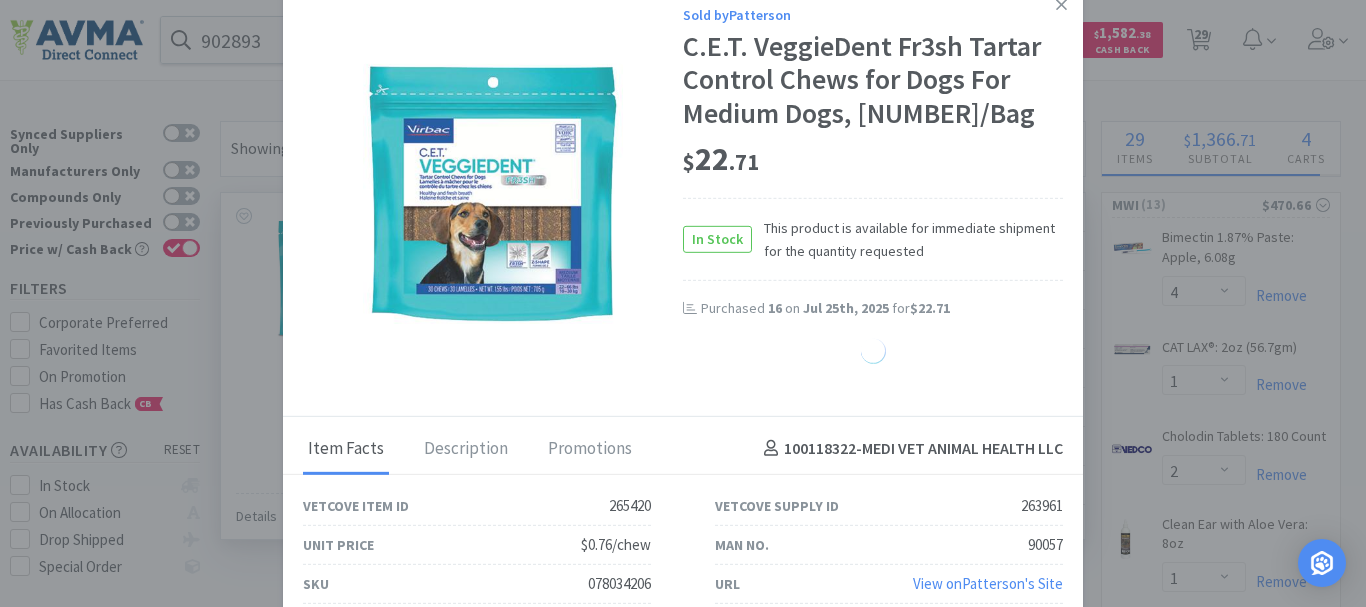 select on "2" 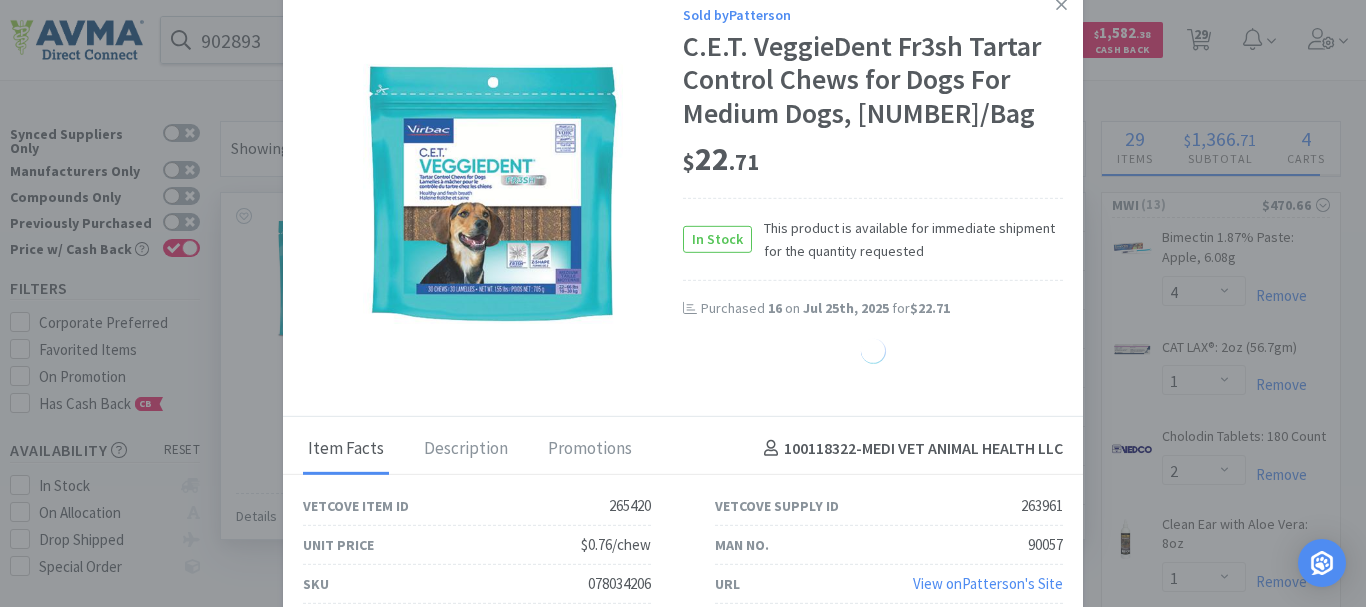 select on "6" 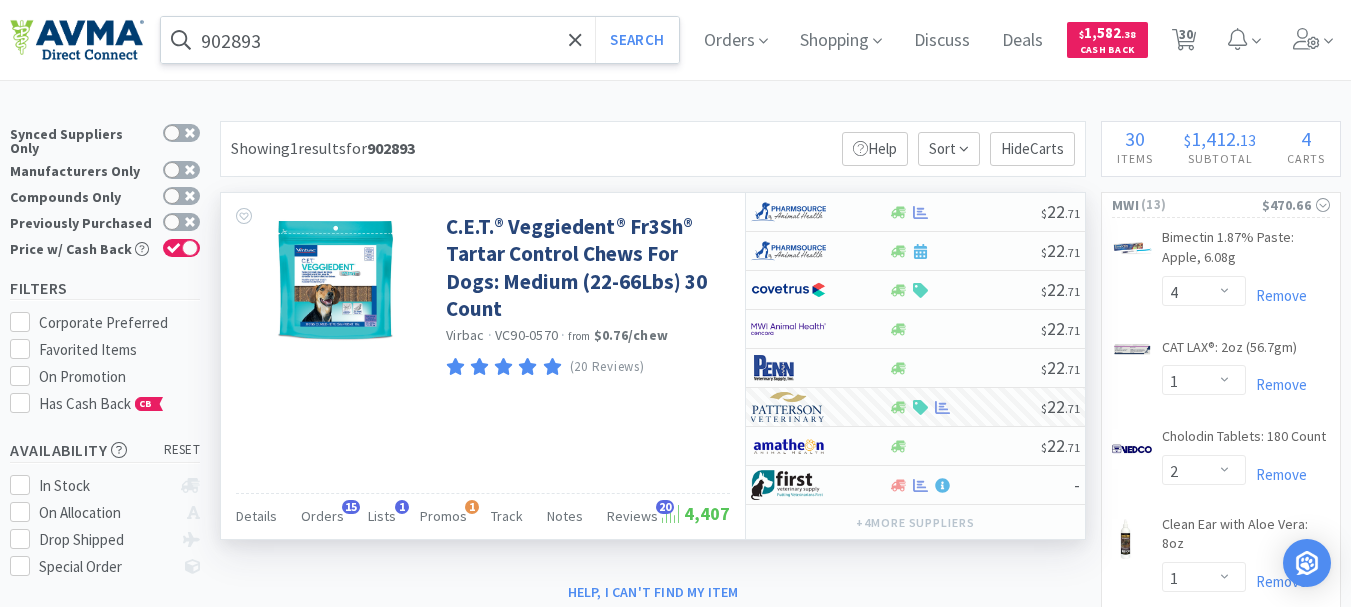 click on "902893" at bounding box center (420, 40) 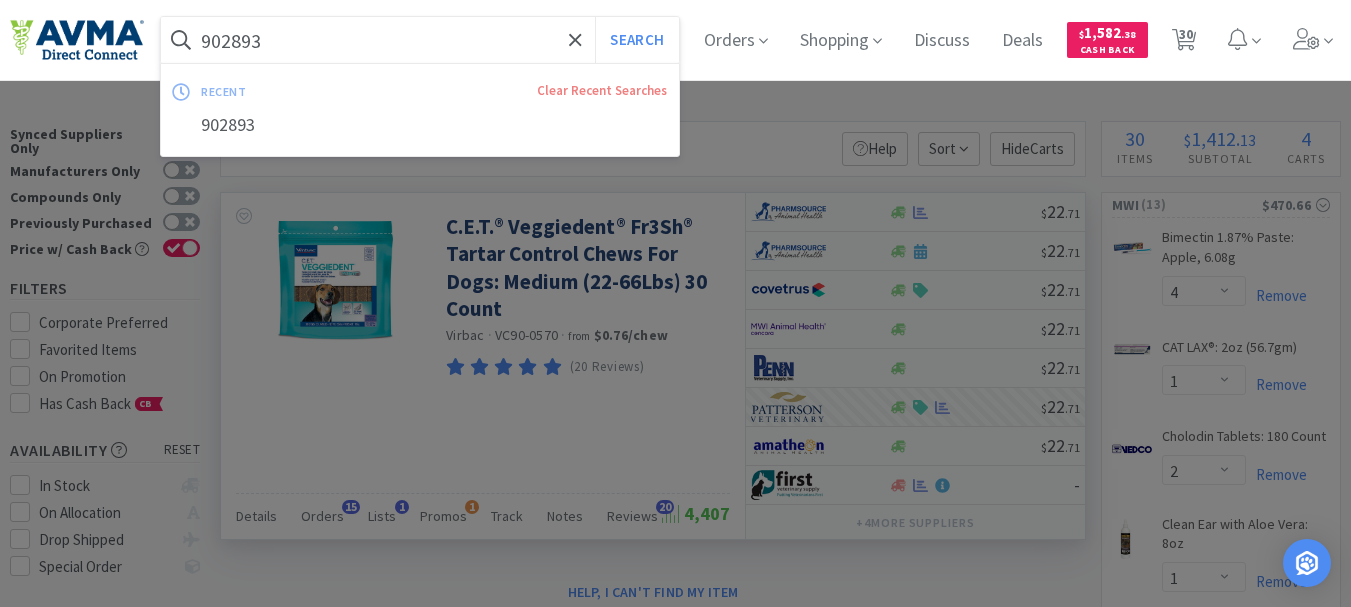paste on "PT210060" 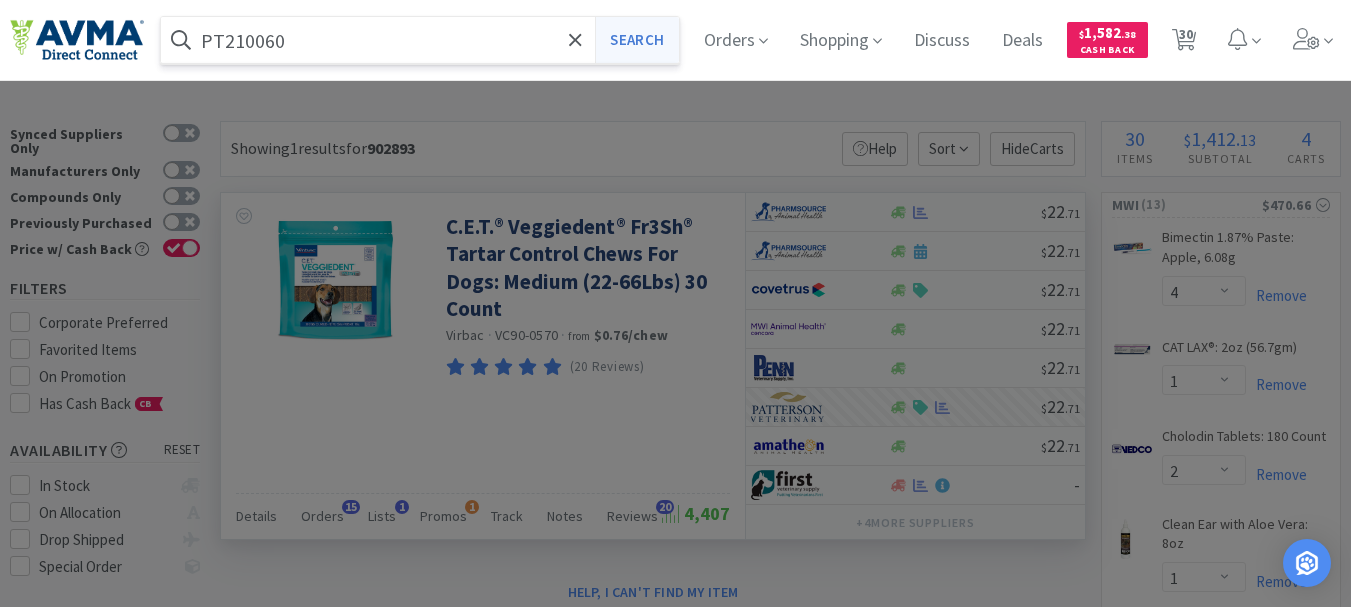 click on "Search" at bounding box center (636, 40) 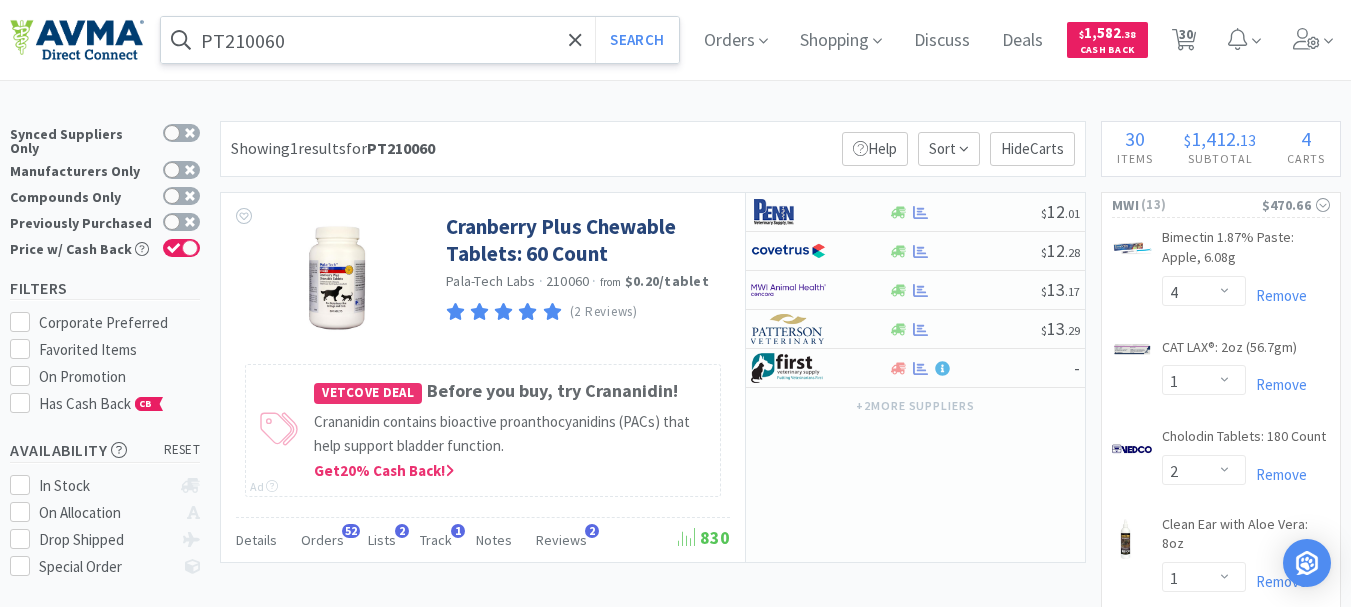 click on "PT210060" at bounding box center [420, 40] 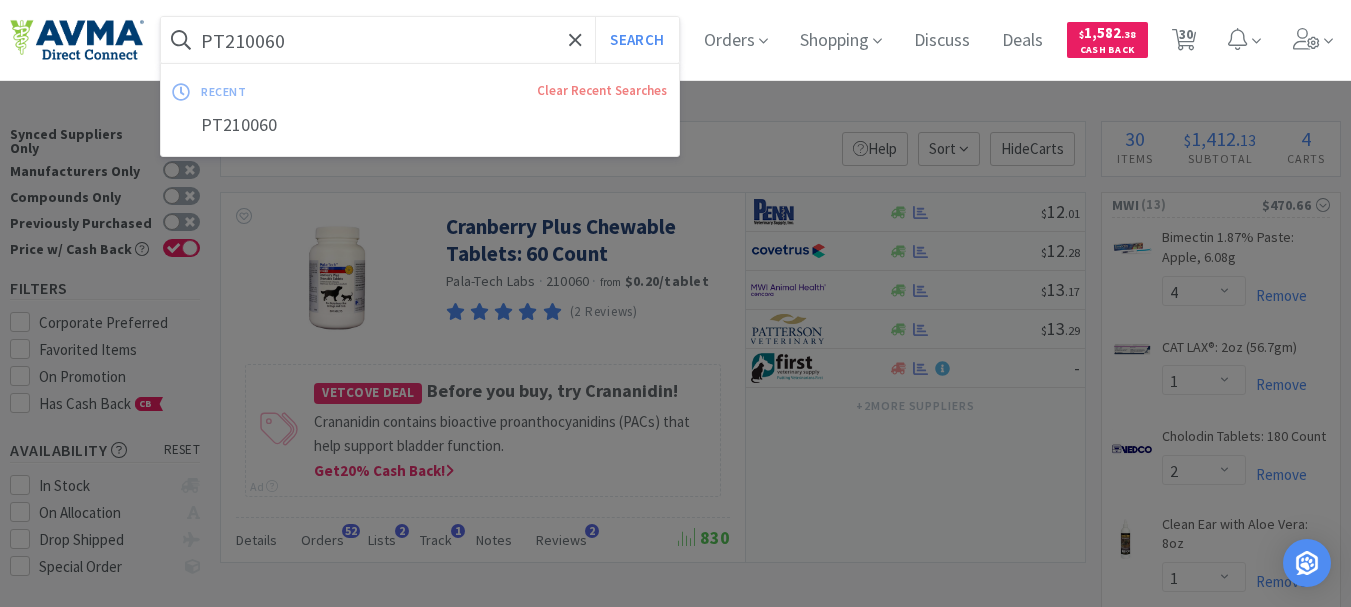 paste on "001551" 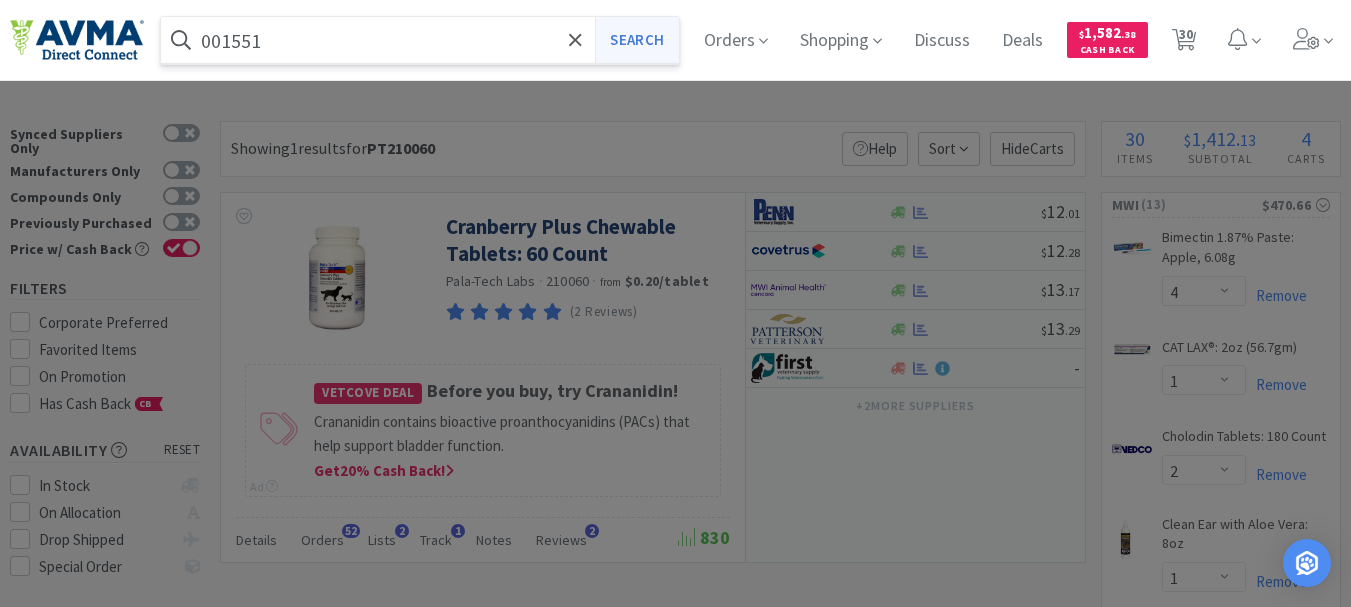 click on "Search" at bounding box center [636, 40] 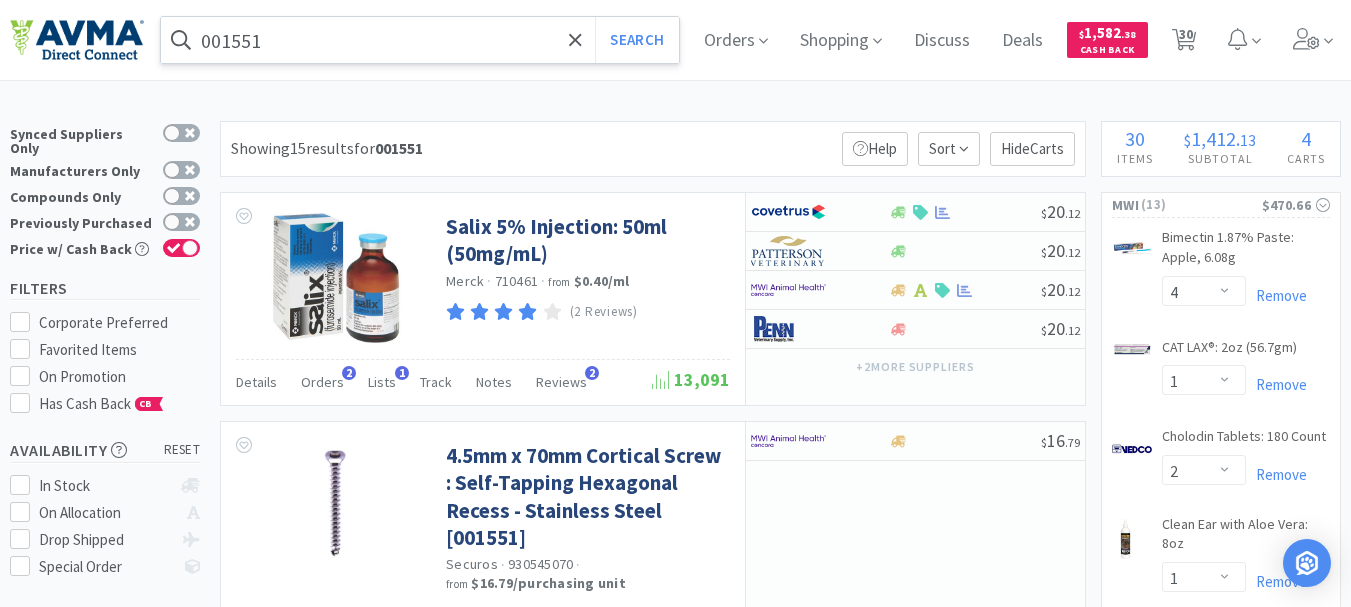 click on "001551" at bounding box center (420, 40) 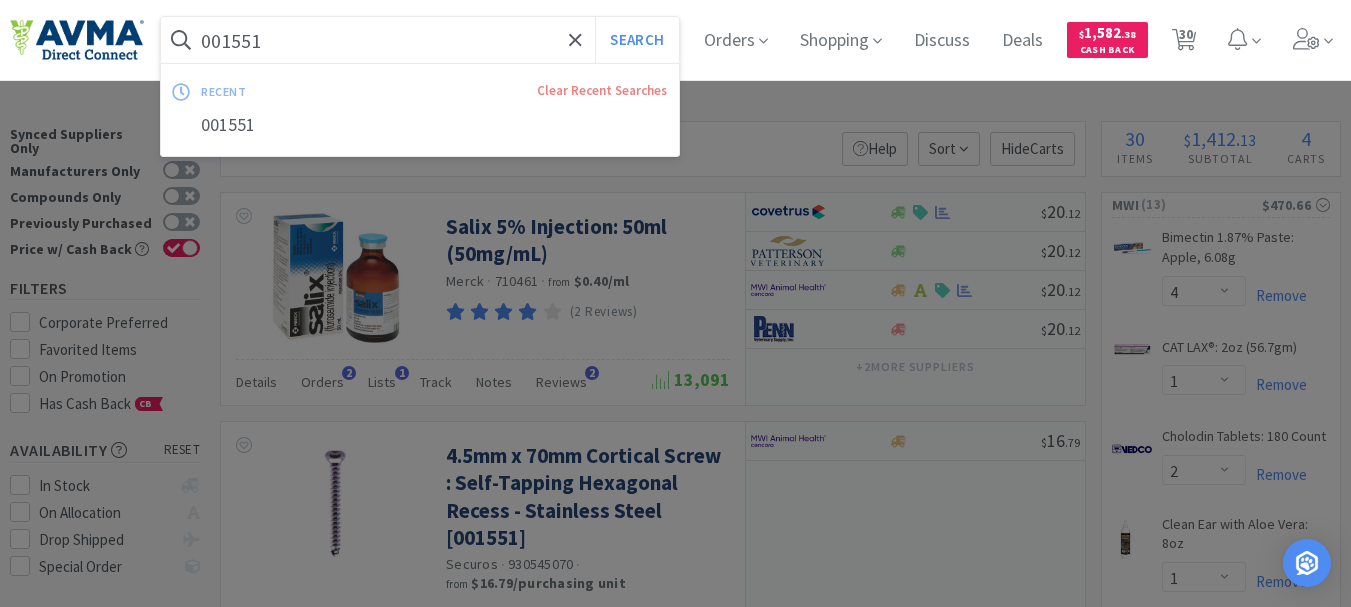 paste on "75714" 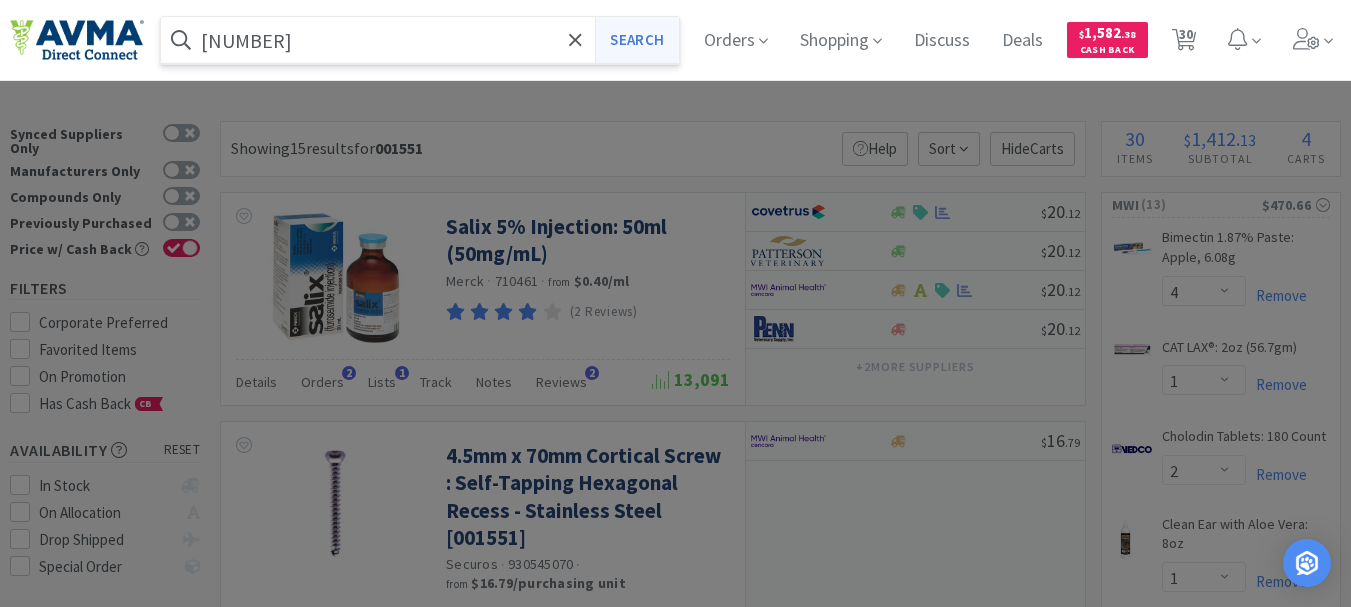 type on "[NUMBER]" 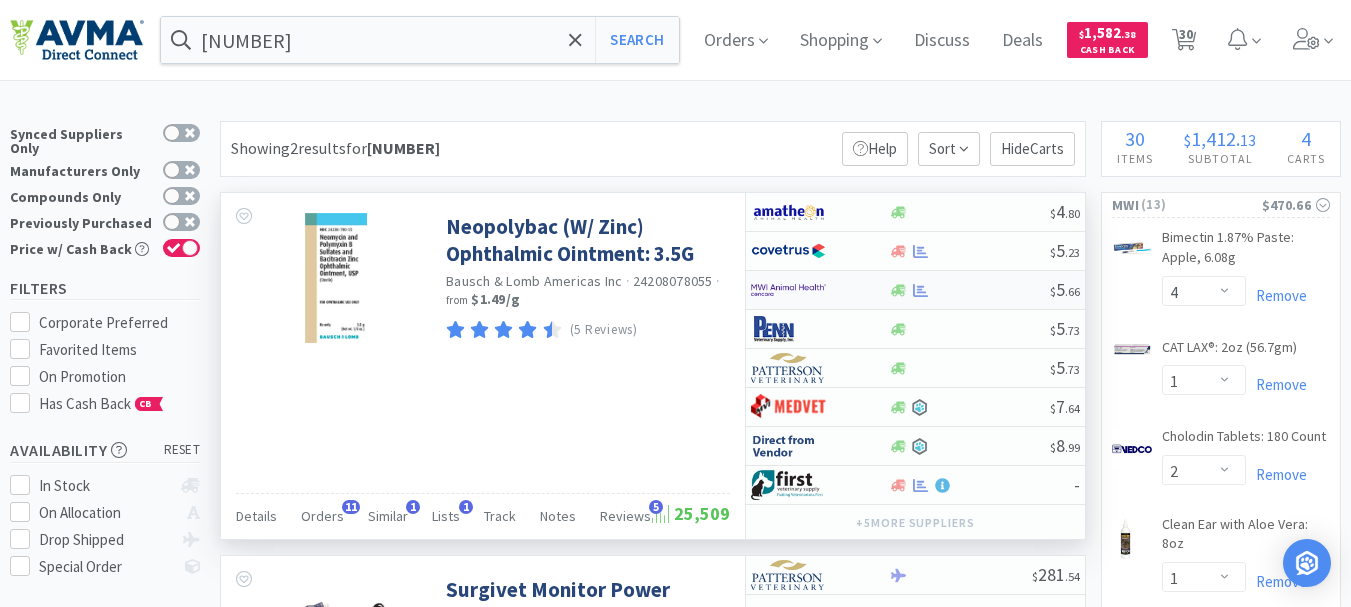 click at bounding box center (788, 290) 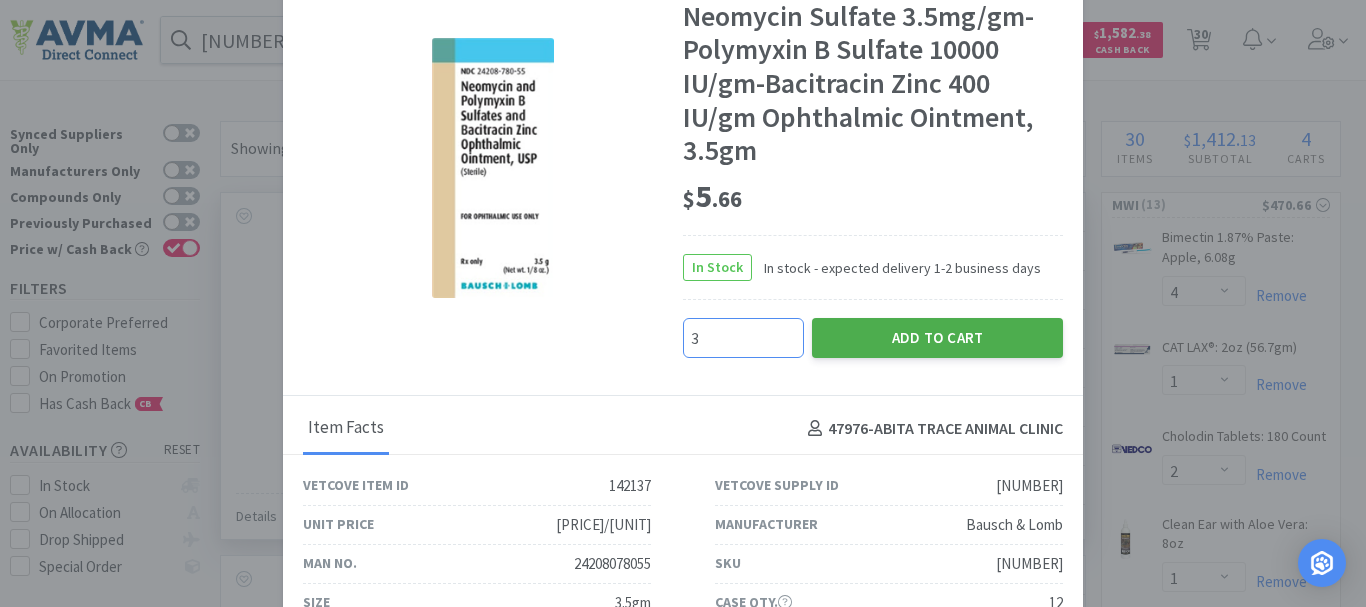 type on "3" 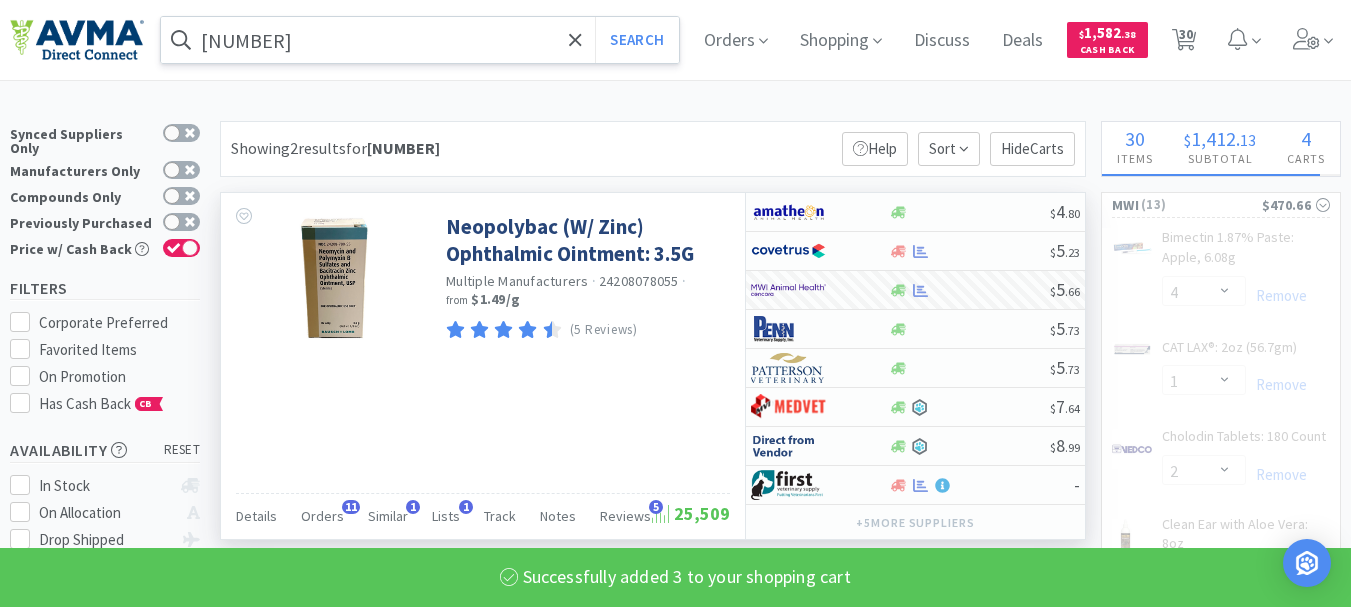 select on "2" 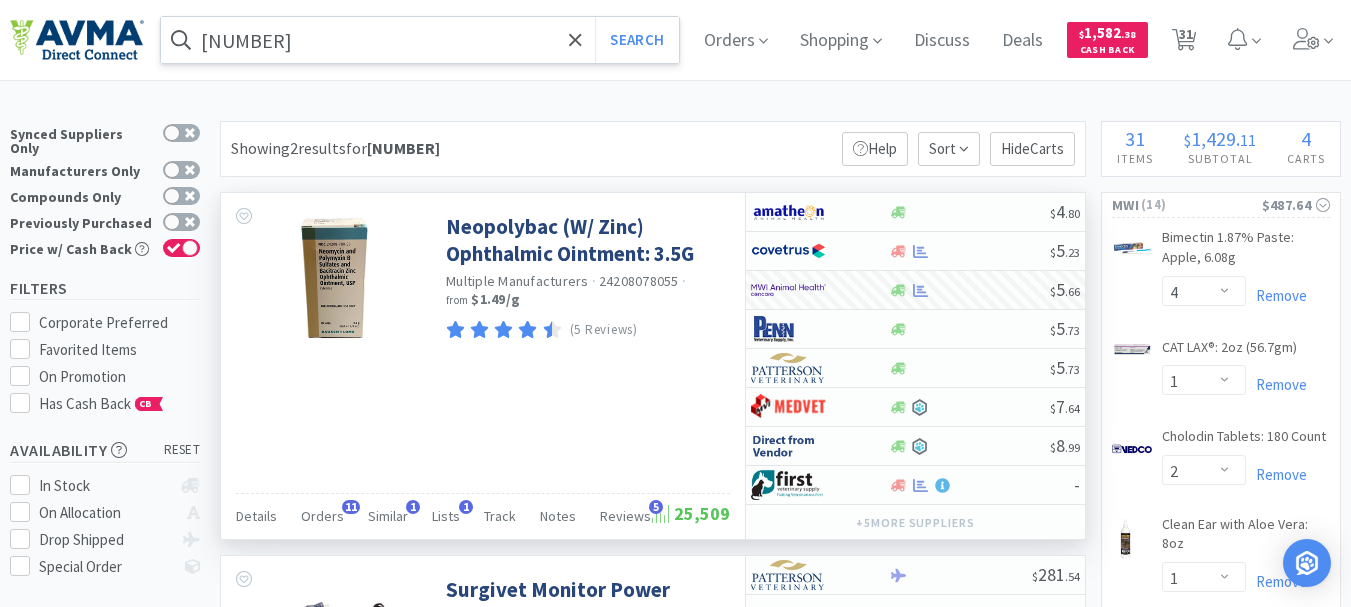 click on "[NUMBER]" at bounding box center [420, 40] 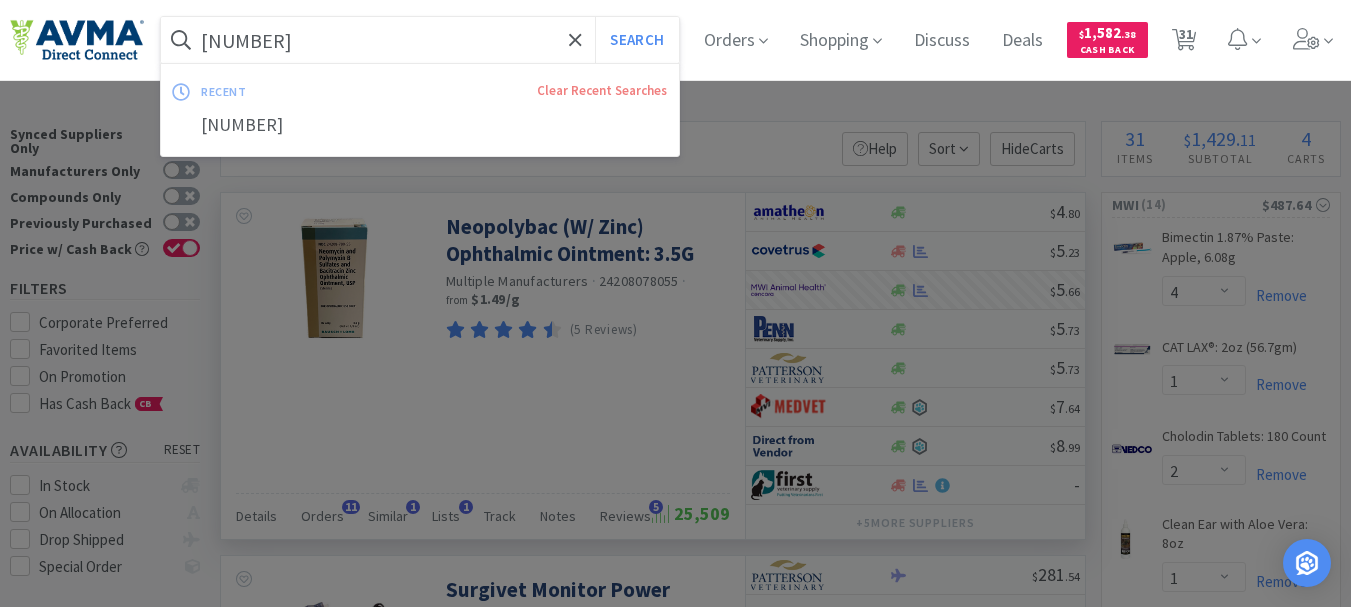 paste on "[NUMBER]" 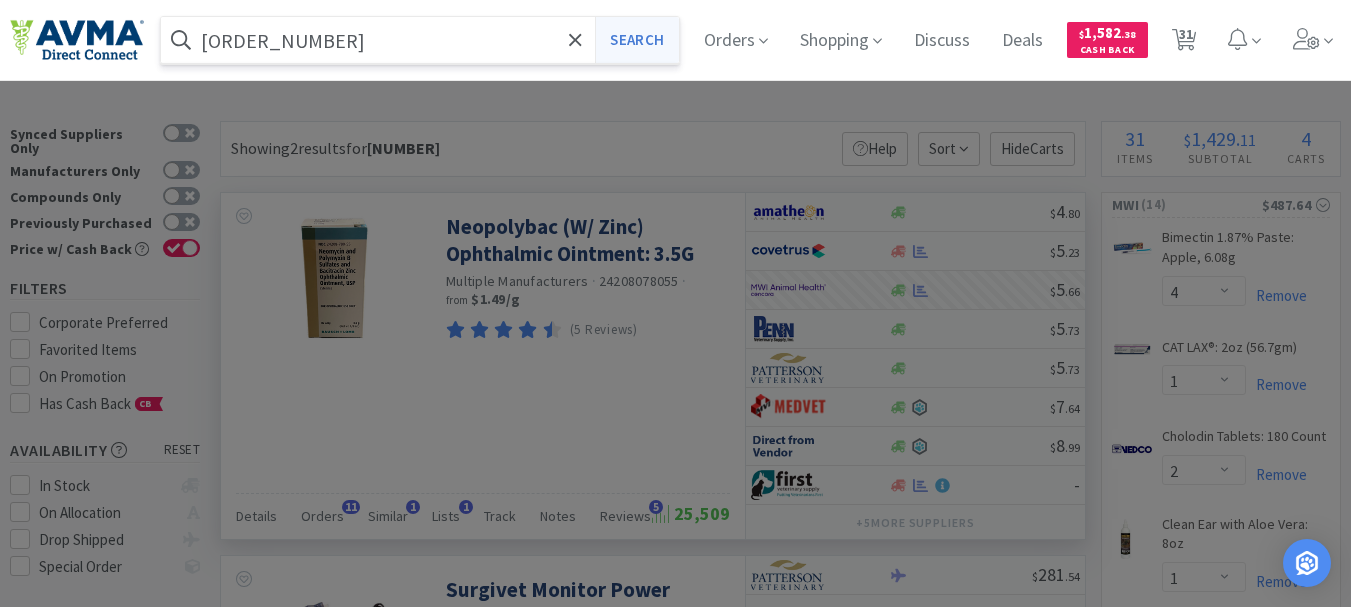 type on "[ORDER_NUMBER]" 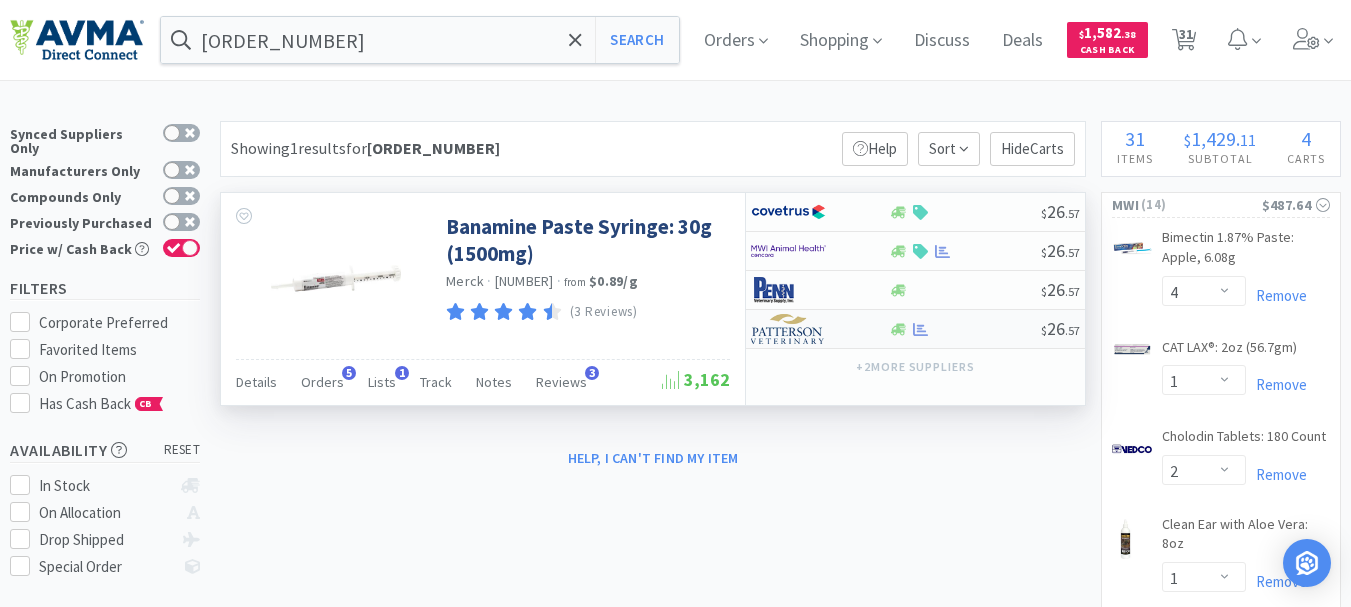 click at bounding box center (788, 329) 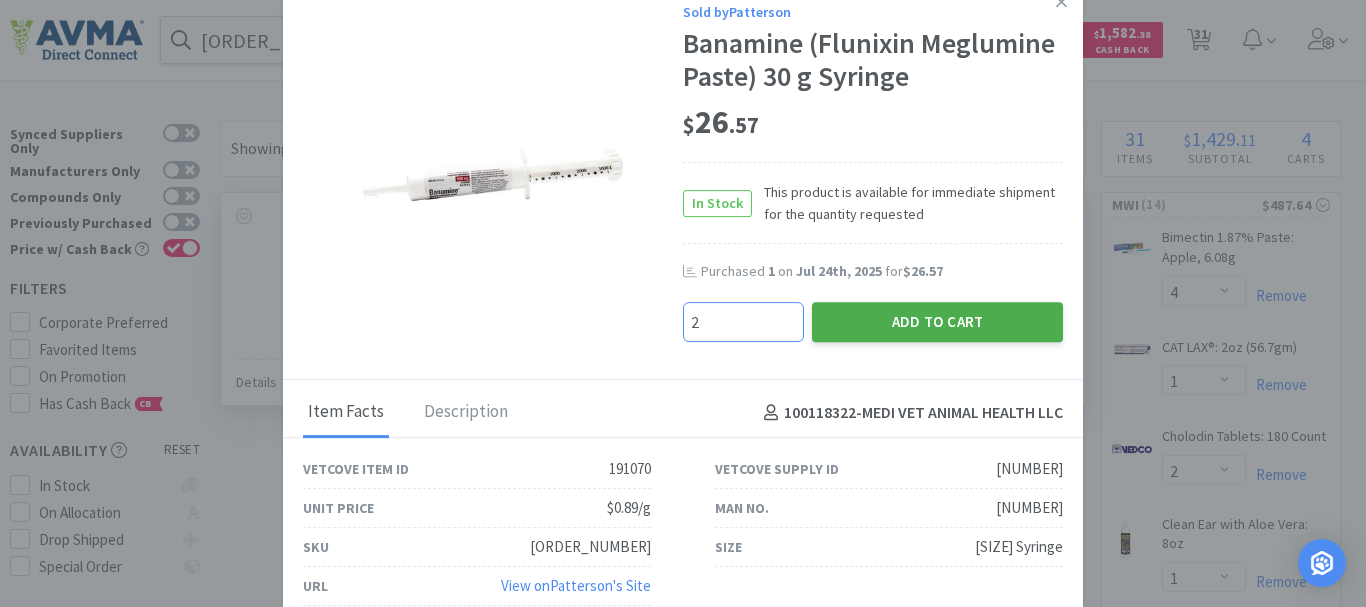 type on "2" 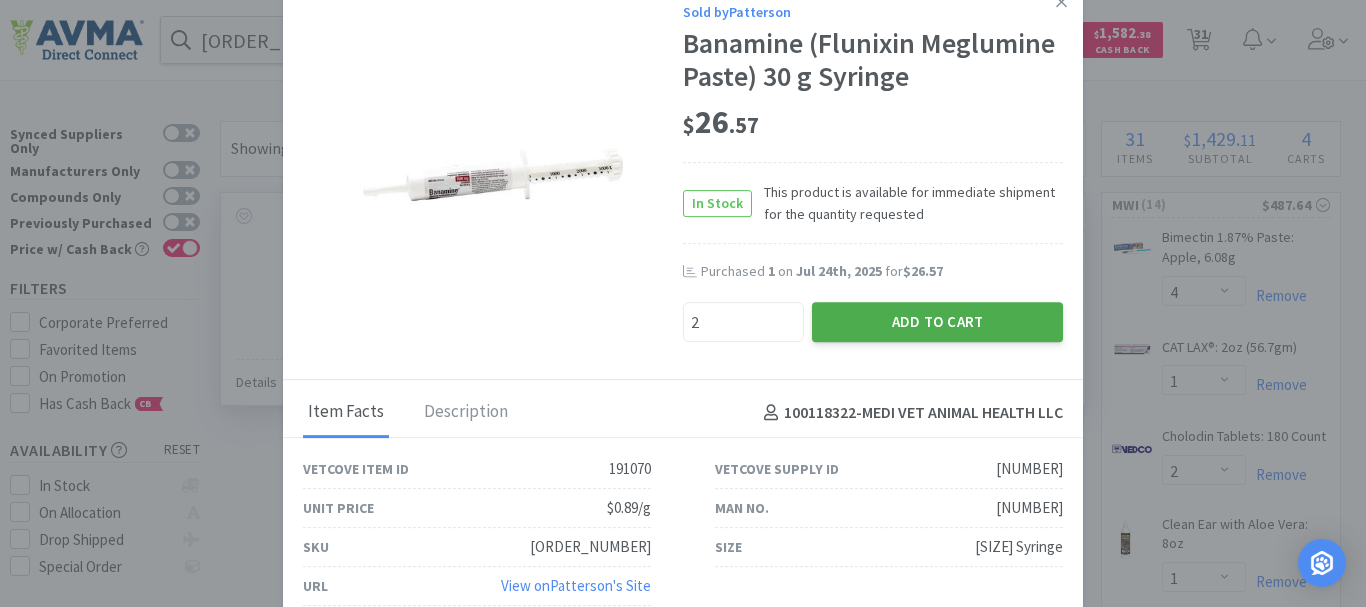 click on "Add to Cart" at bounding box center [937, 322] 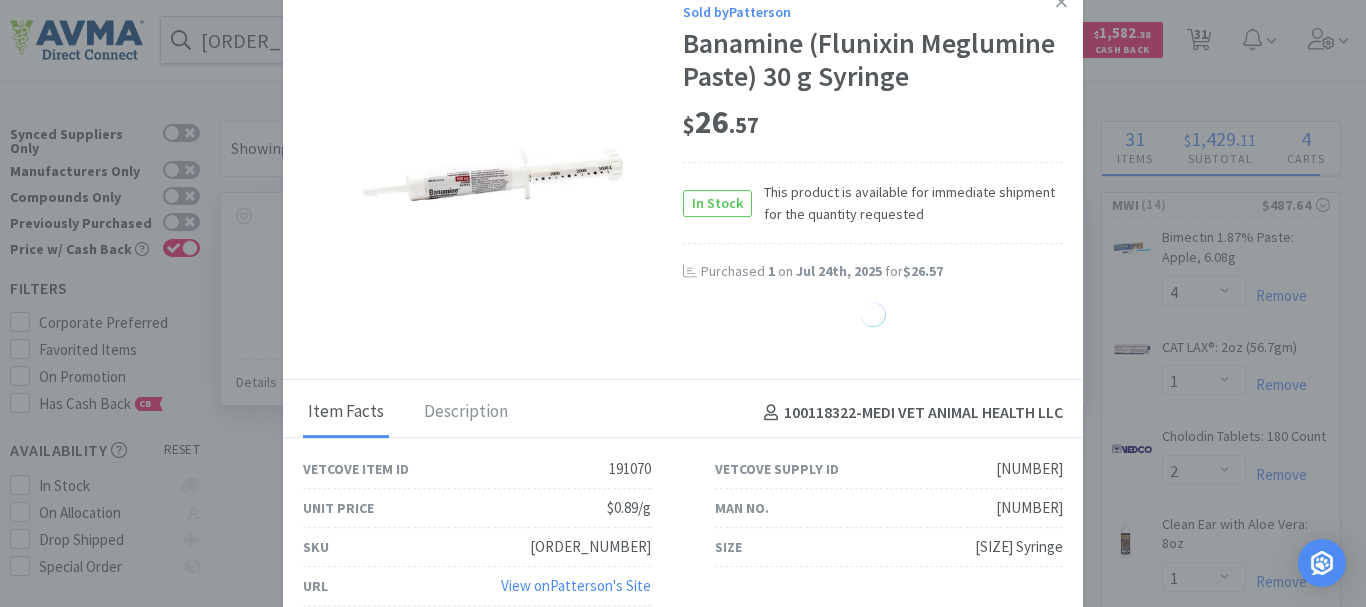 select on "2" 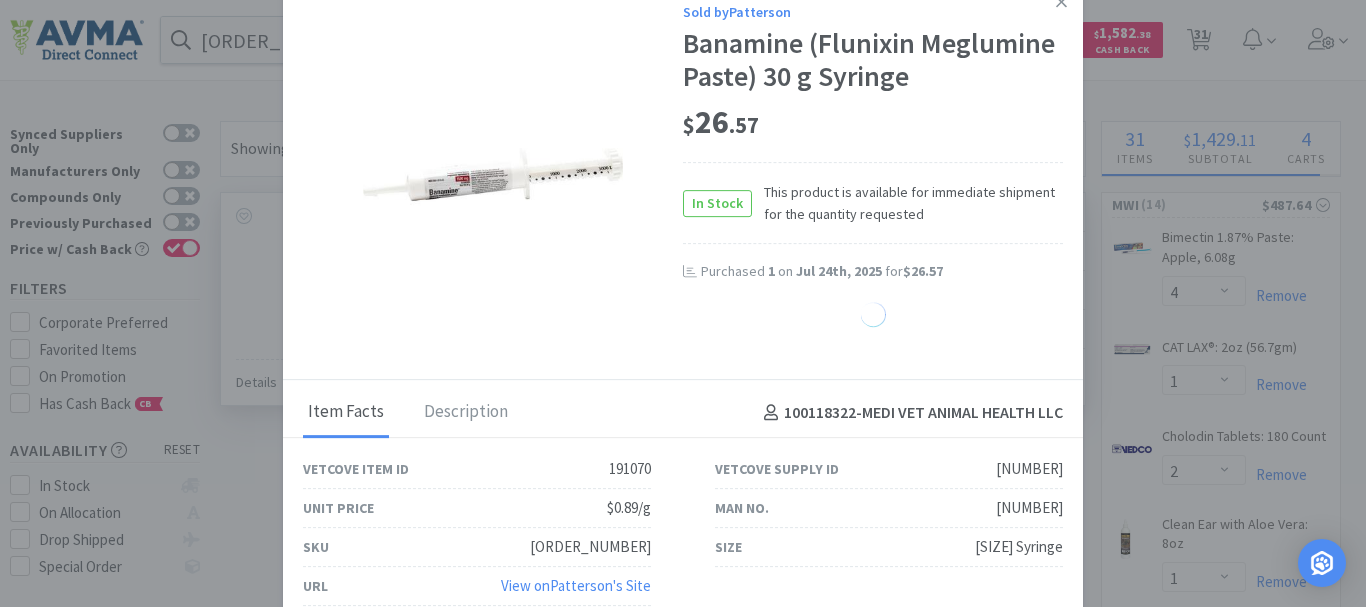 select on "4" 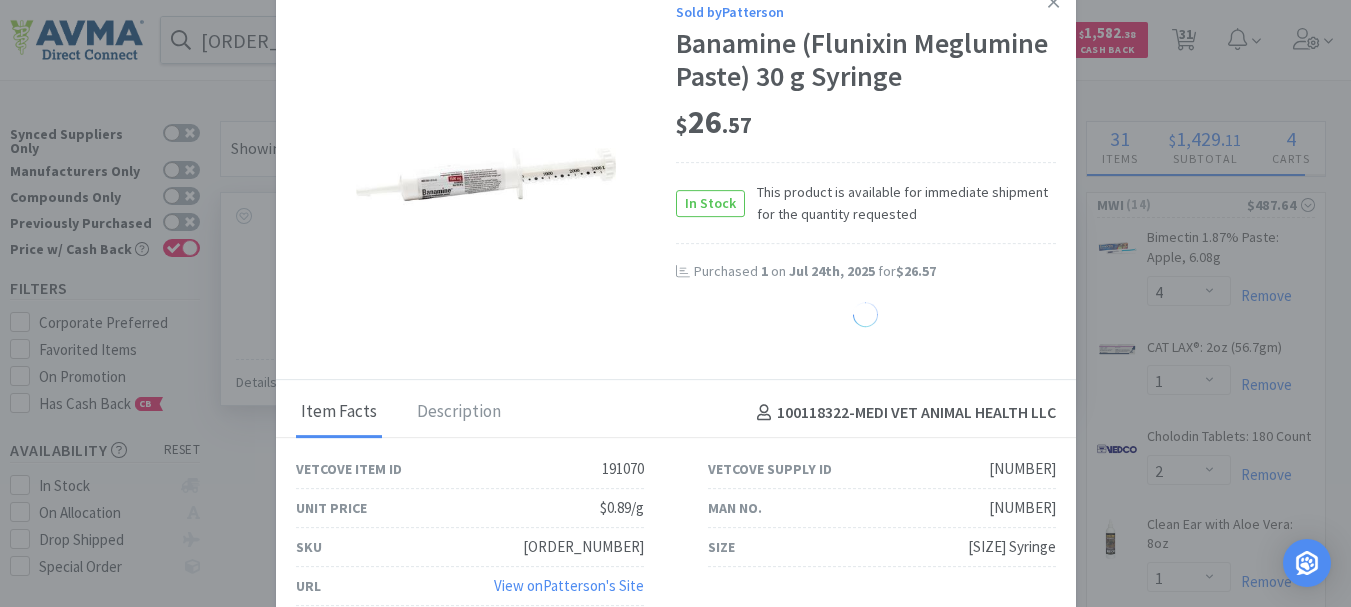 select on "2" 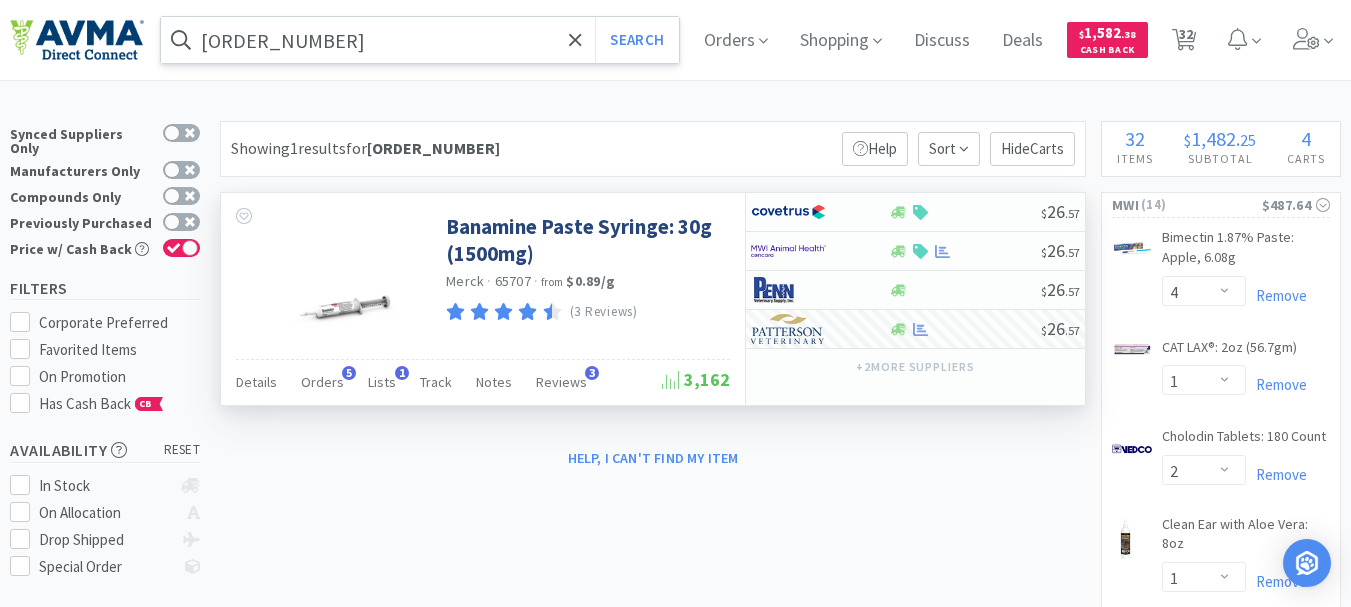 click on "[ORDER_NUMBER]" at bounding box center (420, 40) 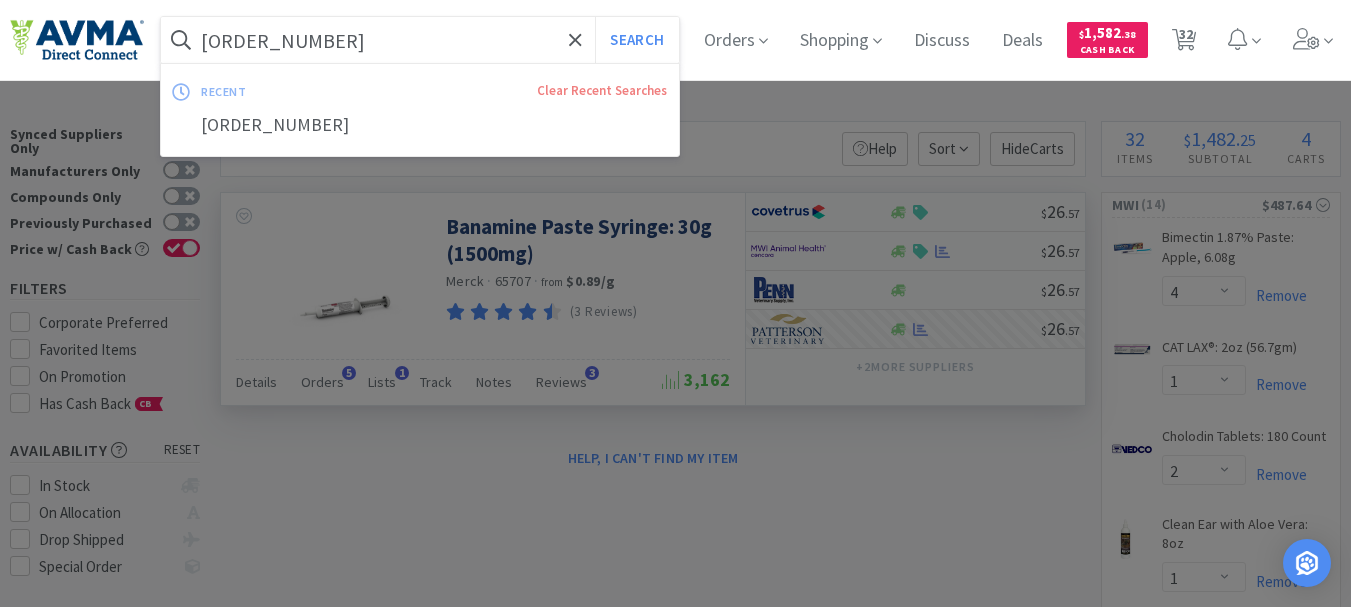 paste on "924248" 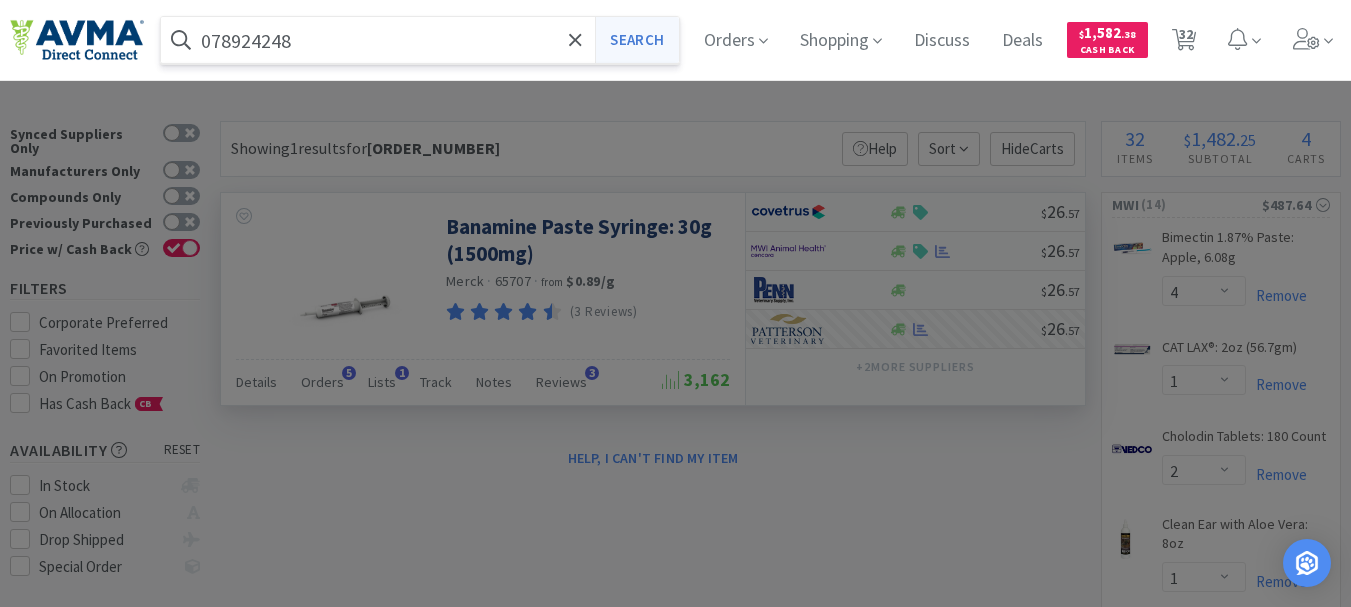 type on "078924248" 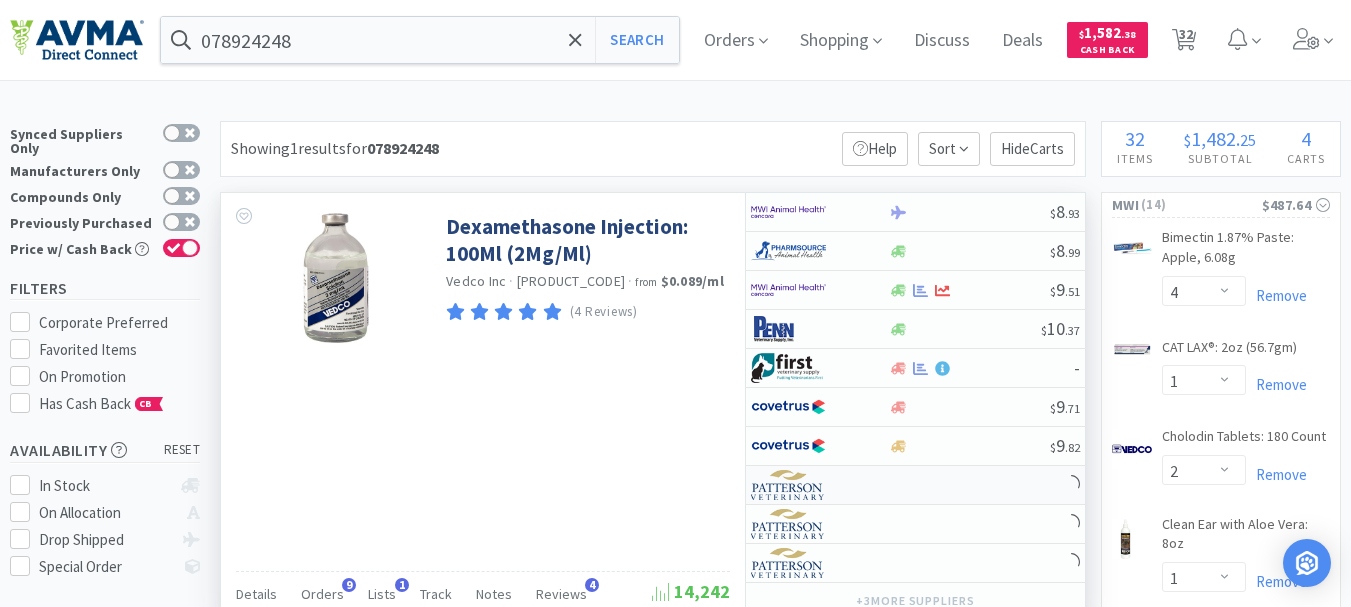 scroll, scrollTop: 100, scrollLeft: 0, axis: vertical 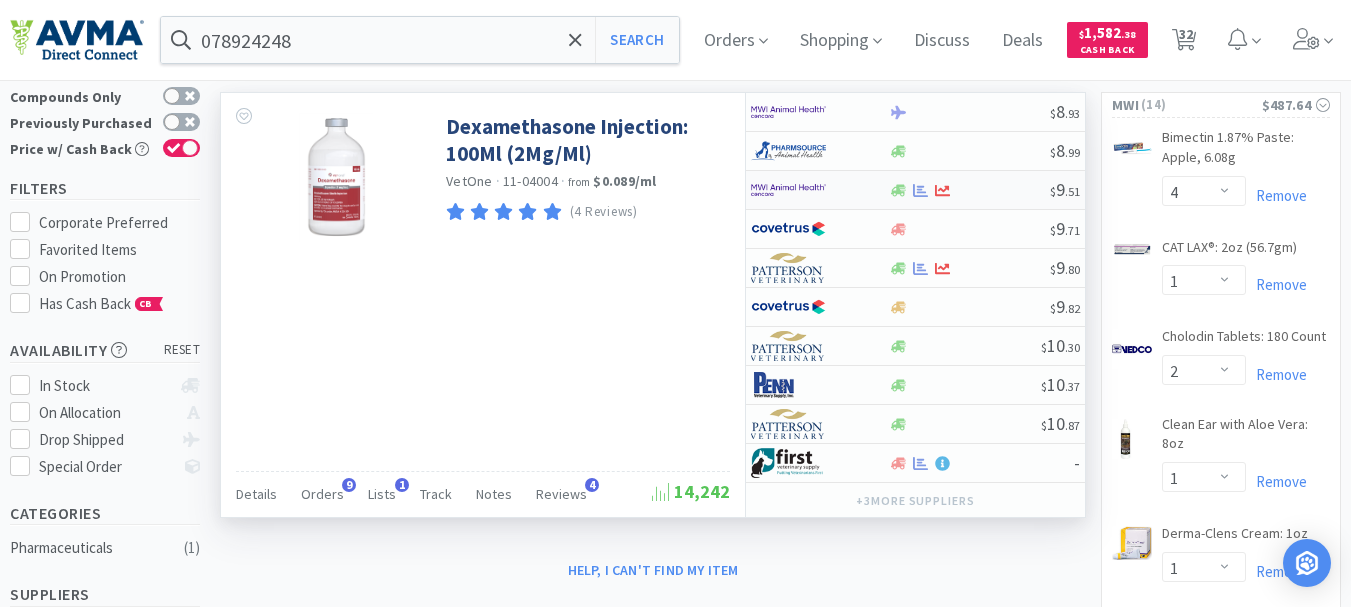click at bounding box center (806, 190) 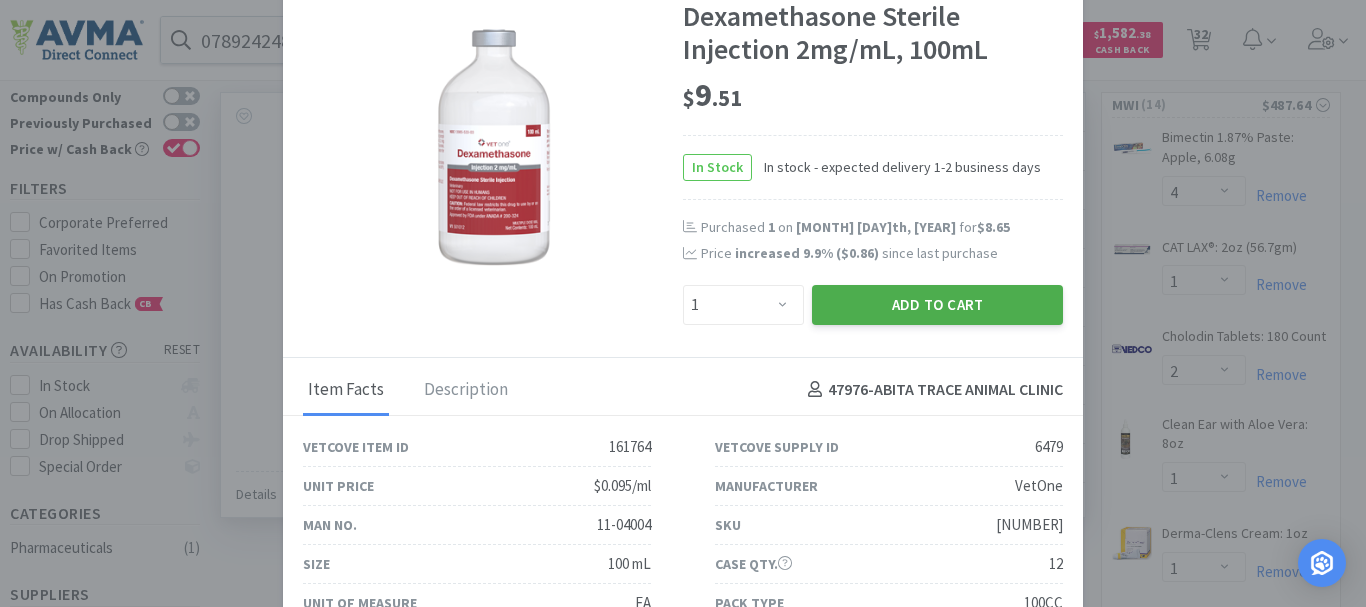 click on "Add to Cart" at bounding box center (937, 305) 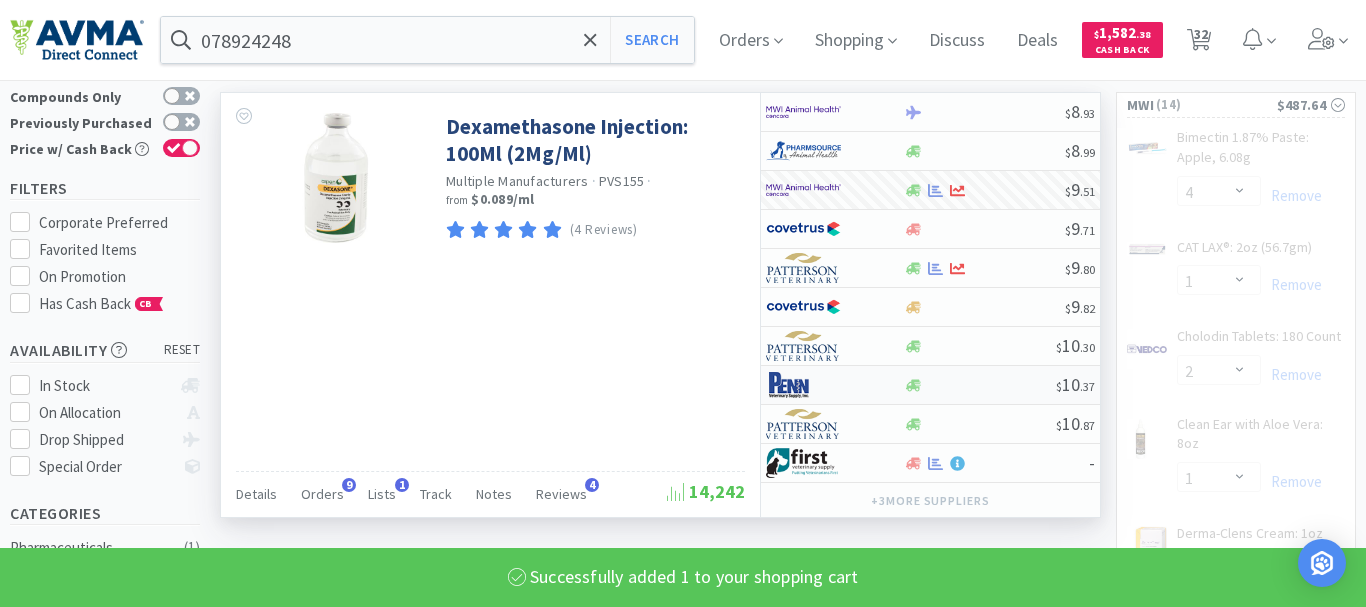 select on "1" 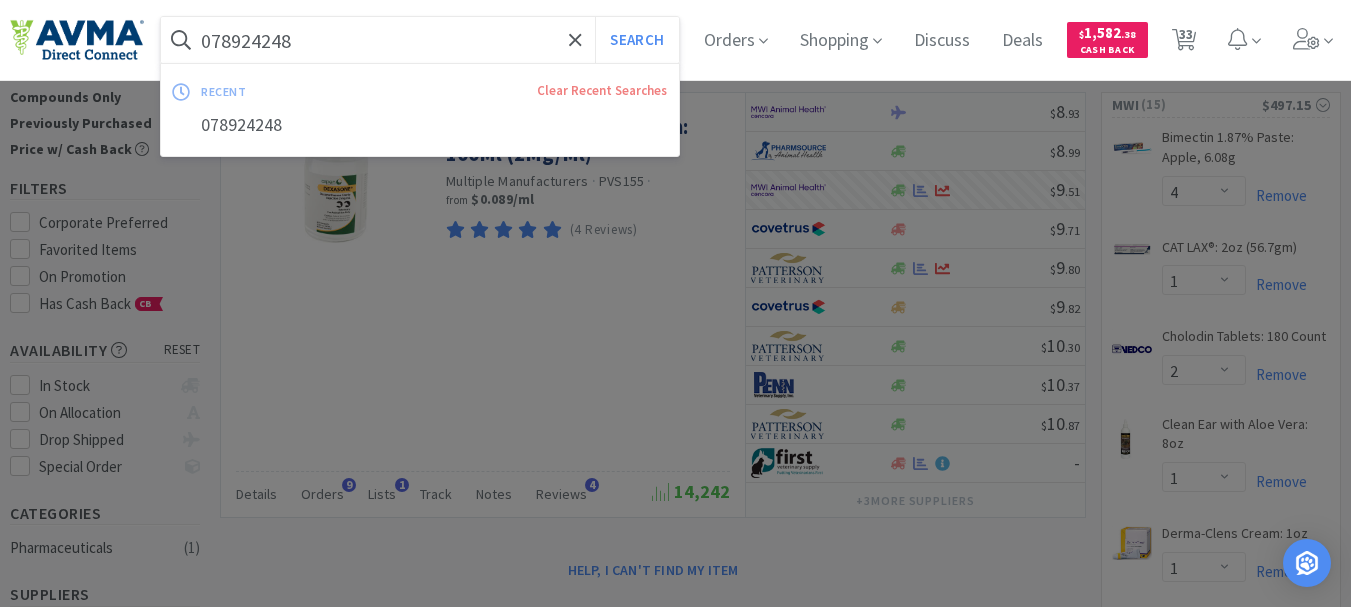 click on "078924248" at bounding box center (420, 40) 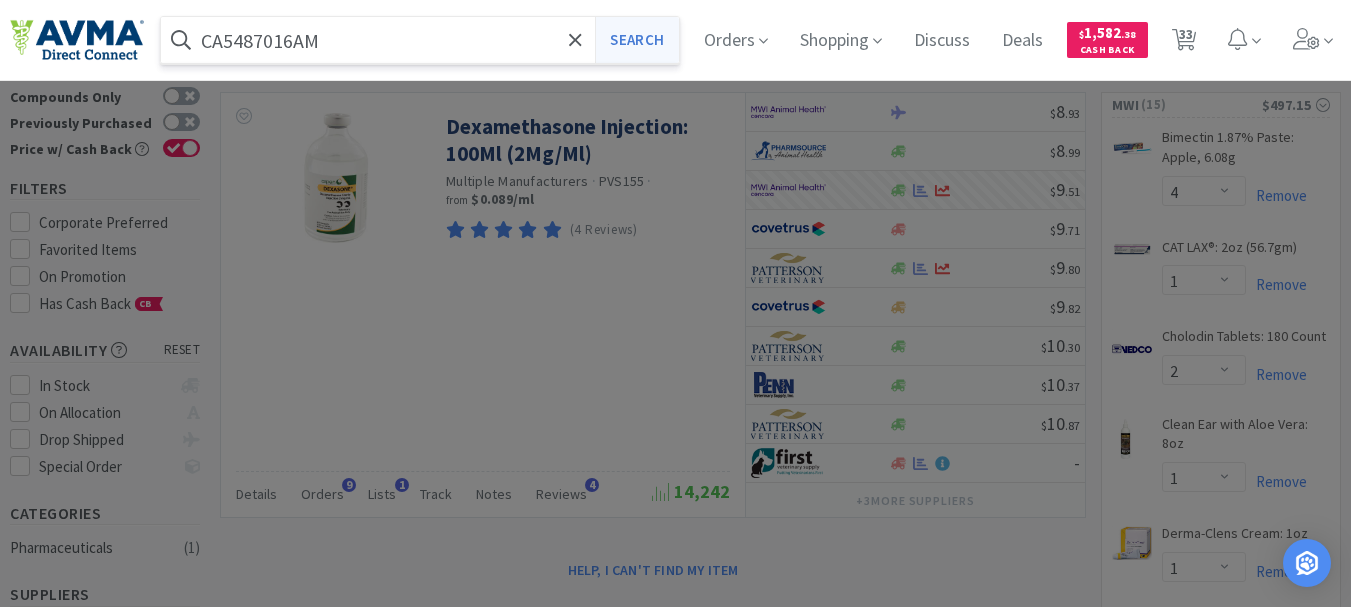 click on "Search" at bounding box center (636, 40) 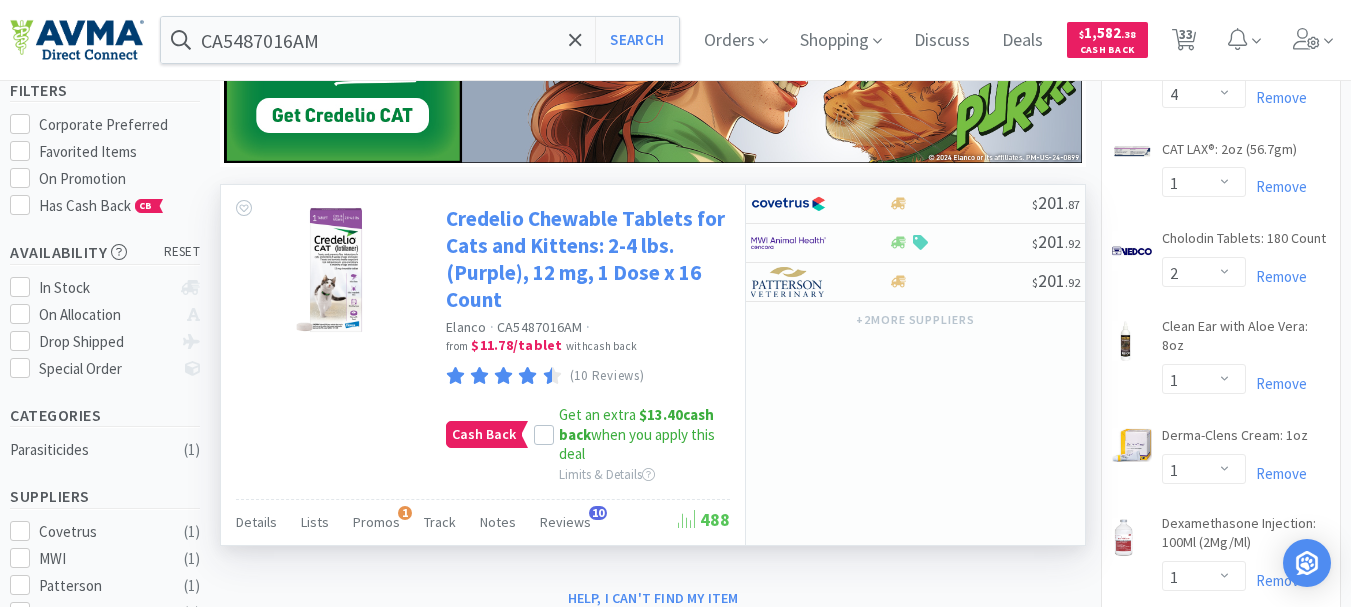 scroll, scrollTop: 200, scrollLeft: 0, axis: vertical 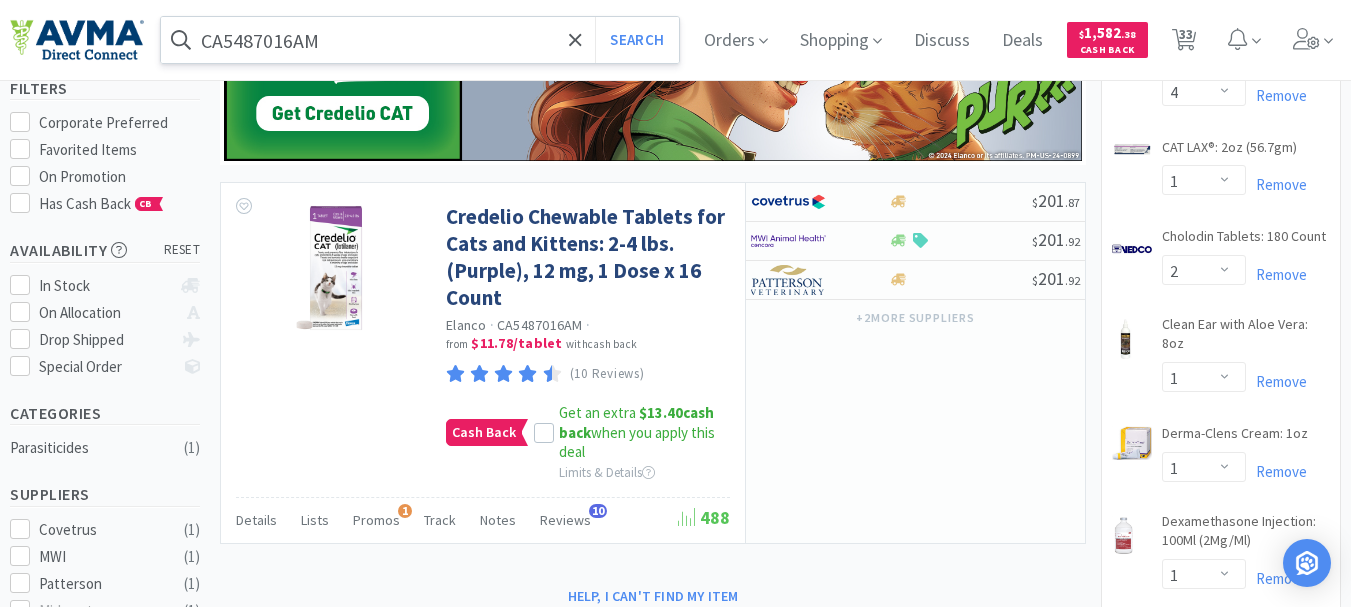 click on "CA5487016AM" at bounding box center [420, 40] 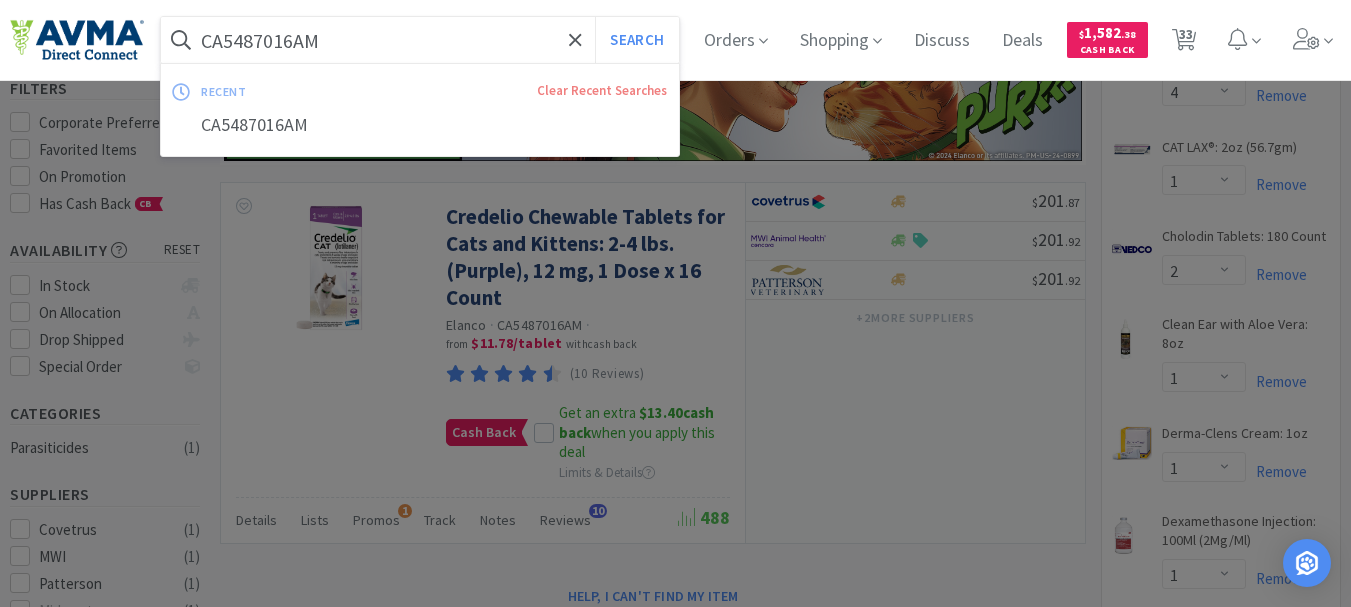 paste on "078938216" 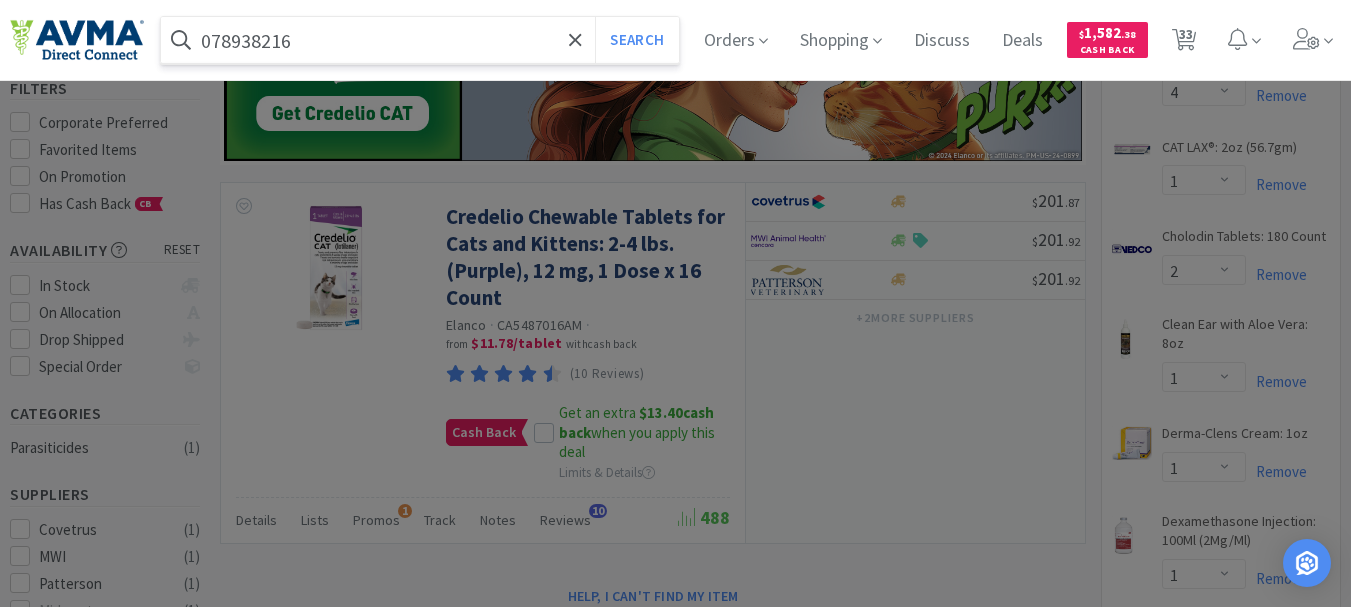 click on "Search" at bounding box center (636, 40) 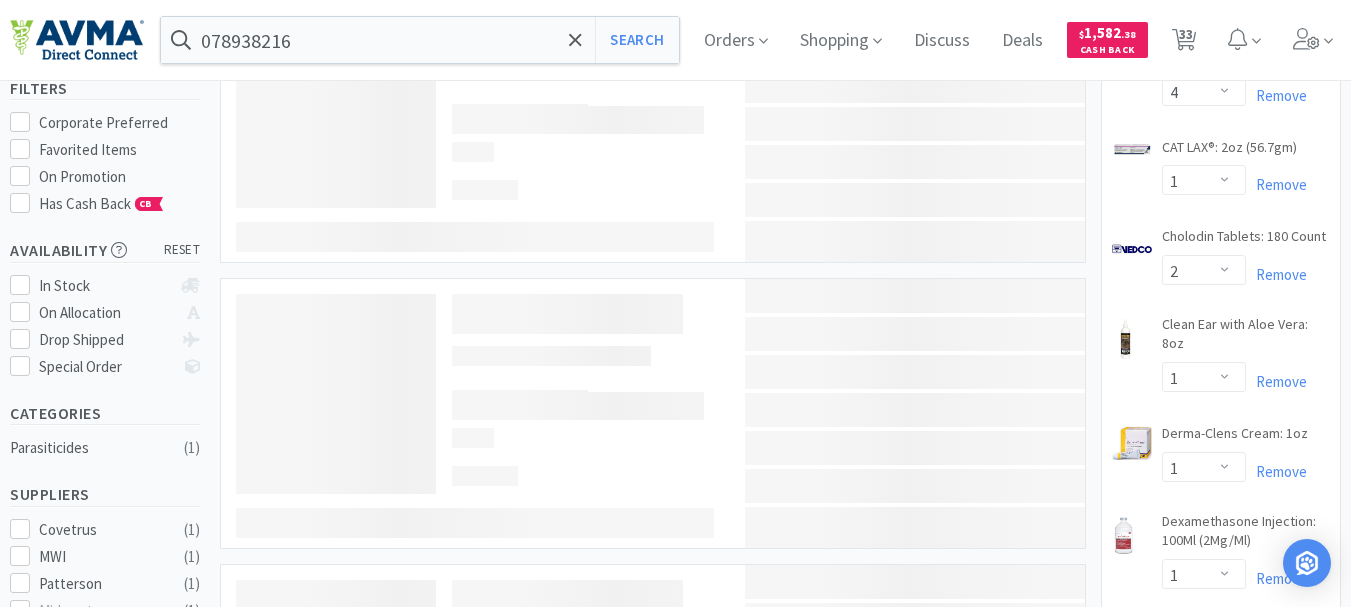 scroll, scrollTop: 0, scrollLeft: 0, axis: both 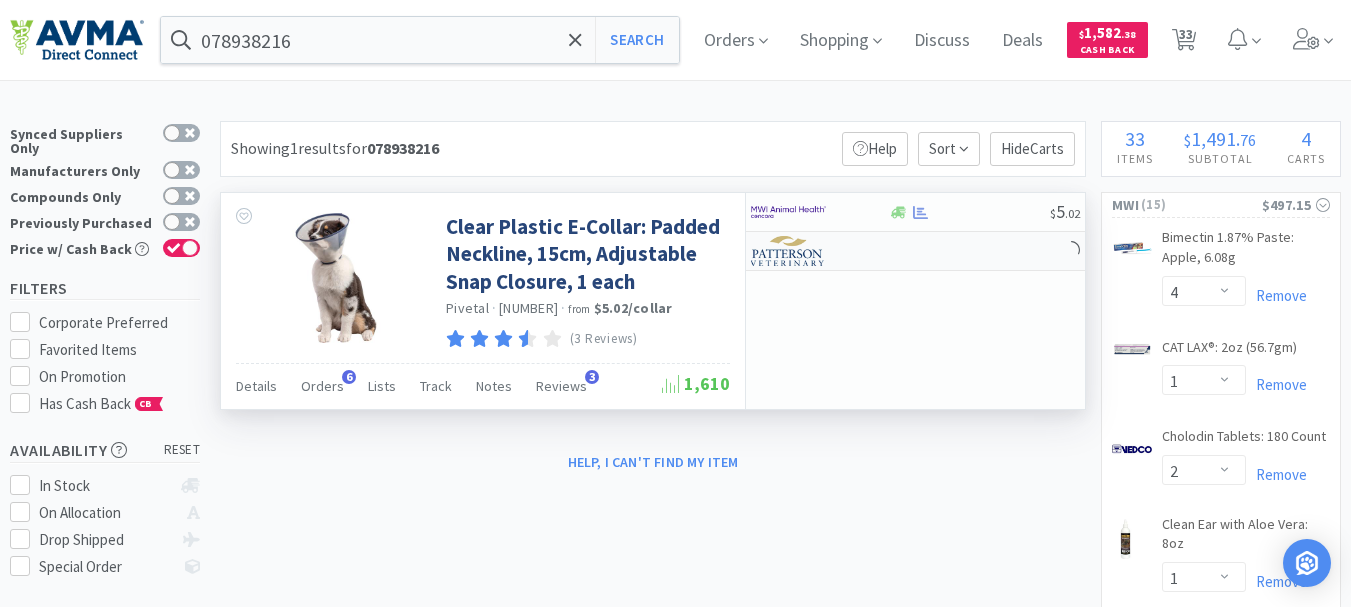 click at bounding box center [788, 251] 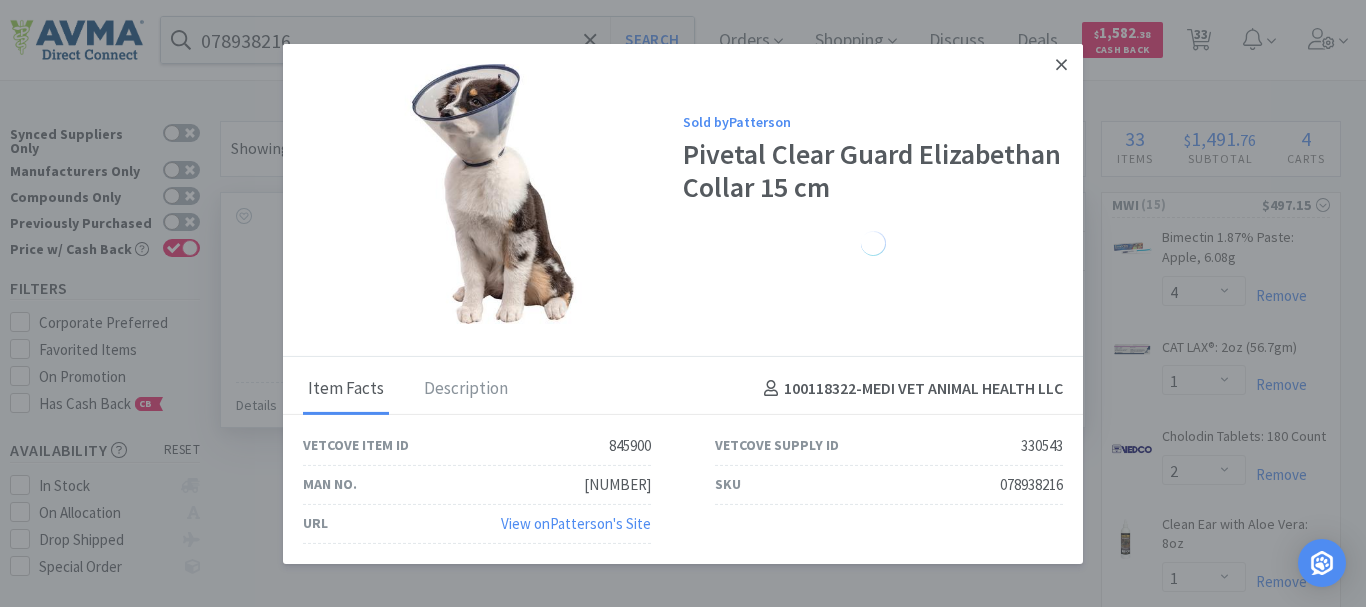 click 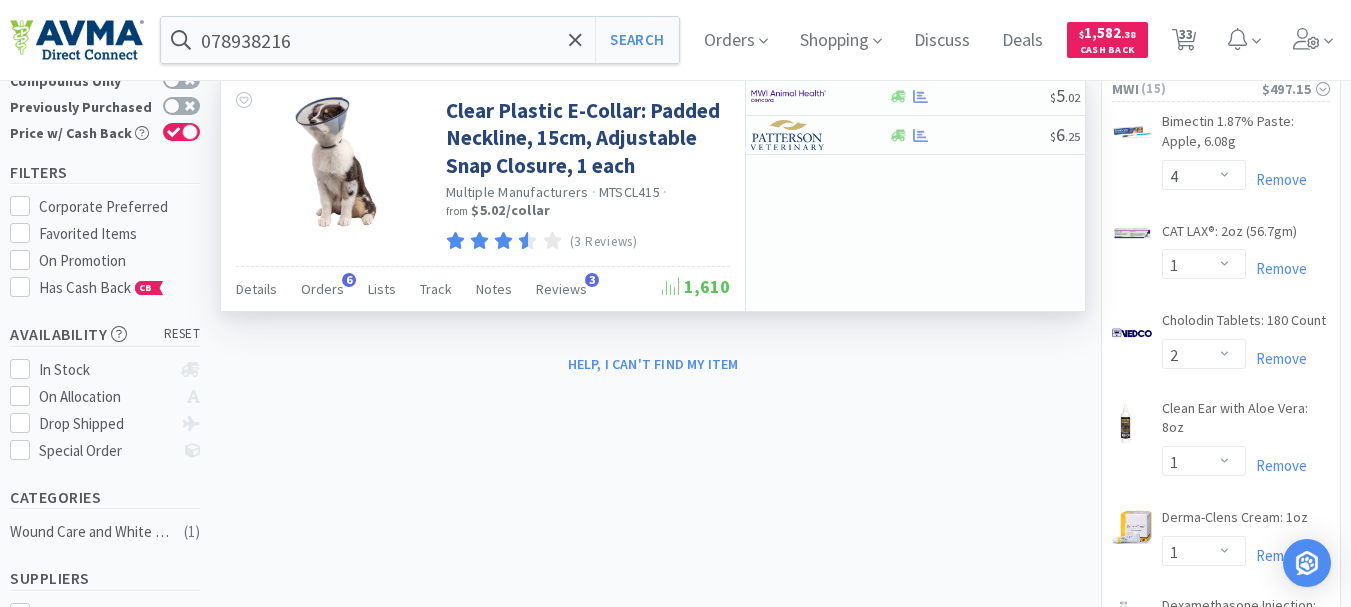 scroll, scrollTop: 0, scrollLeft: 0, axis: both 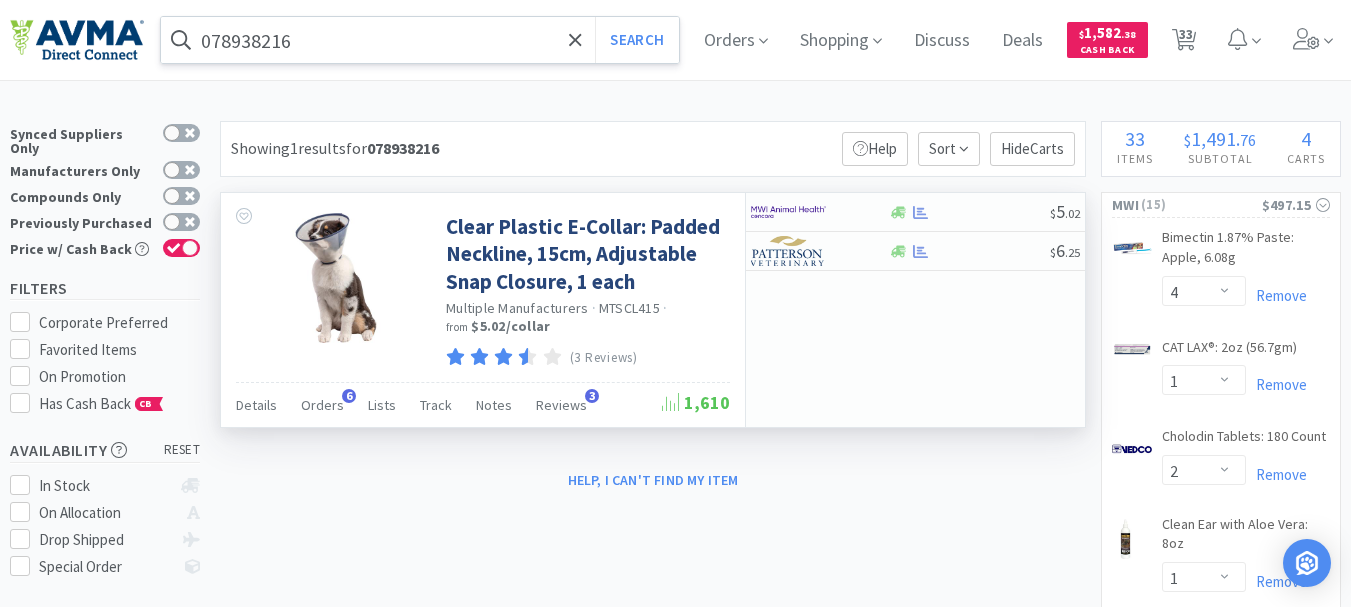 click on "078938216" at bounding box center [420, 40] 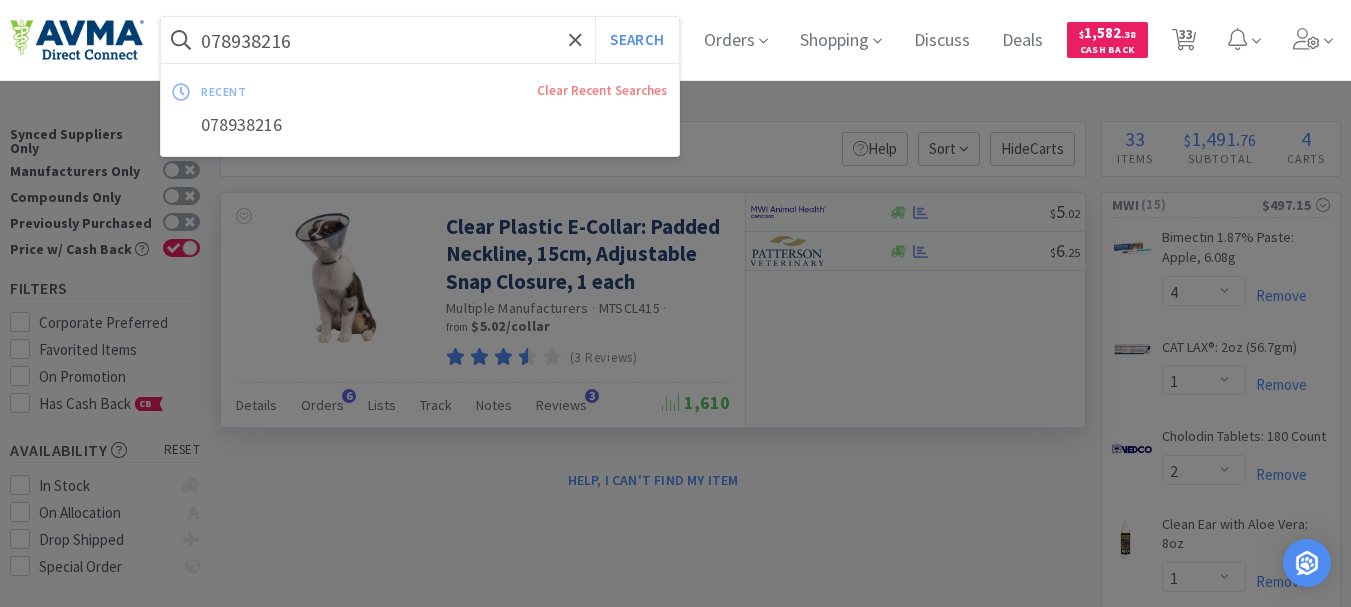 paste on "AUR1060" 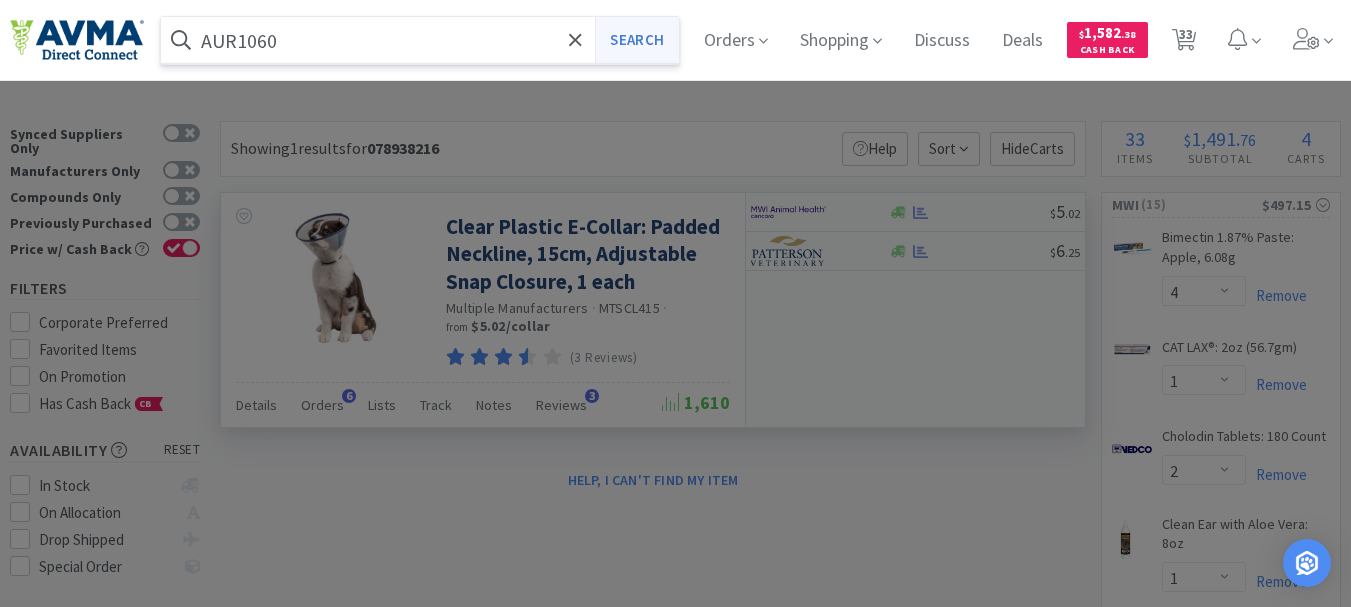 type on "AUR1060" 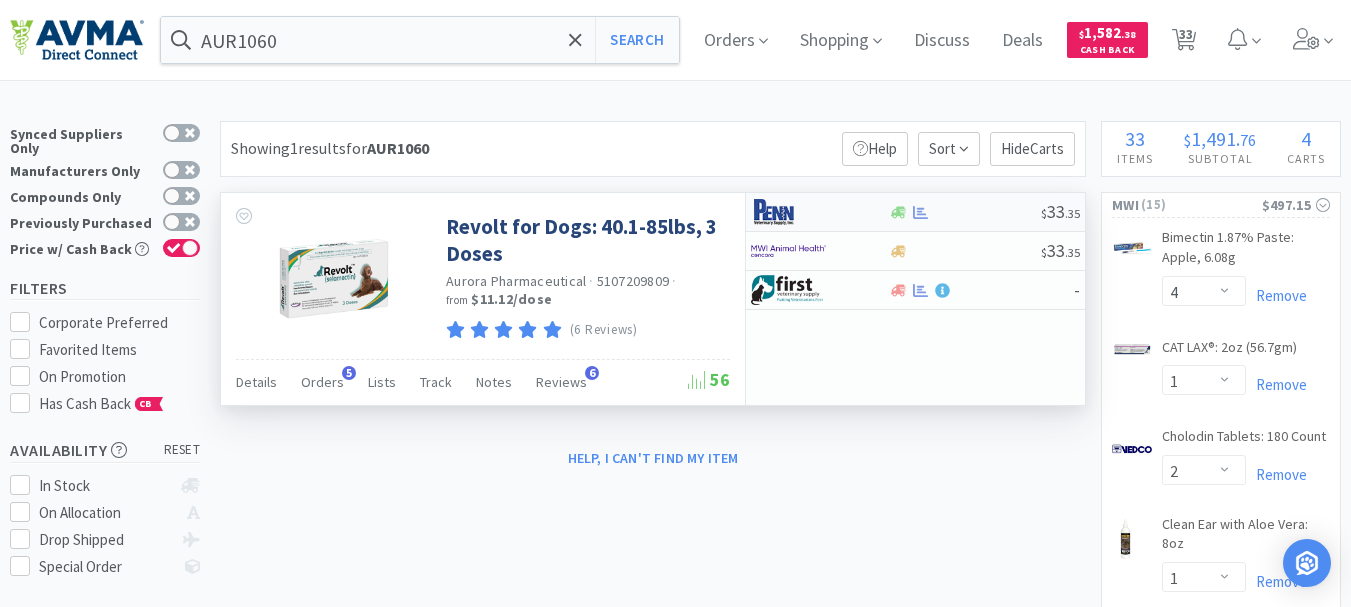 click at bounding box center [788, 212] 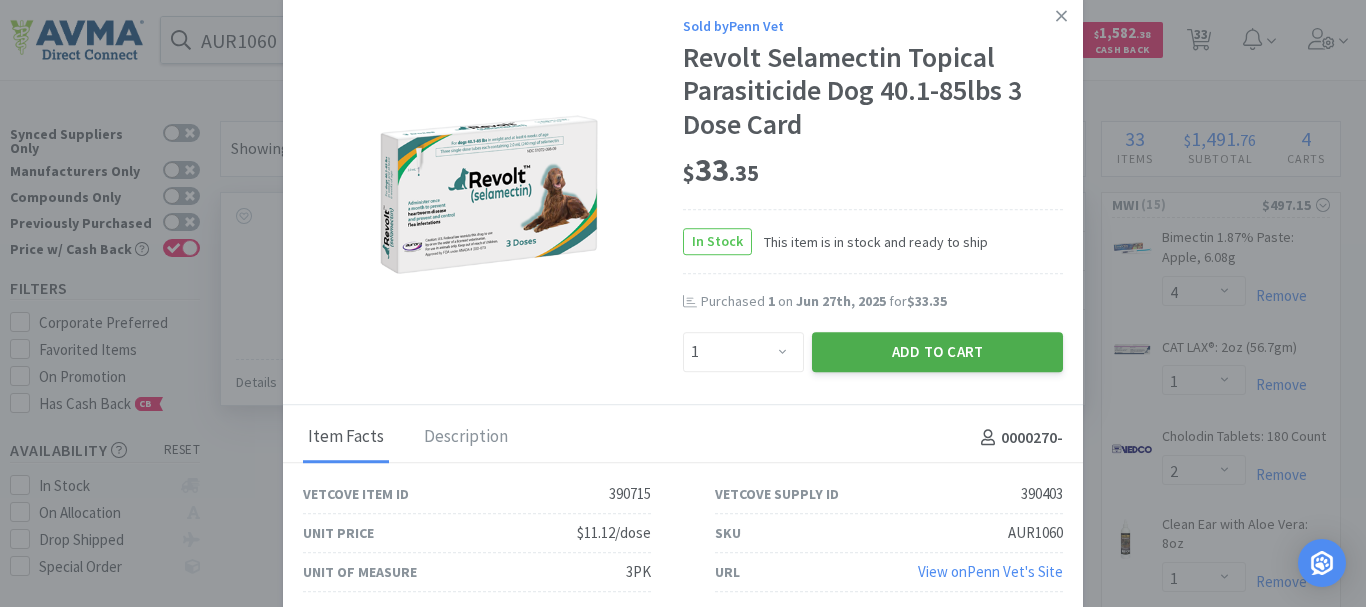 click on "Add to Cart" at bounding box center (937, 352) 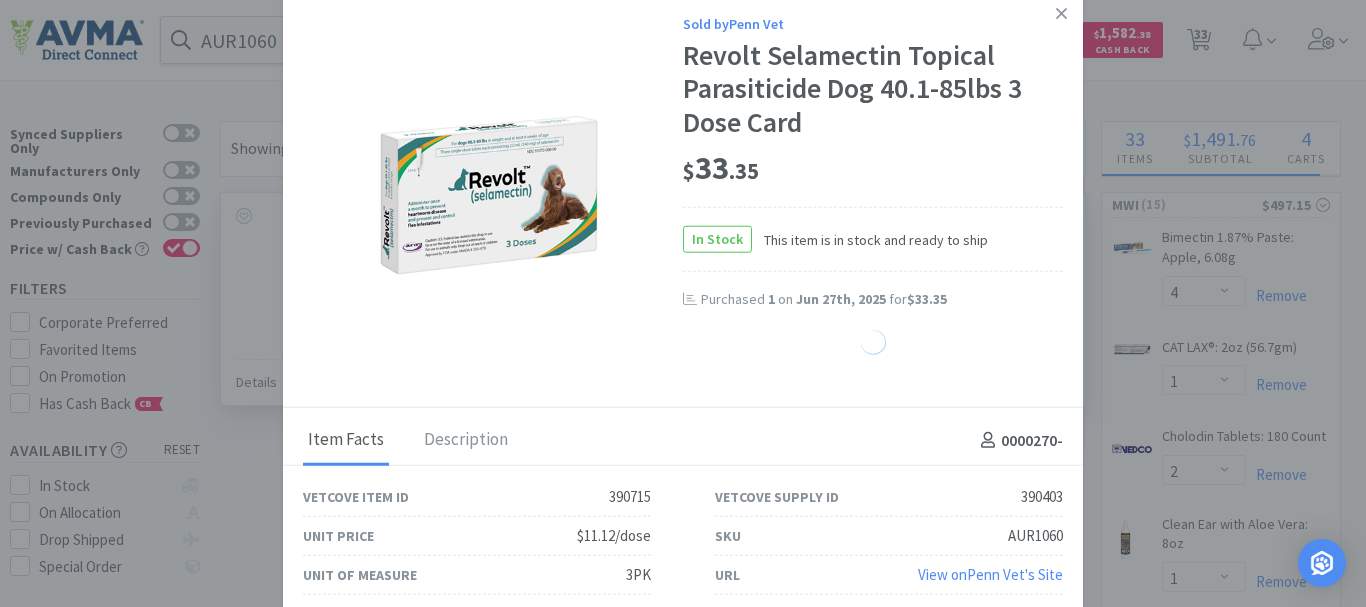 select on "1" 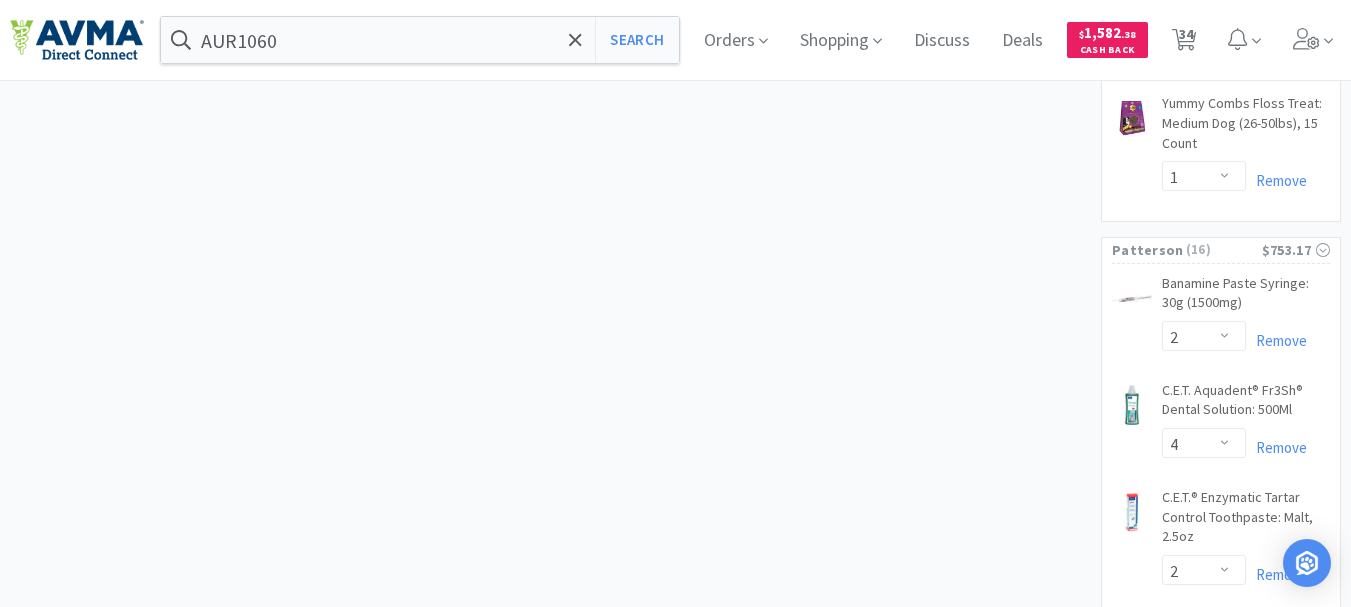 scroll, scrollTop: 1600, scrollLeft: 0, axis: vertical 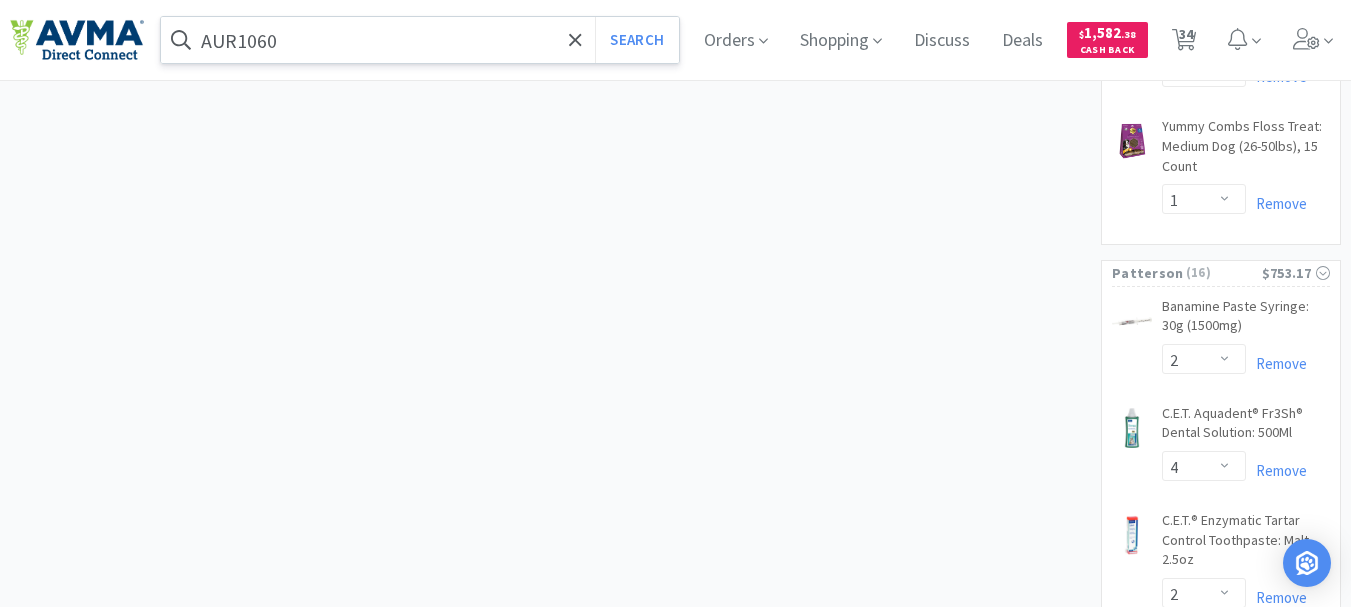 click on "AUR1060" at bounding box center (420, 40) 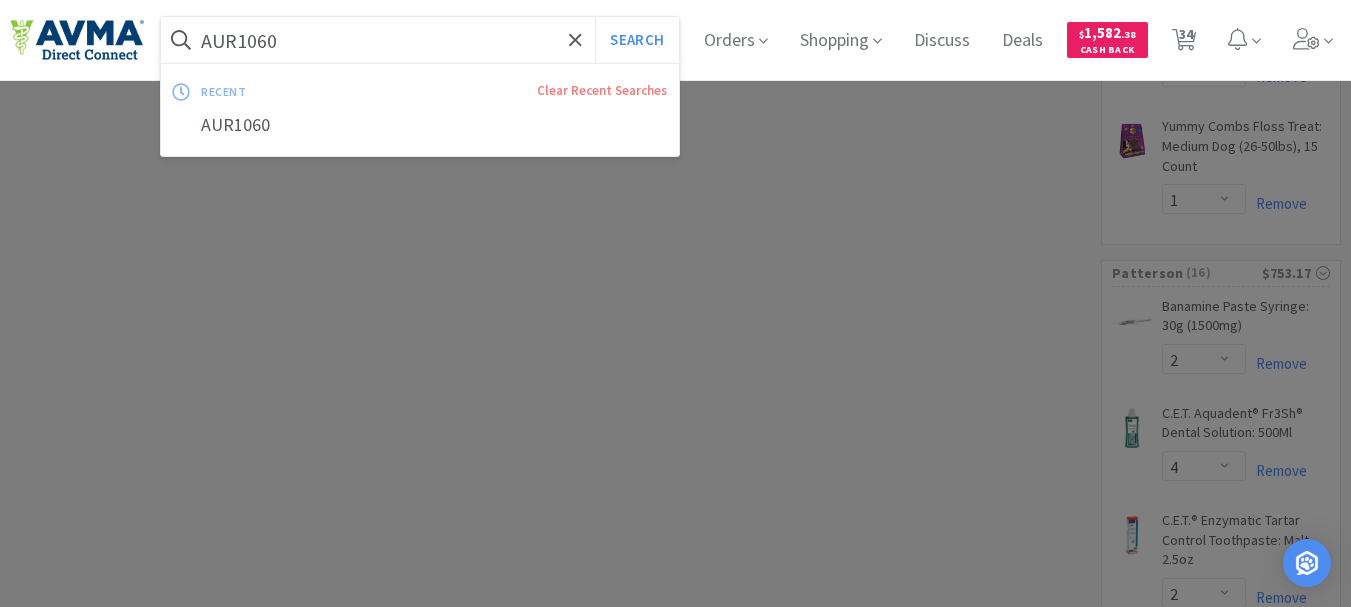 paste on "[ORDER_NUMBER]" 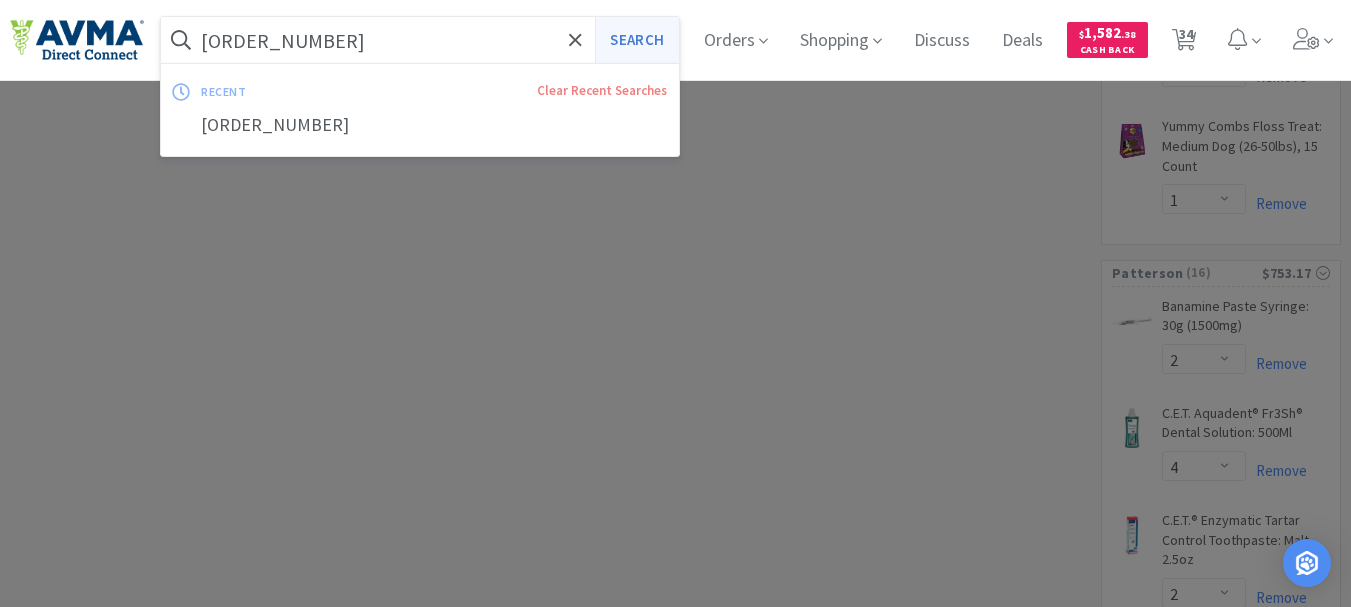 click on "Search" at bounding box center (636, 40) 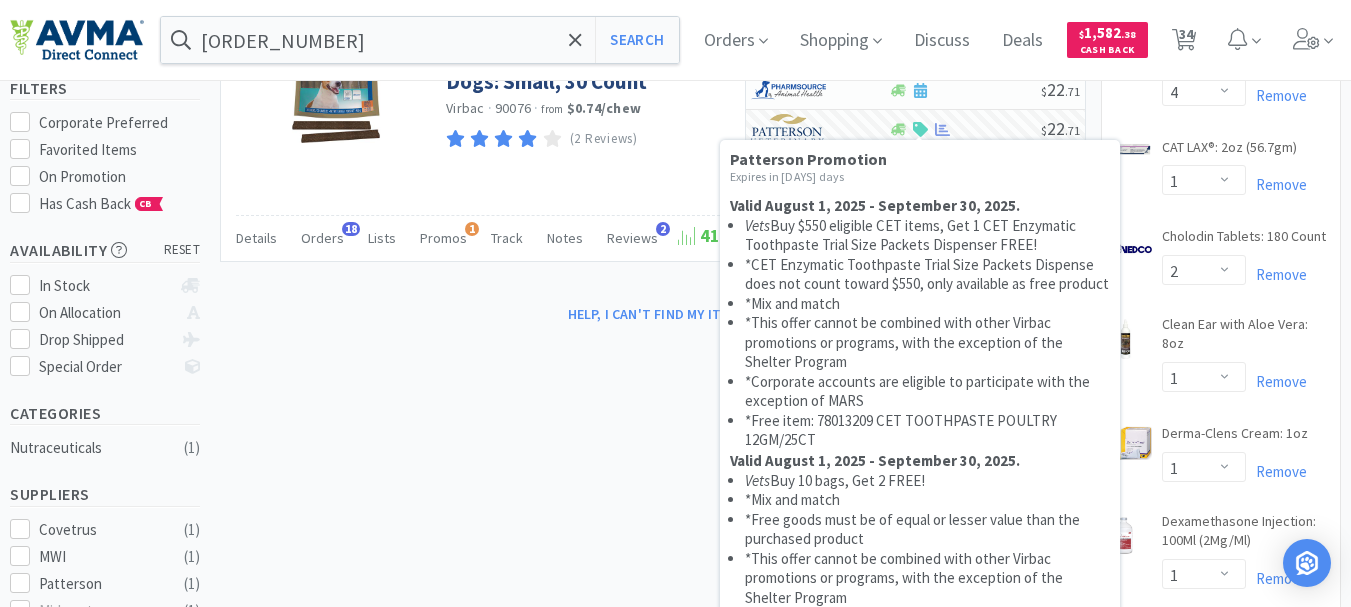 scroll, scrollTop: 300, scrollLeft: 0, axis: vertical 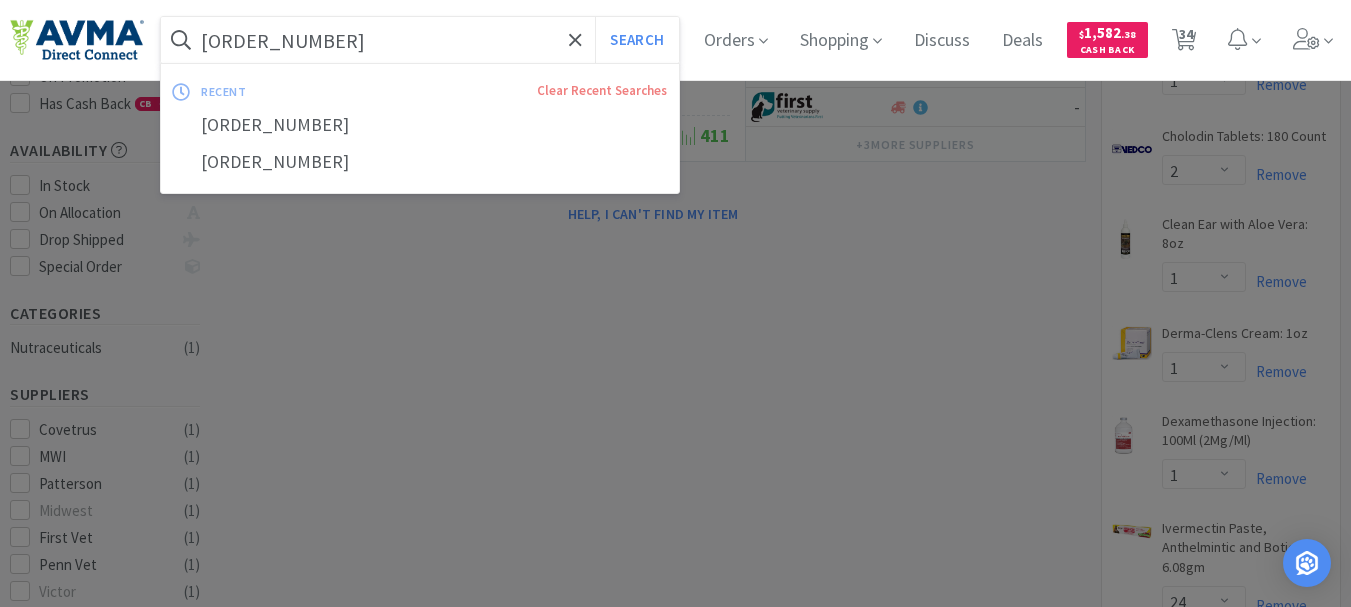 click on "[ORDER_NUMBER]" at bounding box center (420, 40) 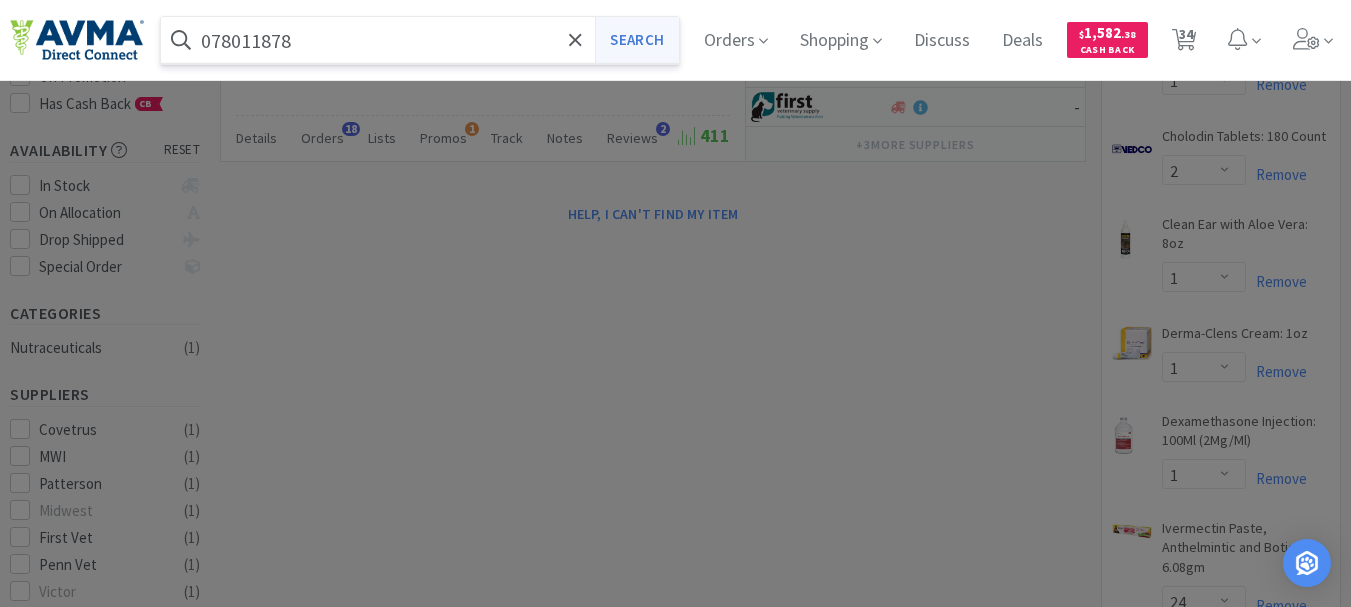 type on "078011878" 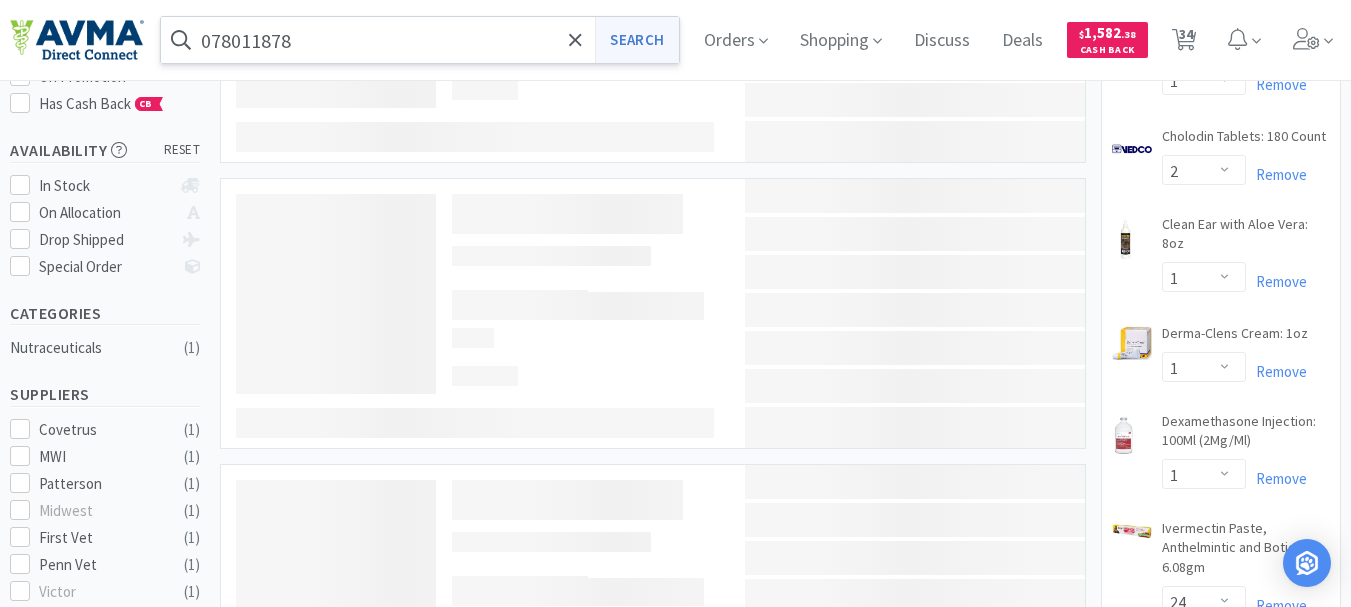 scroll, scrollTop: 0, scrollLeft: 0, axis: both 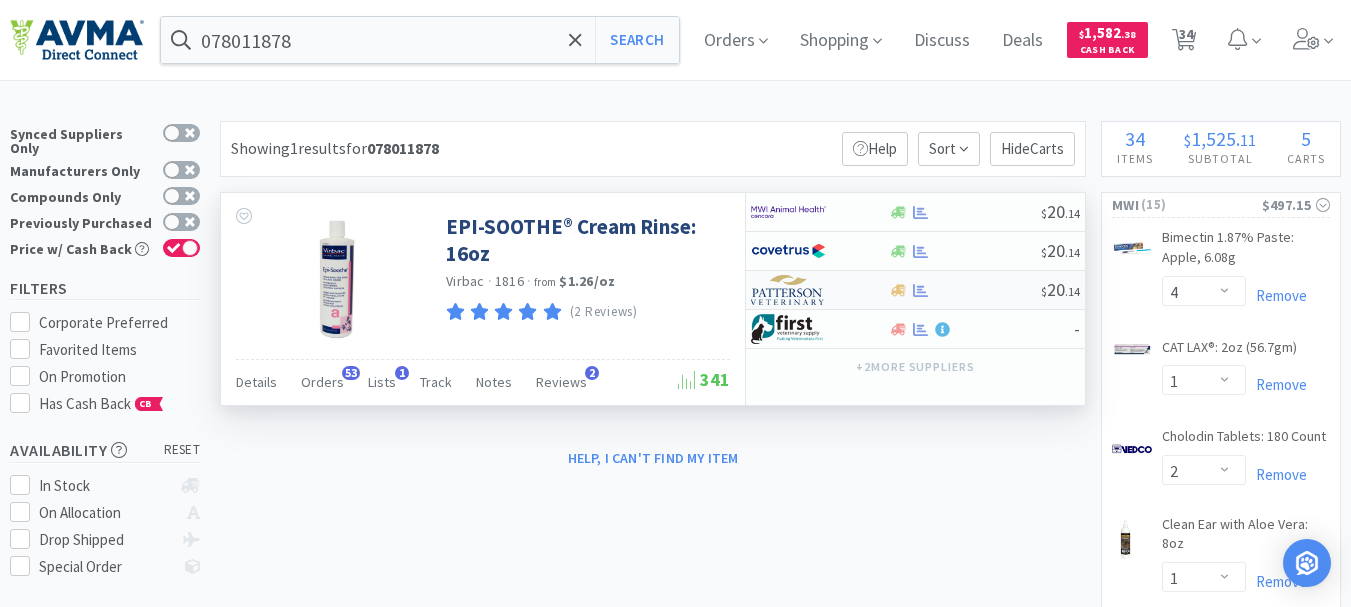 click at bounding box center (788, 290) 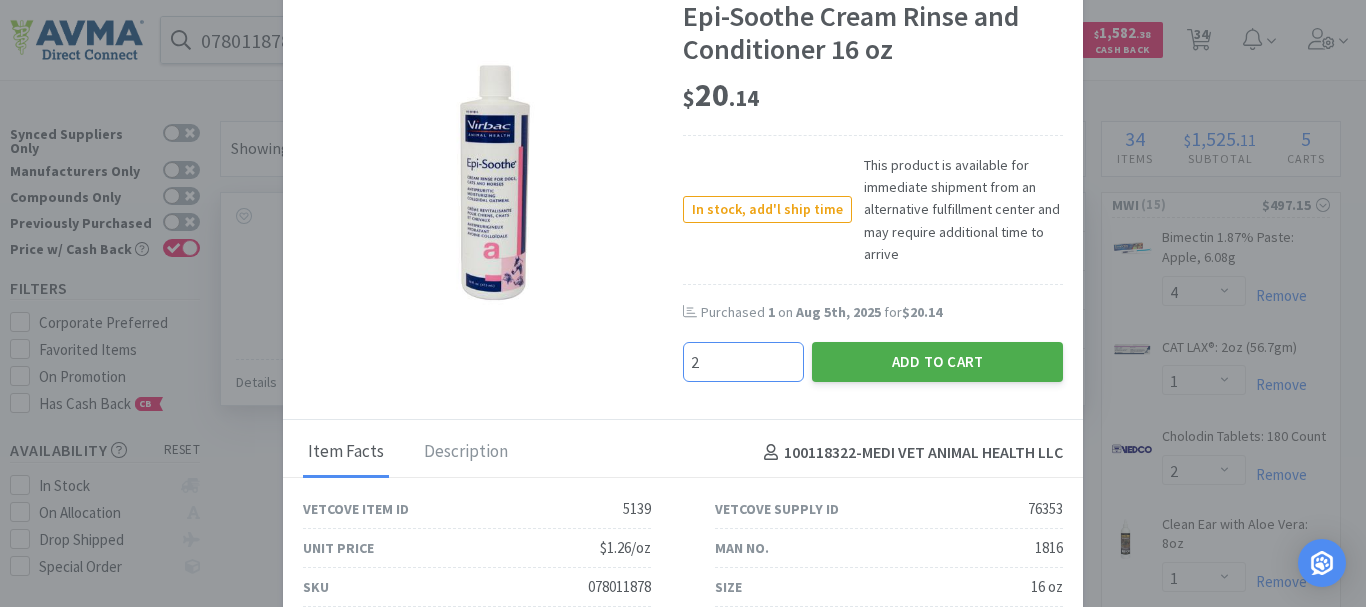 type on "2" 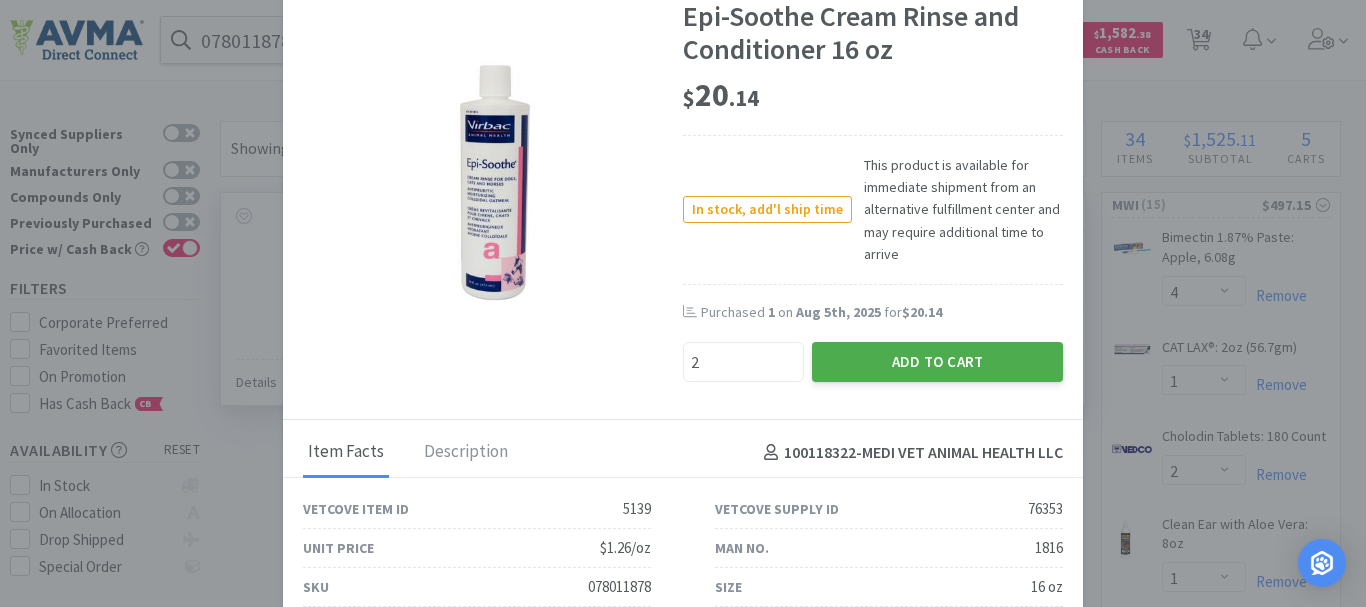 click on "Add to Cart" at bounding box center [937, 362] 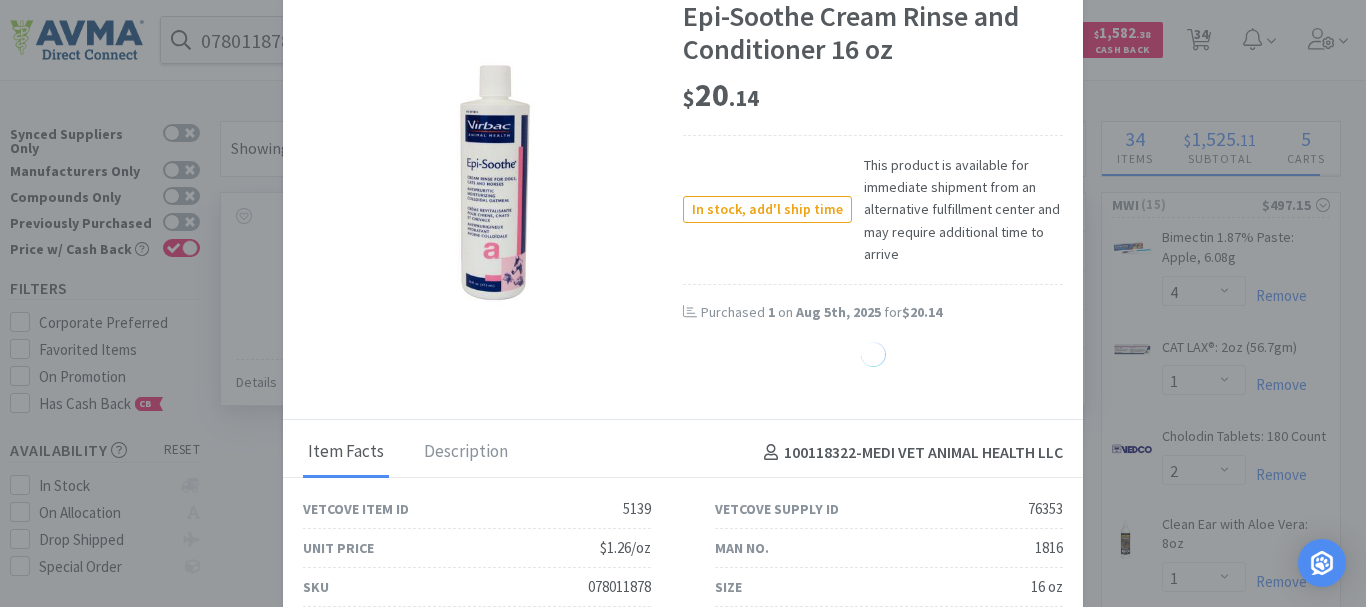 select on "2" 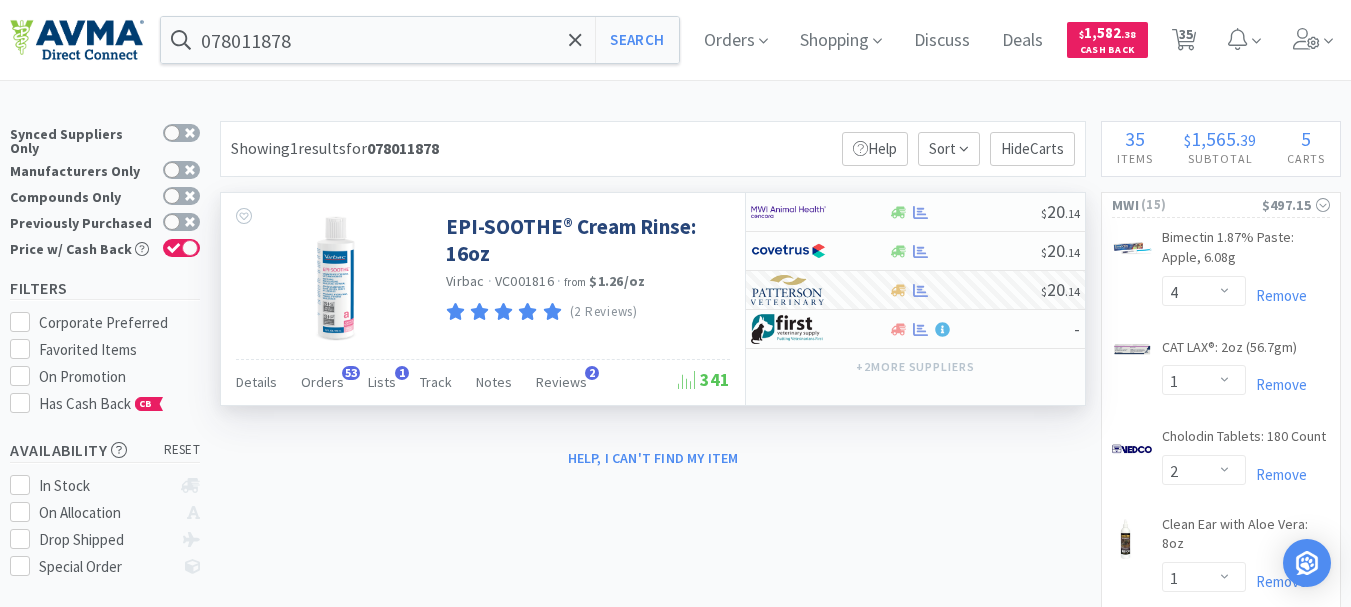 click on "[ORDER_NUMBER] Search Orders Shopping Discuss Discuss Deals Deals $ [PRICE] Cash Back [NUMBER] [NUMBER] × Filter Results Synced Suppliers Only Manufacturers Only Compounds Only Previously Purchased Only Price w/ Cash Back Filters Corporate Preferred Favorited Items On Promotion Has Cash Back CB Availability reset In Stock On Allocation Drop Shipped Special Order Categories Grooming ( 1 ) Suppliers Covetrus ( 1 ) MWI ( 1 ) Patterson ( 1 ) Midwest ( 1 ) First Vet ( 1 ) Victor ( 1 ) Manufacturers Virbac ( 1 ) MSRP Price $16 $29 Have any questions? Start a Live Chat Showing 1 results for [ORDER_NUMBER] Filters Help Sort Hide Carts EPI-SOOTHE® Cream Rinse: 16oz Virbac · VC001816 · from $1.26 / oz (2 Reviews) Details Orders 53 Lists 1 Track Notes Reviews 2 341 $ 20 . 14 $ 20 . 14 $ 20 . 14 - + 2 more supplier s Help, I can't find my item 35 Items $ 1,565 . 39 Subtotal 5 Carts View Cart & Checkout MWI ( 15 ) $497.15 CB 1" at bounding box center (675, 2225) 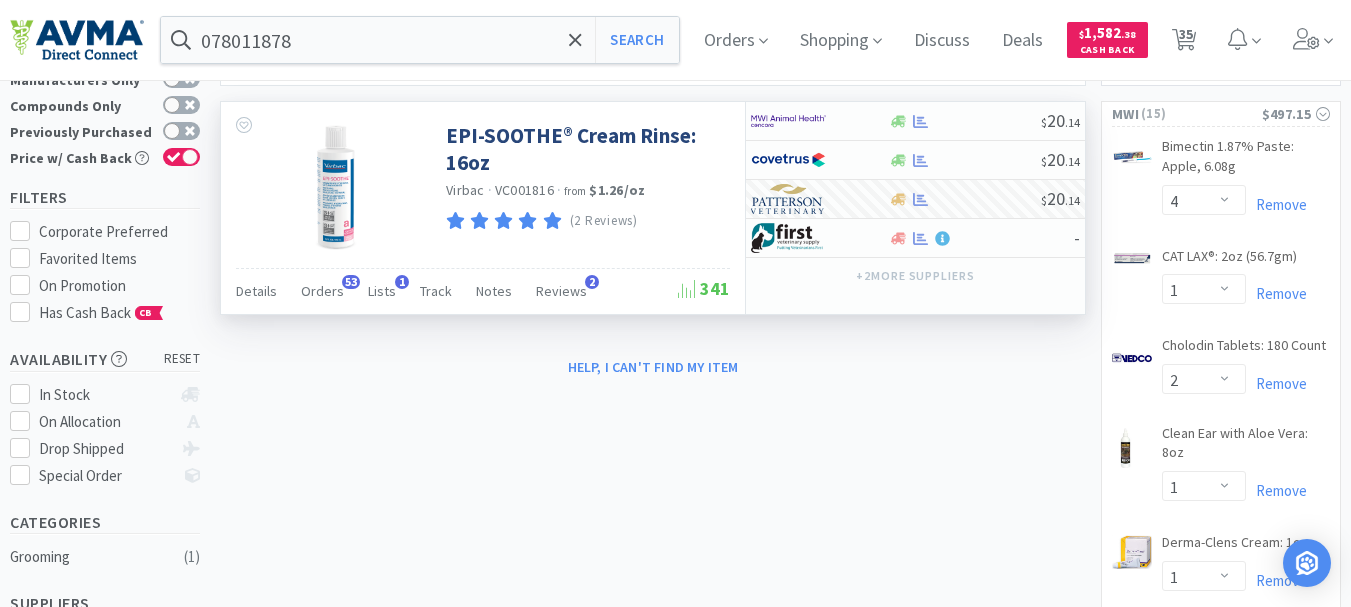 scroll, scrollTop: 0, scrollLeft: 0, axis: both 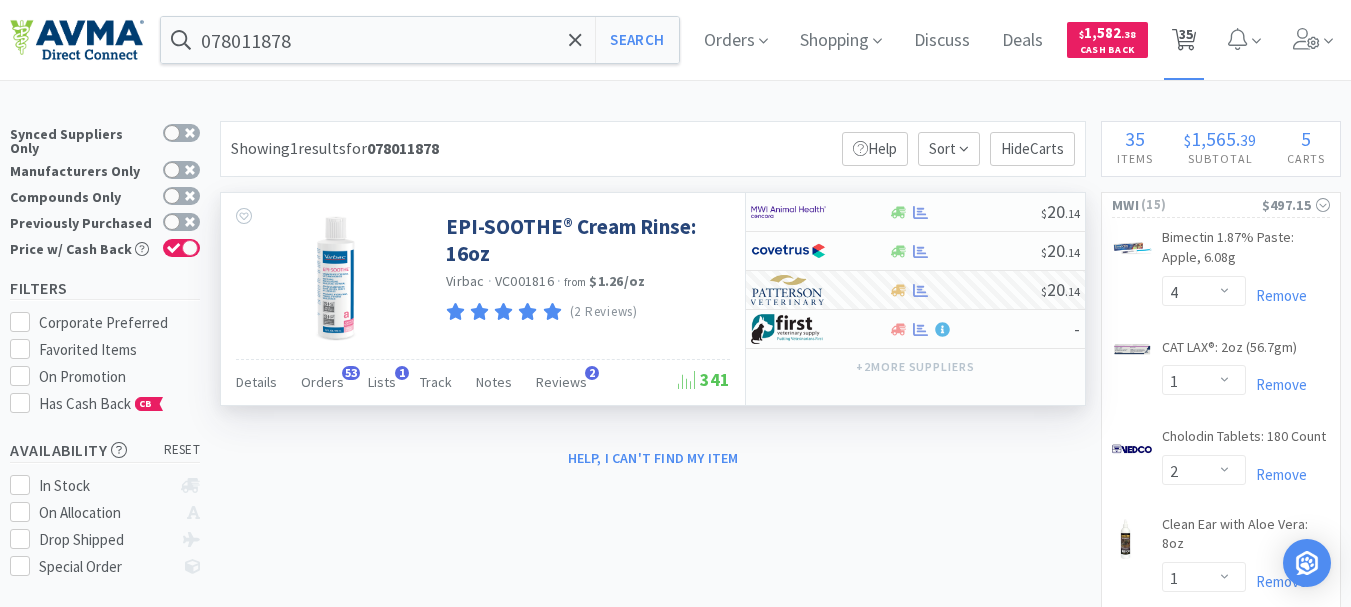 click on "35" at bounding box center (1186, 34) 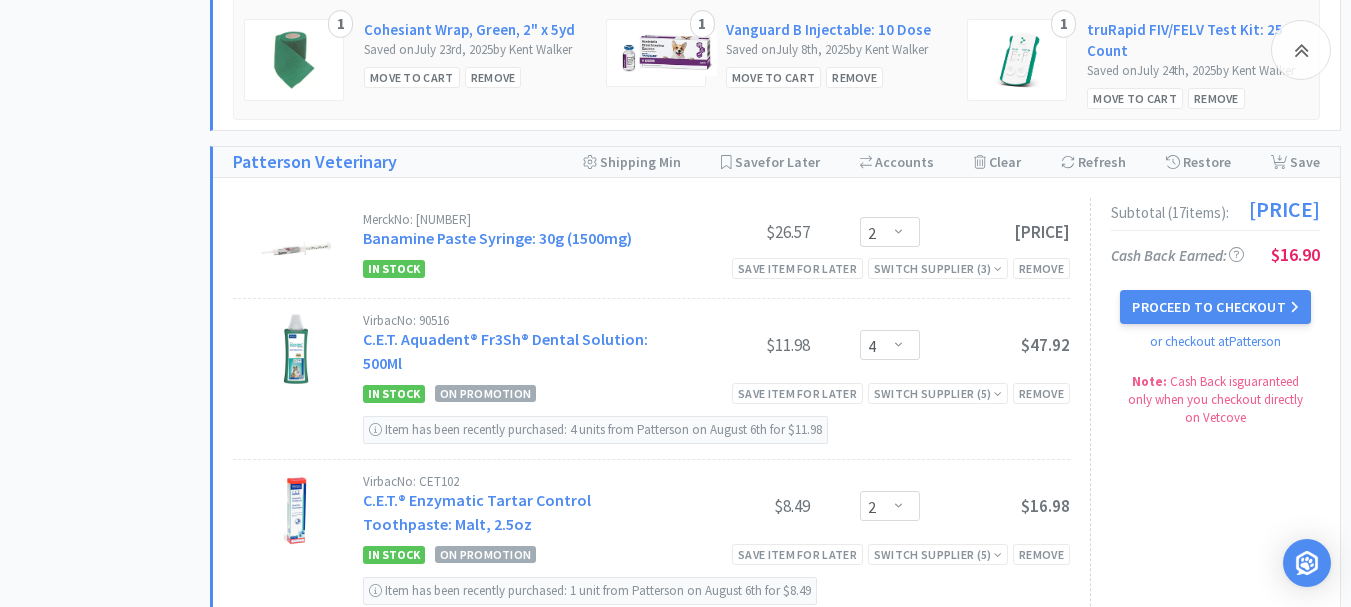 scroll, scrollTop: 3500, scrollLeft: 0, axis: vertical 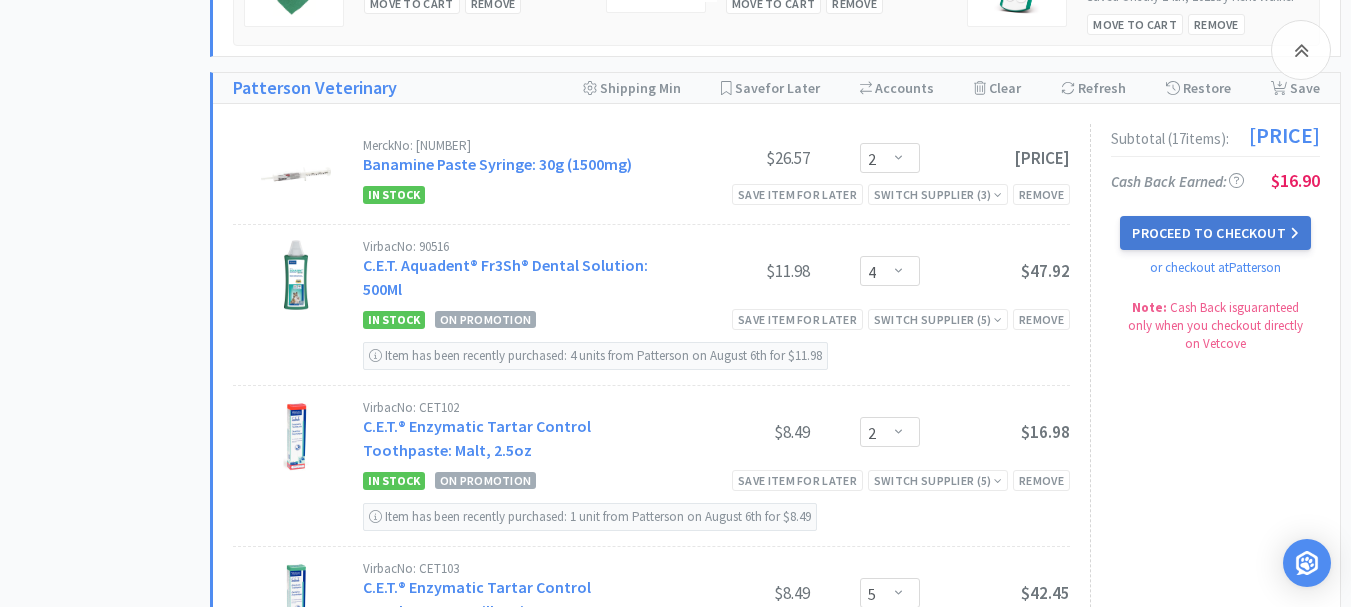 click on "Proceed to Checkout" at bounding box center [1215, 233] 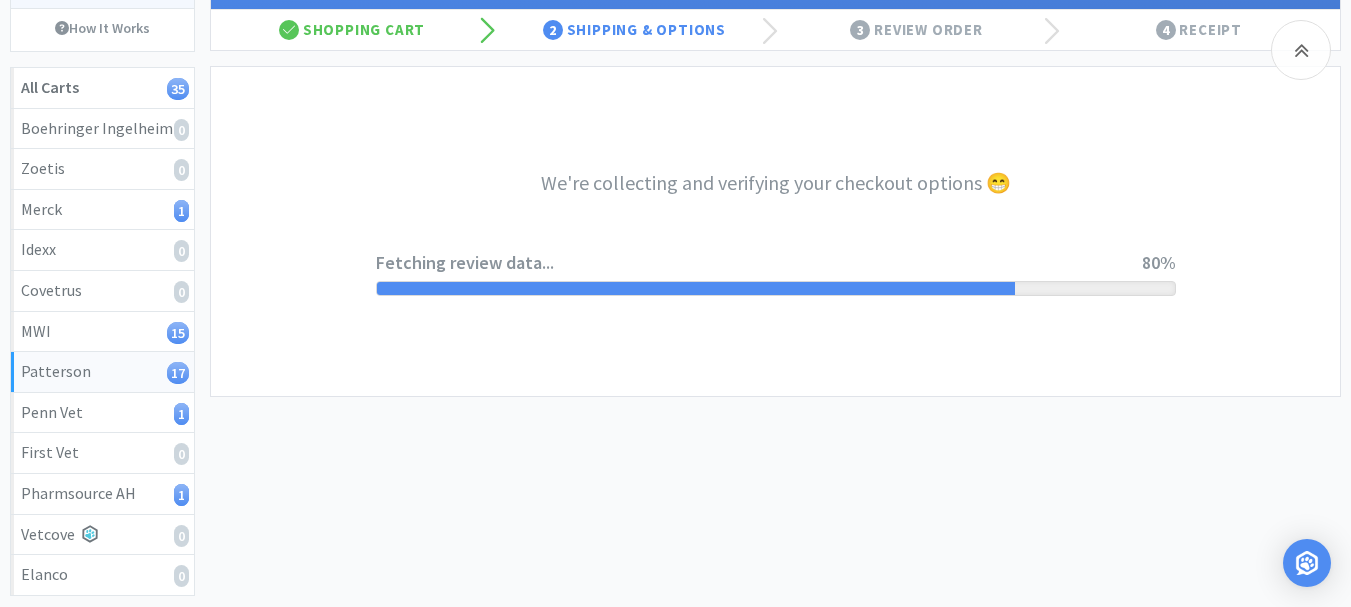 scroll, scrollTop: 229, scrollLeft: 0, axis: vertical 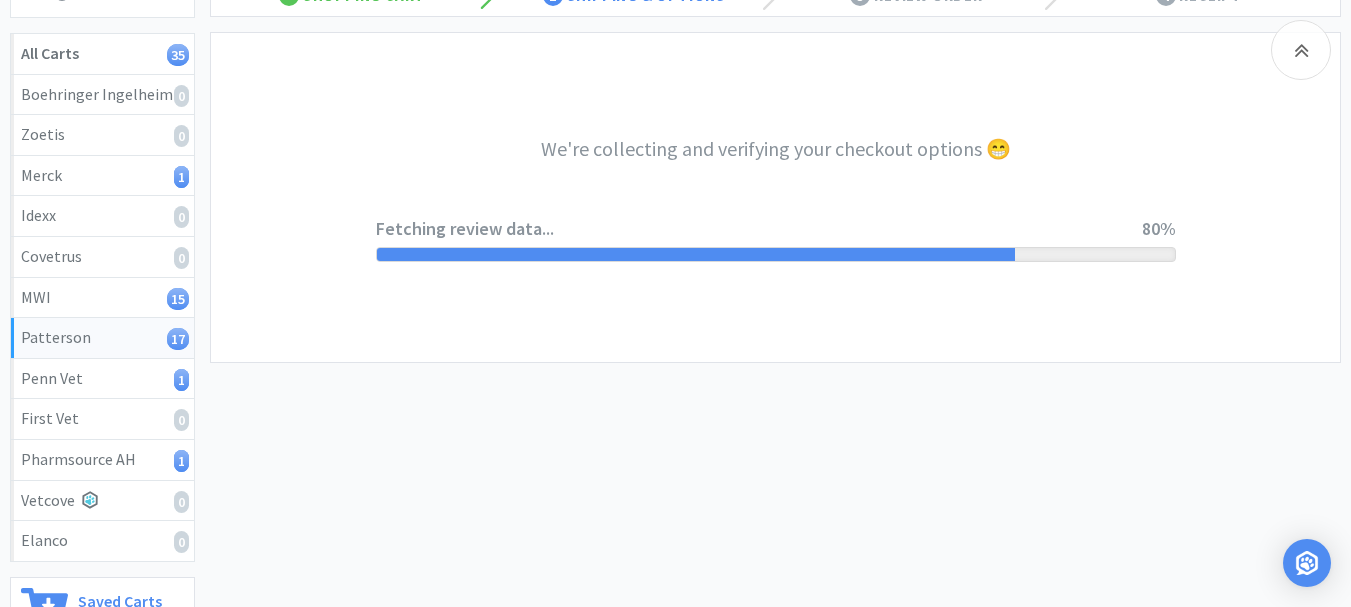 select on "1" 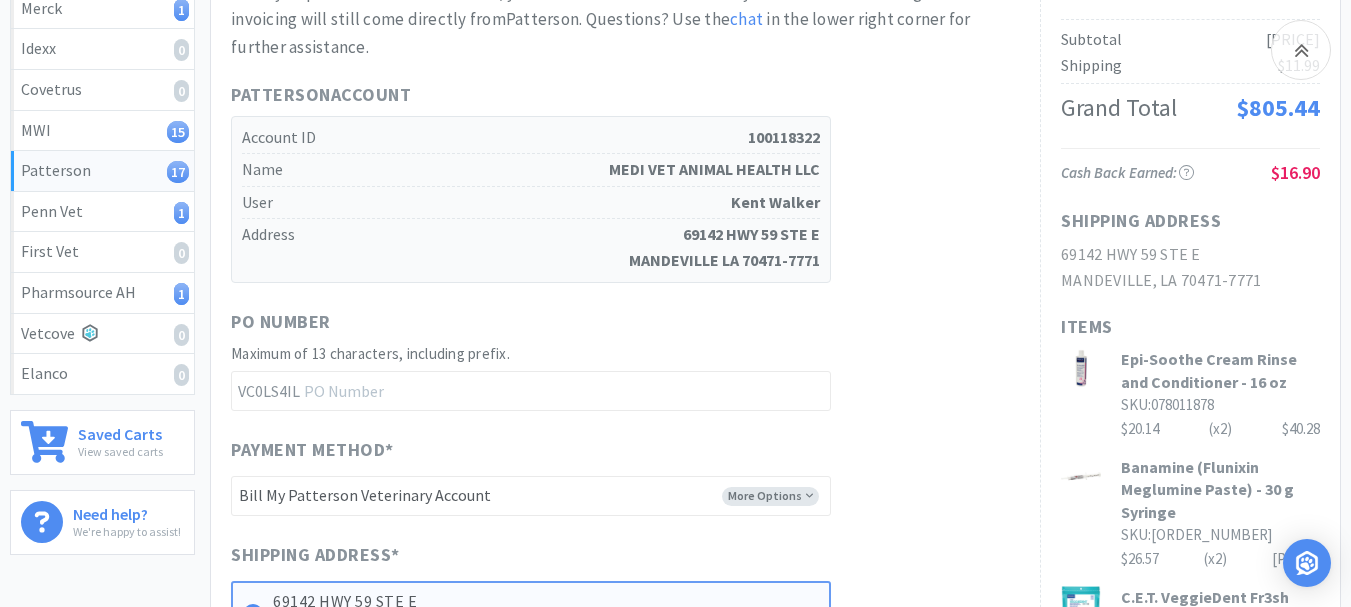 scroll, scrollTop: 400, scrollLeft: 0, axis: vertical 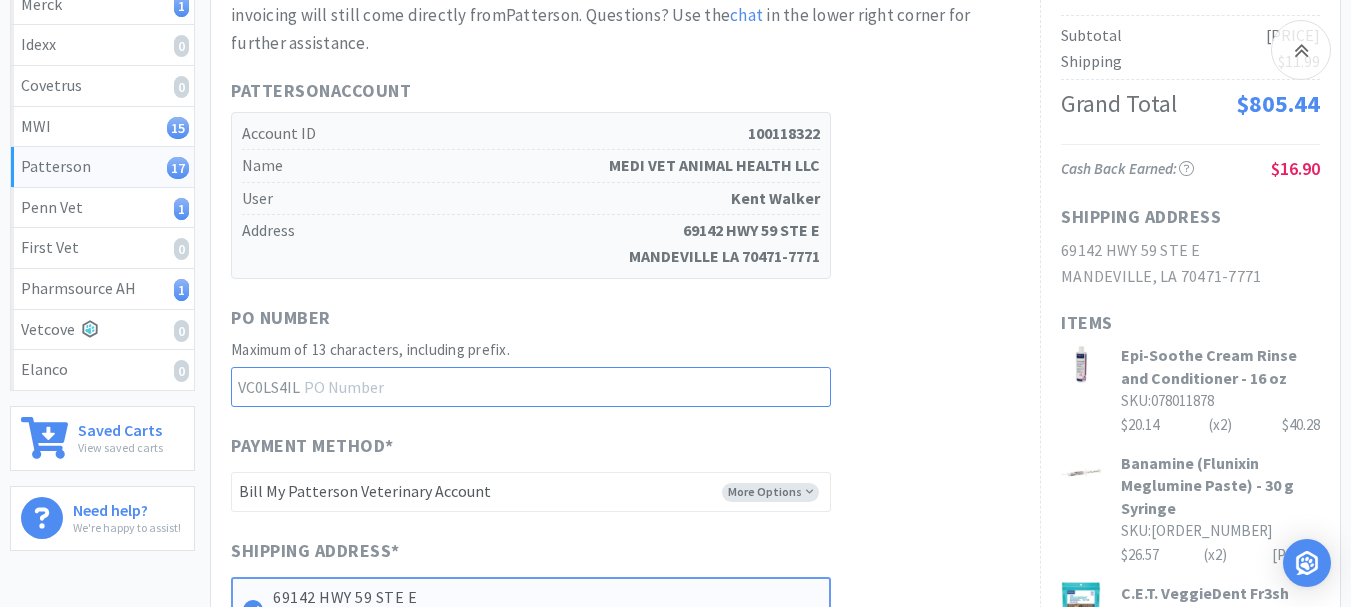 click at bounding box center (531, 387) 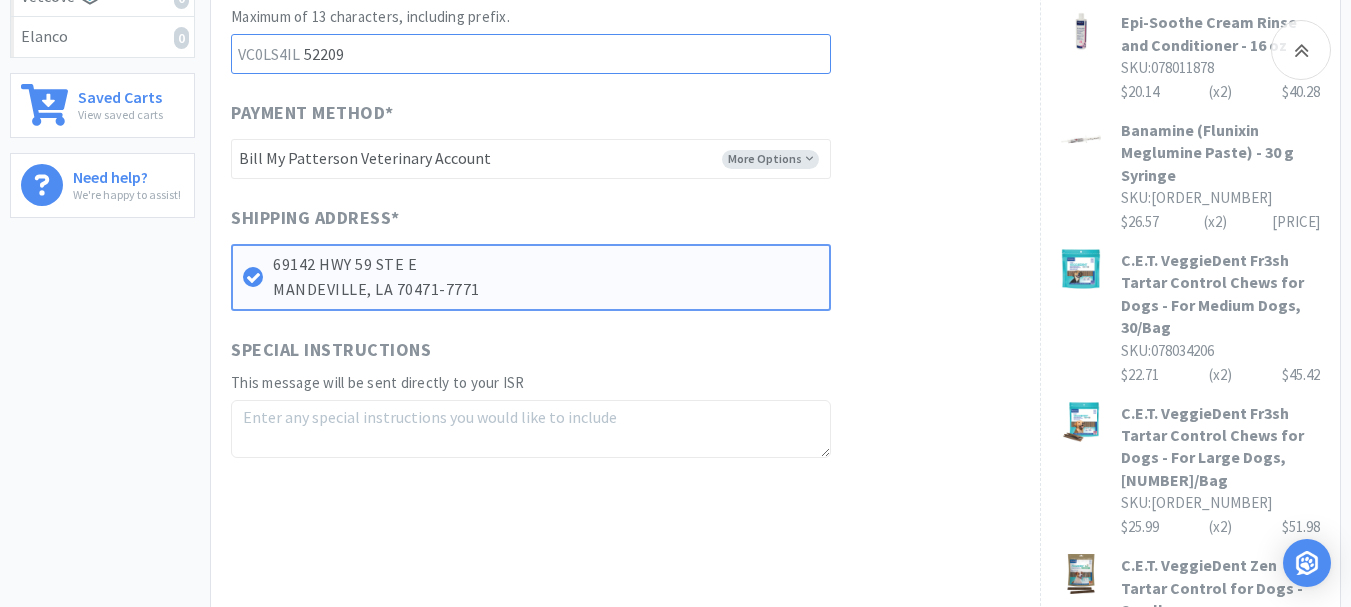 scroll, scrollTop: 700, scrollLeft: 0, axis: vertical 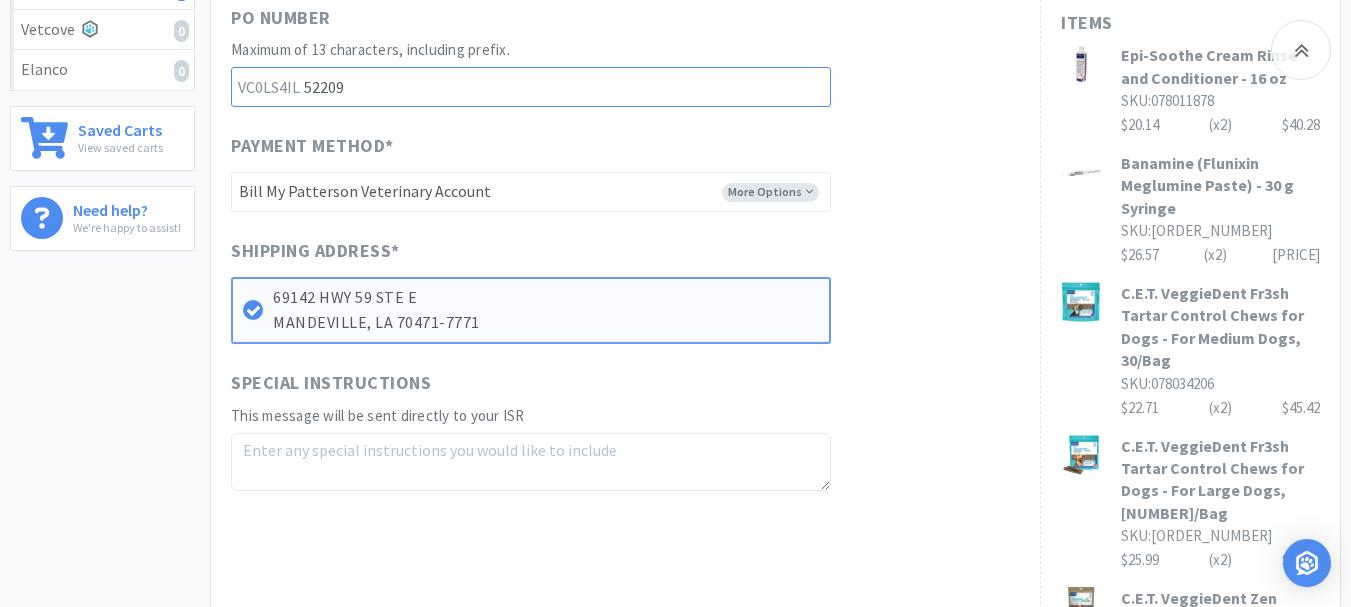 type on "52209" 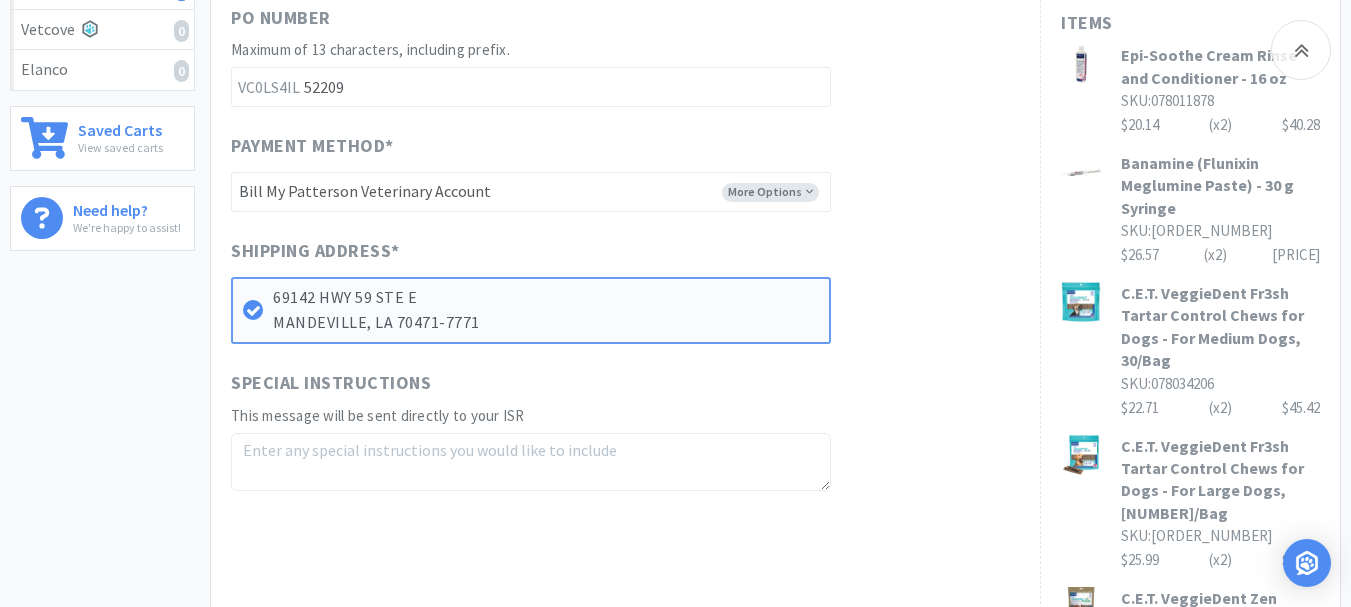 click at bounding box center [531, 462] 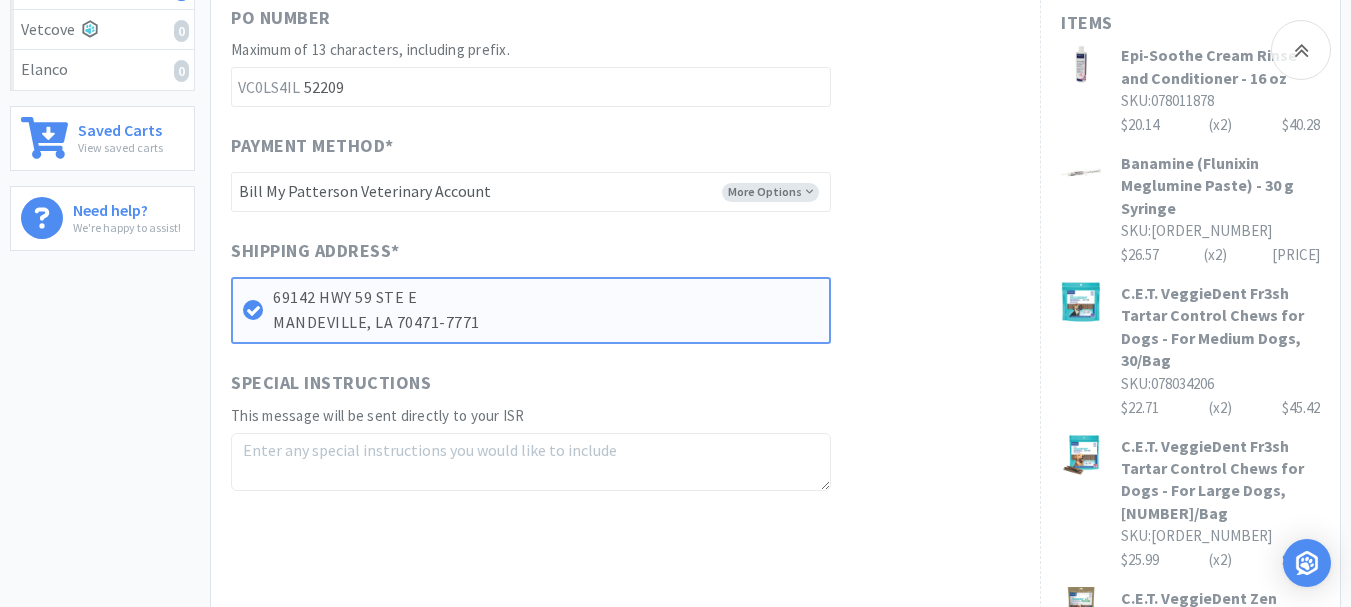 click at bounding box center [531, 462] 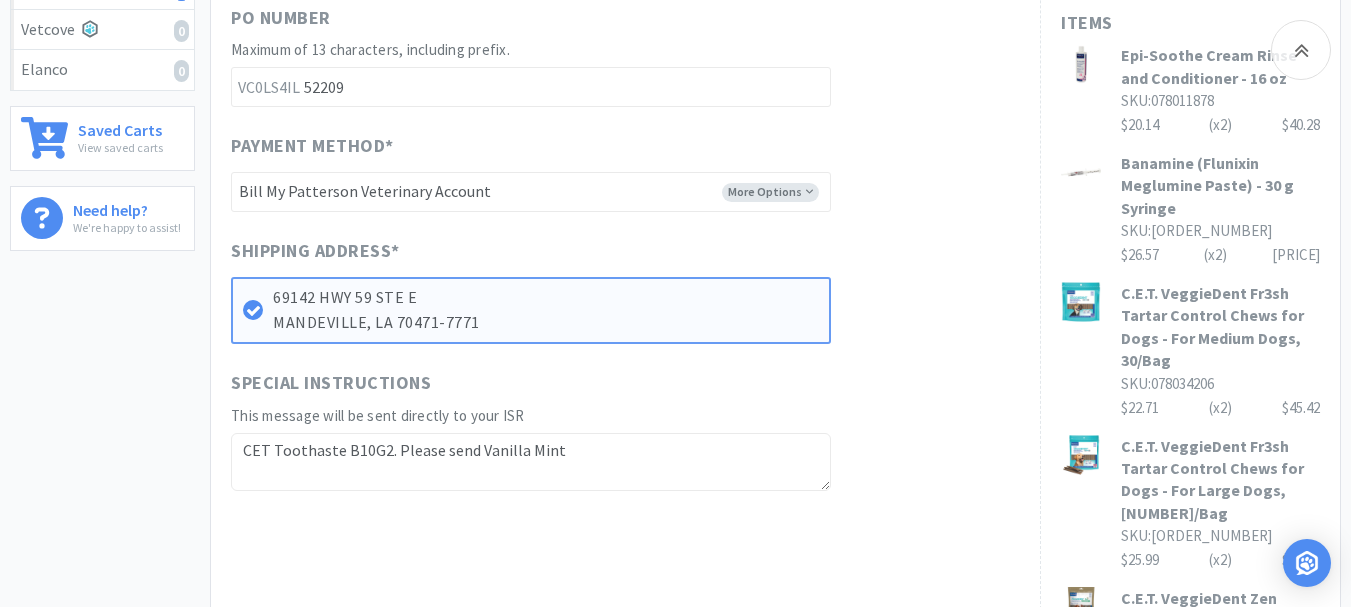 click on "CET Toothaste B10G2. Please send Vanilla Mint" at bounding box center [531, 462] 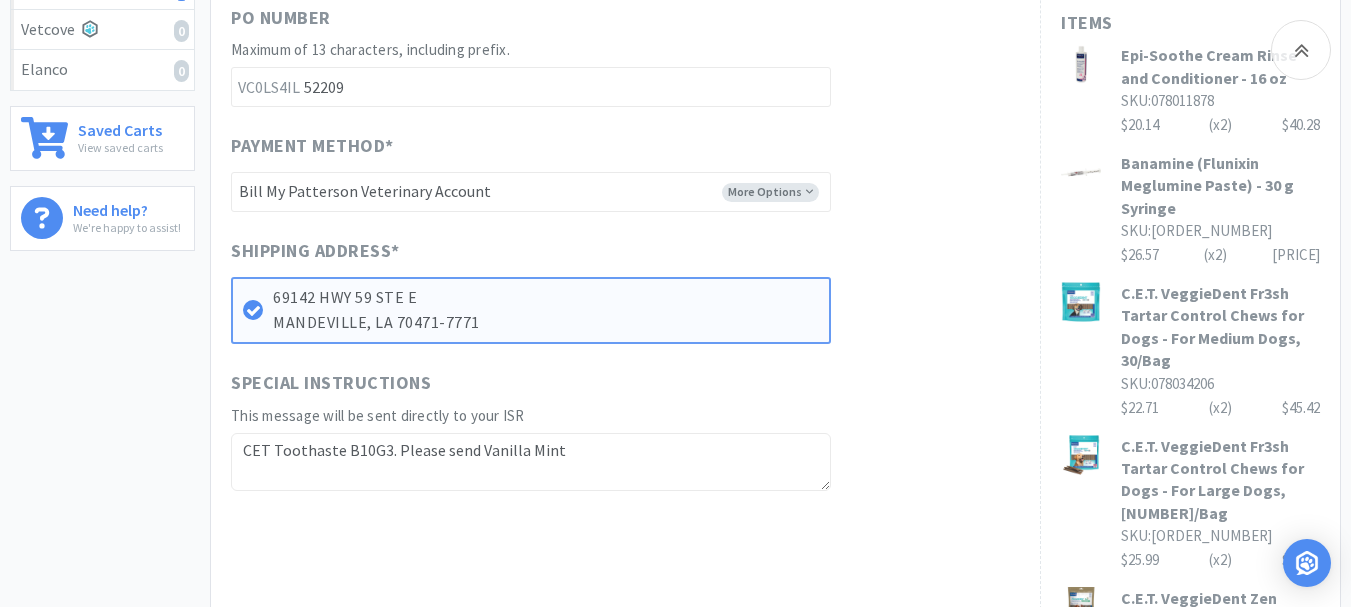click on "CET Toothaste B10G3. Please send Vanilla Mint" at bounding box center (531, 462) 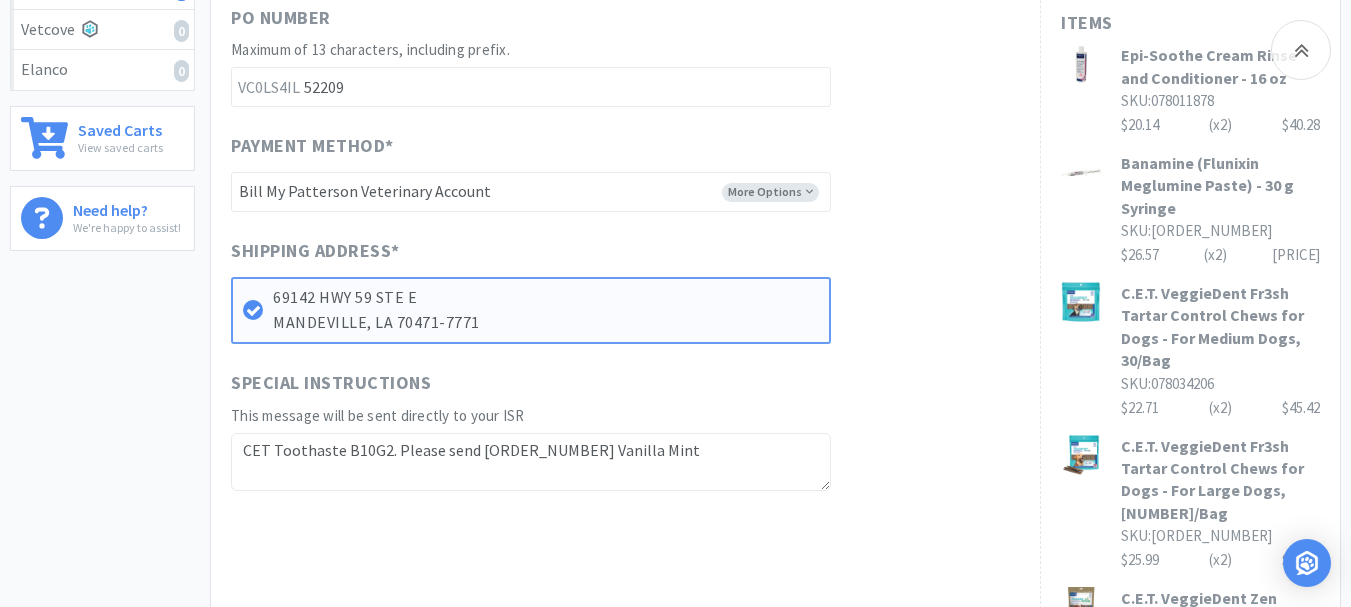 click on "CET Toothaste B10G2. Please send [ORDER_NUMBER] Vanilla Mint" at bounding box center [531, 462] 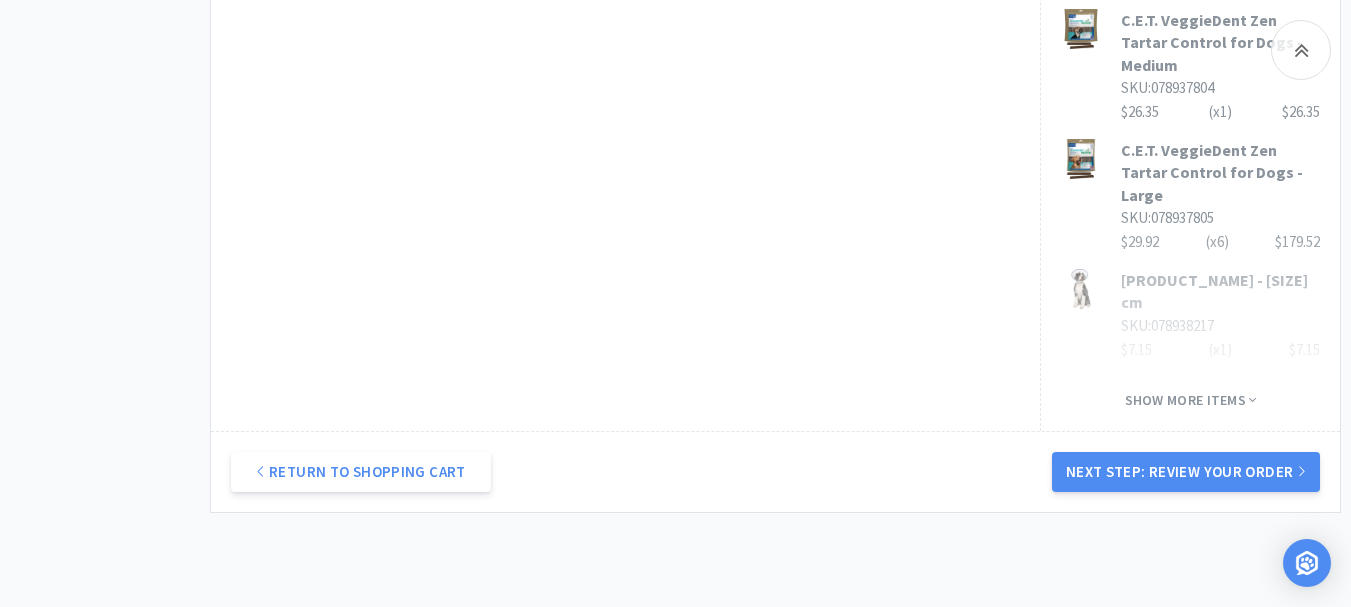 scroll, scrollTop: 1700, scrollLeft: 0, axis: vertical 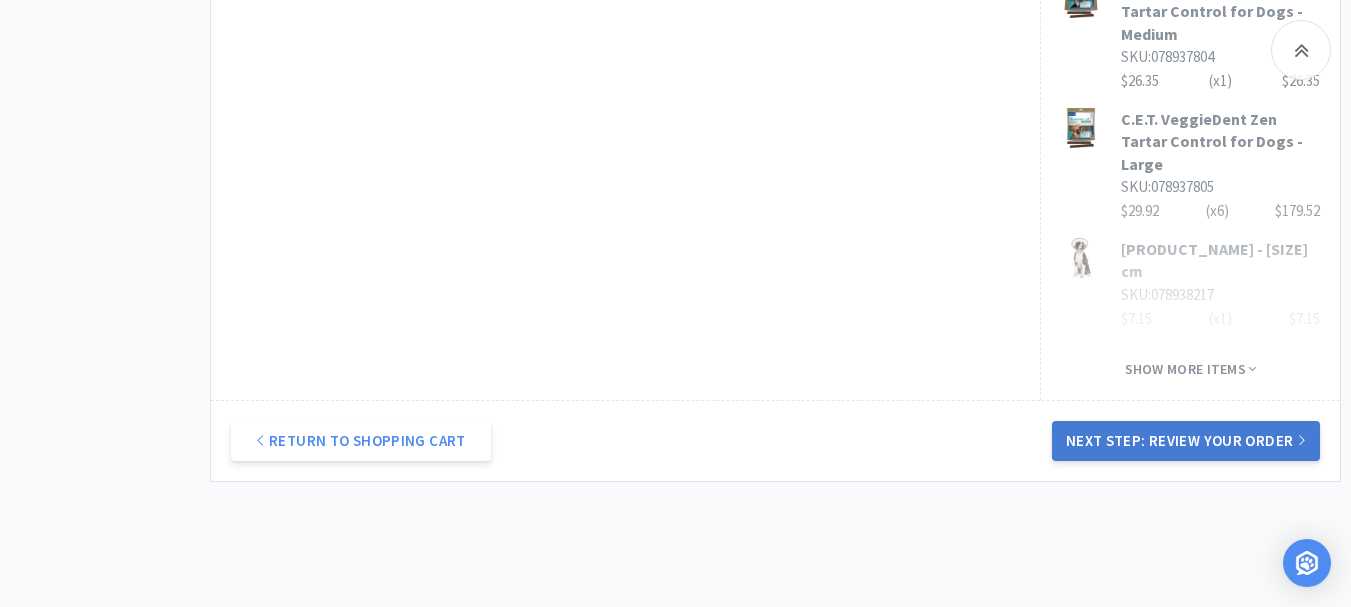 type on "CET Toothaste B10G3. Please send [ORDER_NUMBER] Vanilla Mint x [NUMBER]" 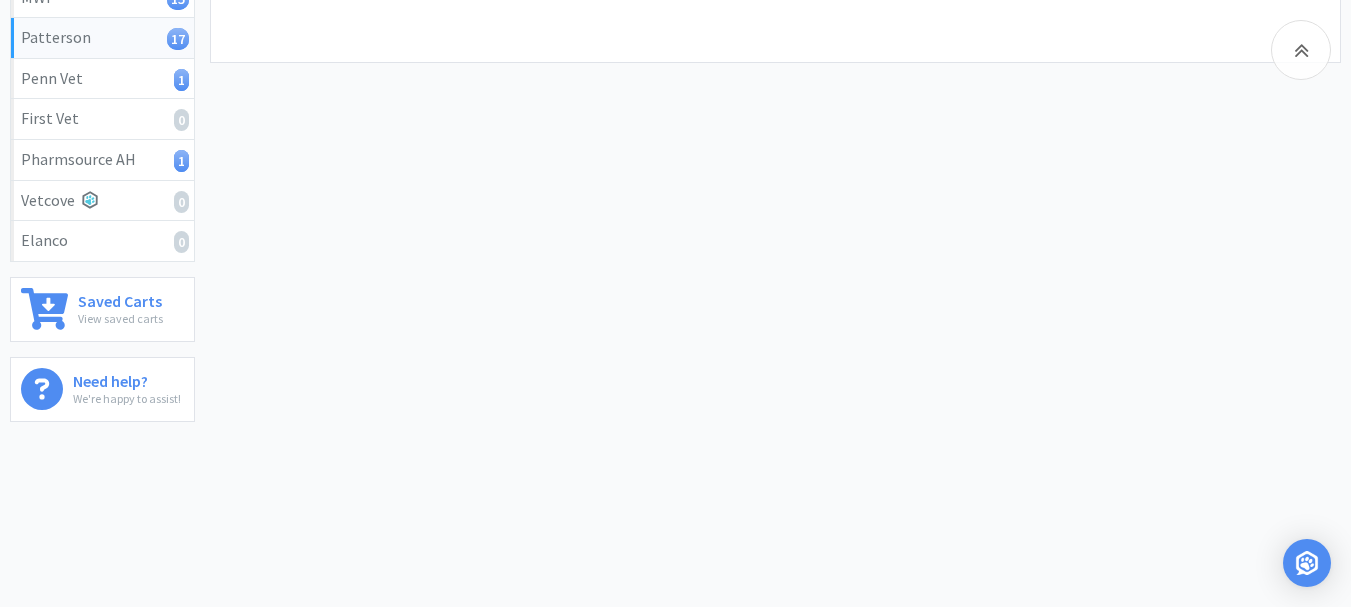 scroll, scrollTop: 0, scrollLeft: 0, axis: both 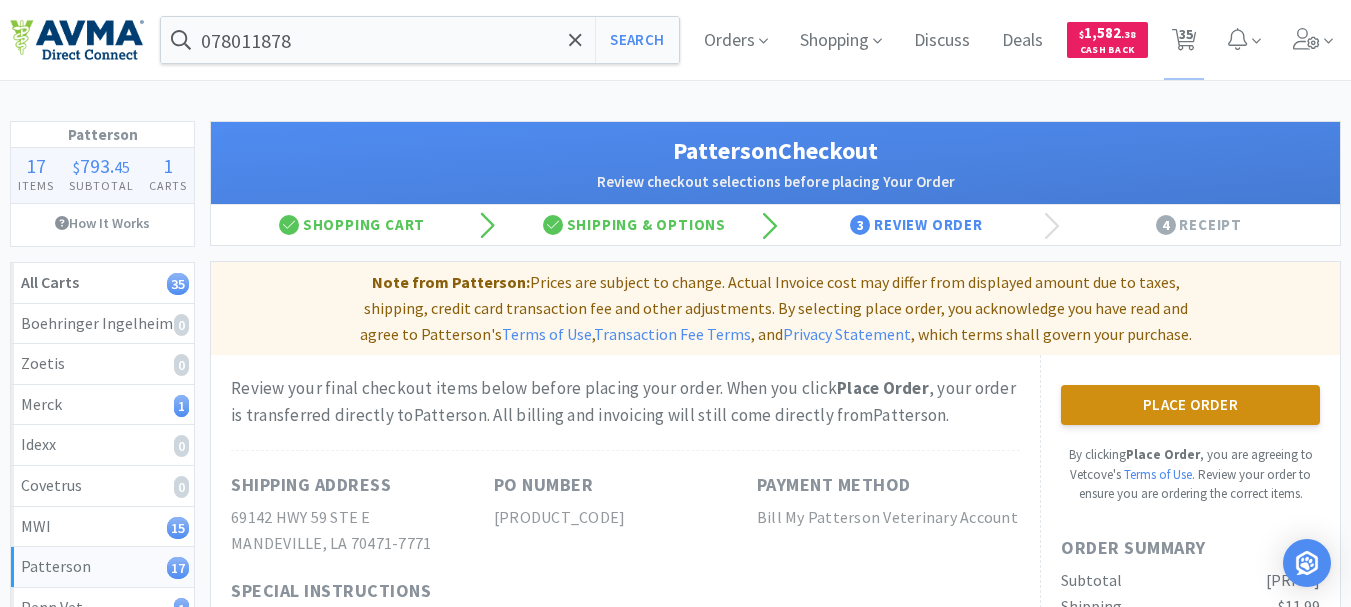 click on "Place Order" at bounding box center (1190, 405) 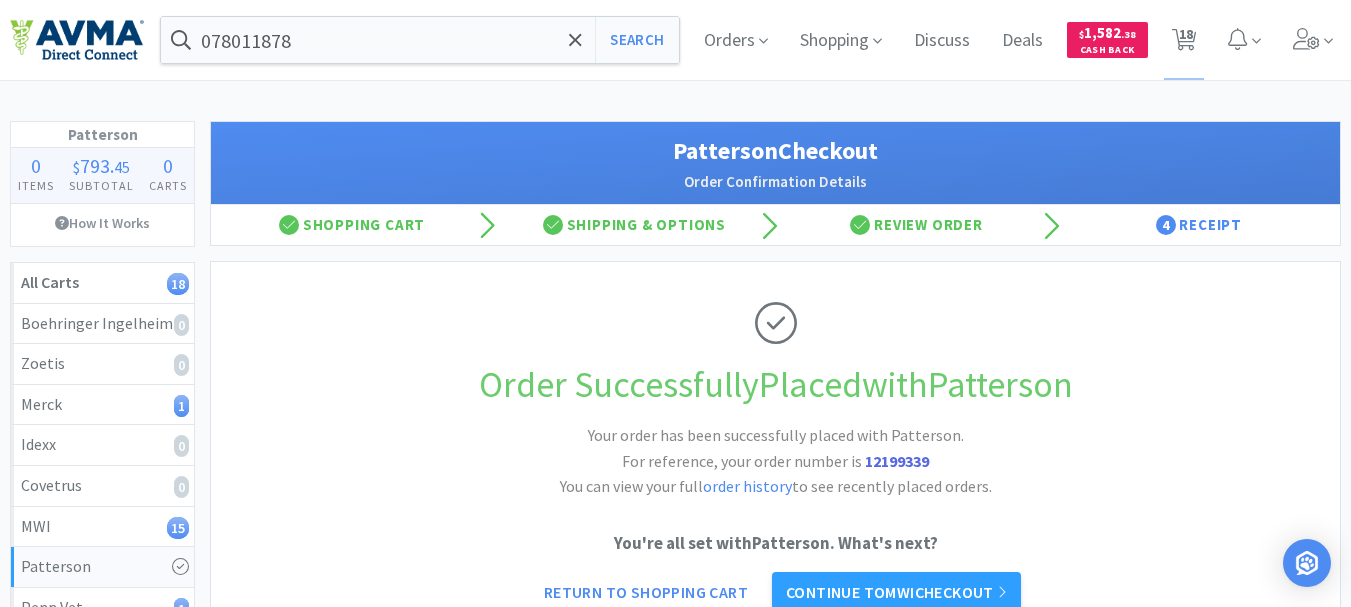 click on "12199339" at bounding box center (897, 461) 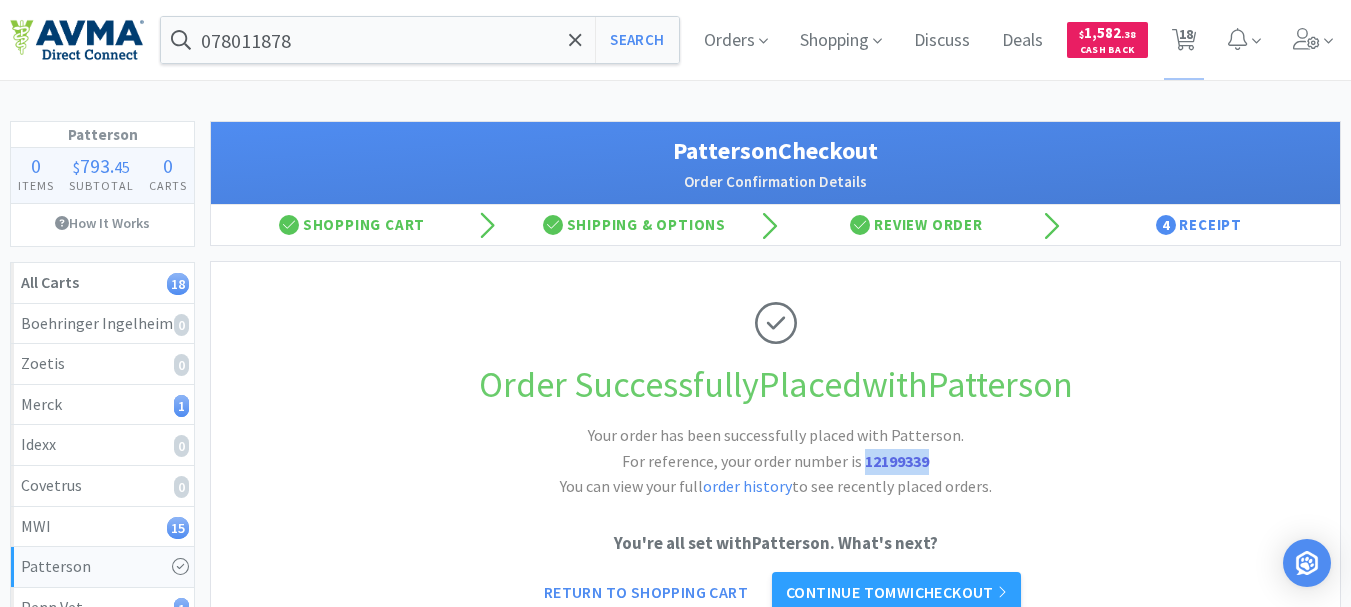 click on "12199339" at bounding box center [897, 461] 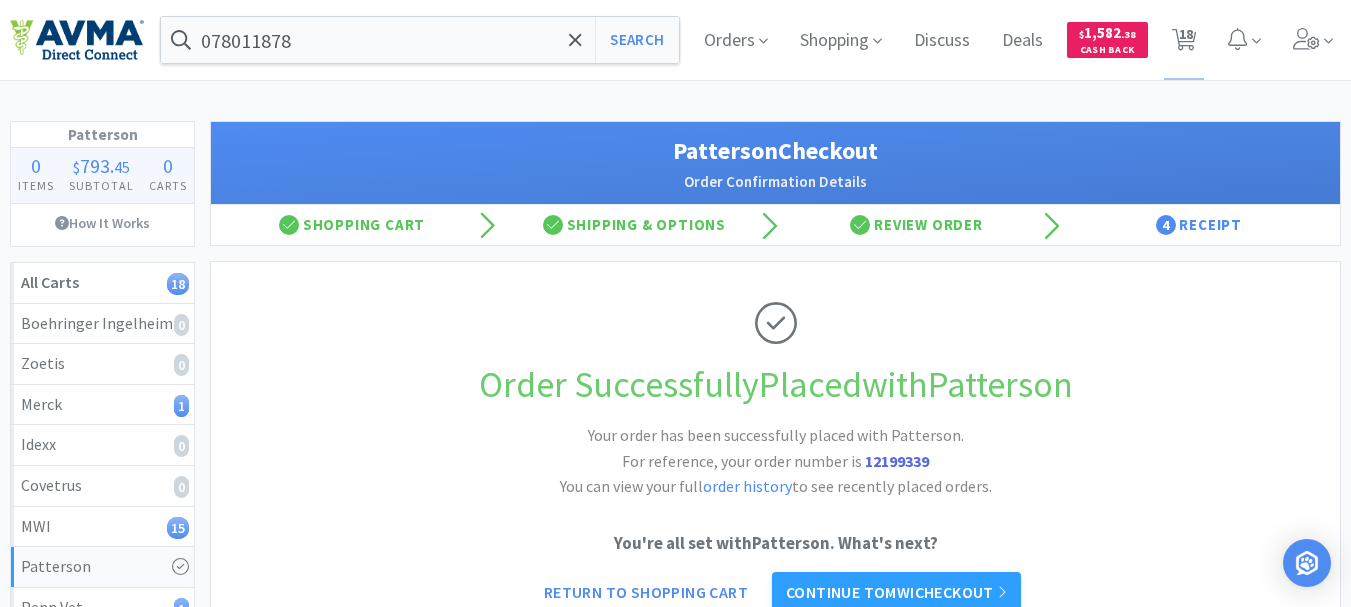 click on "Item has been recently purchased: 1 unit from Patterson on August 6th for $8.49" at bounding box center (675, 1293) 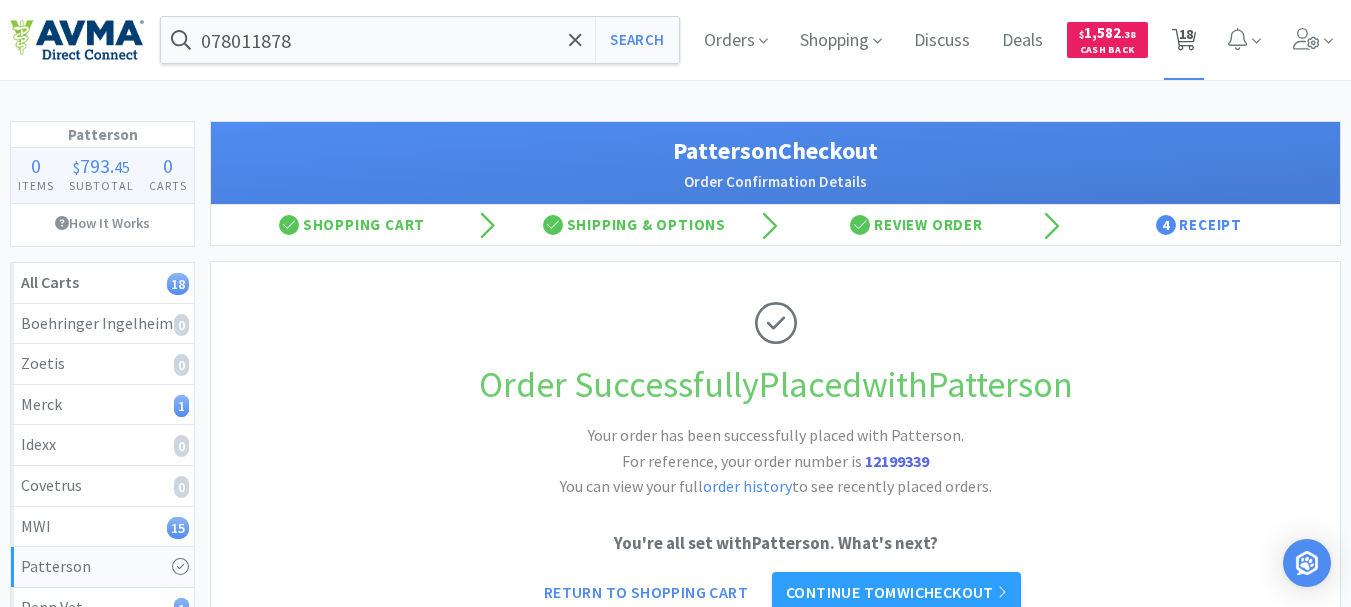 click on "18" at bounding box center (1186, 34) 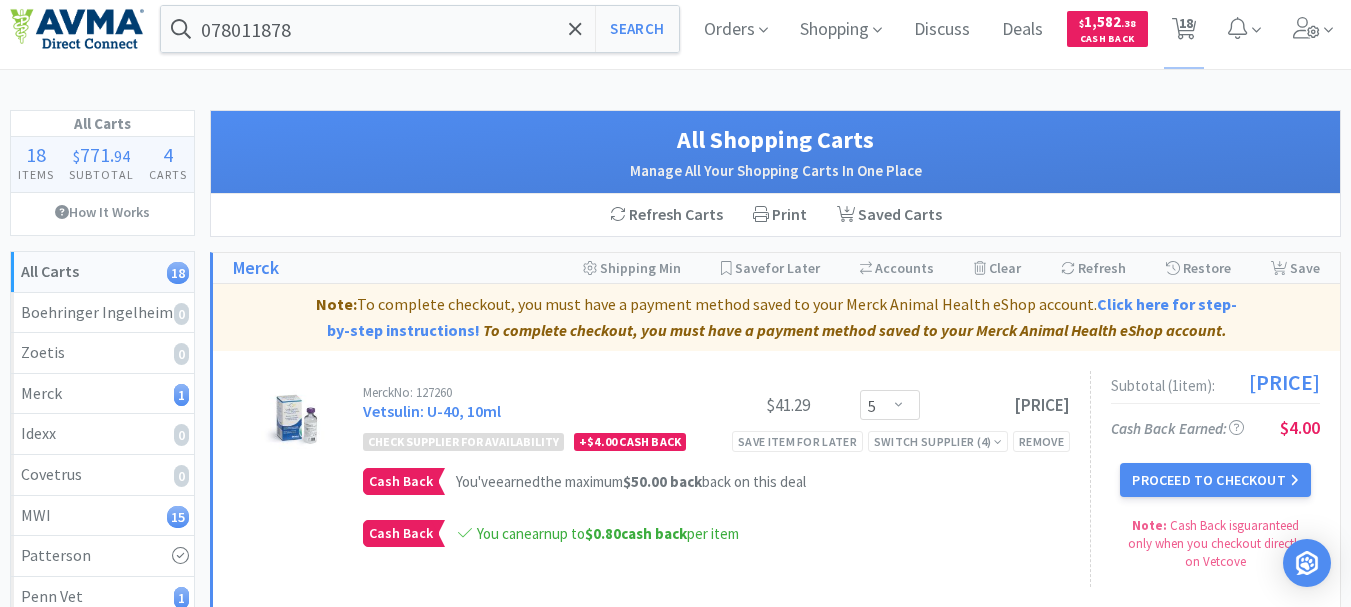 scroll, scrollTop: 0, scrollLeft: 0, axis: both 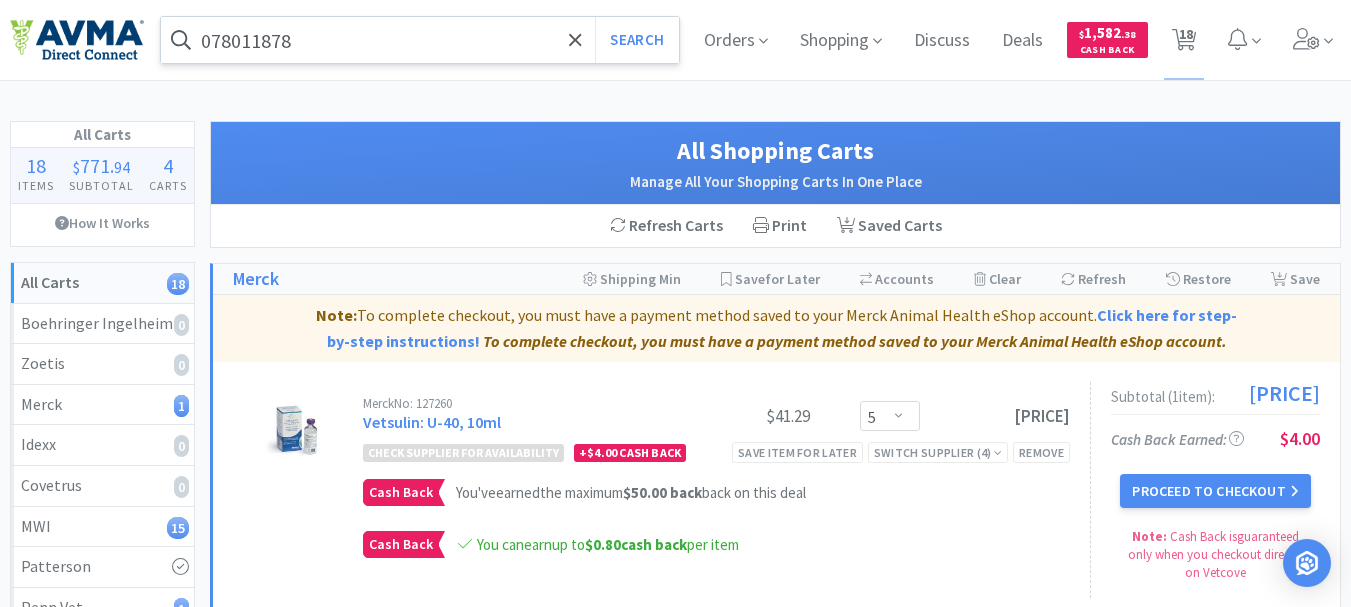click on "078011878" at bounding box center (420, 40) 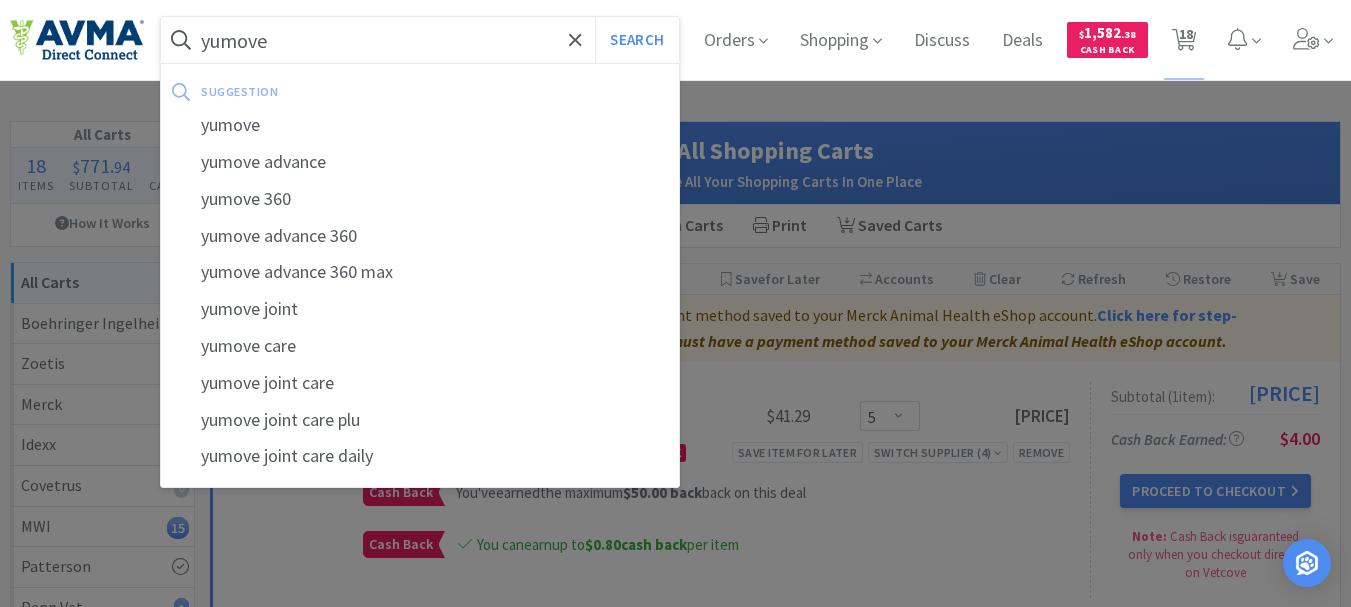 type on "yumove" 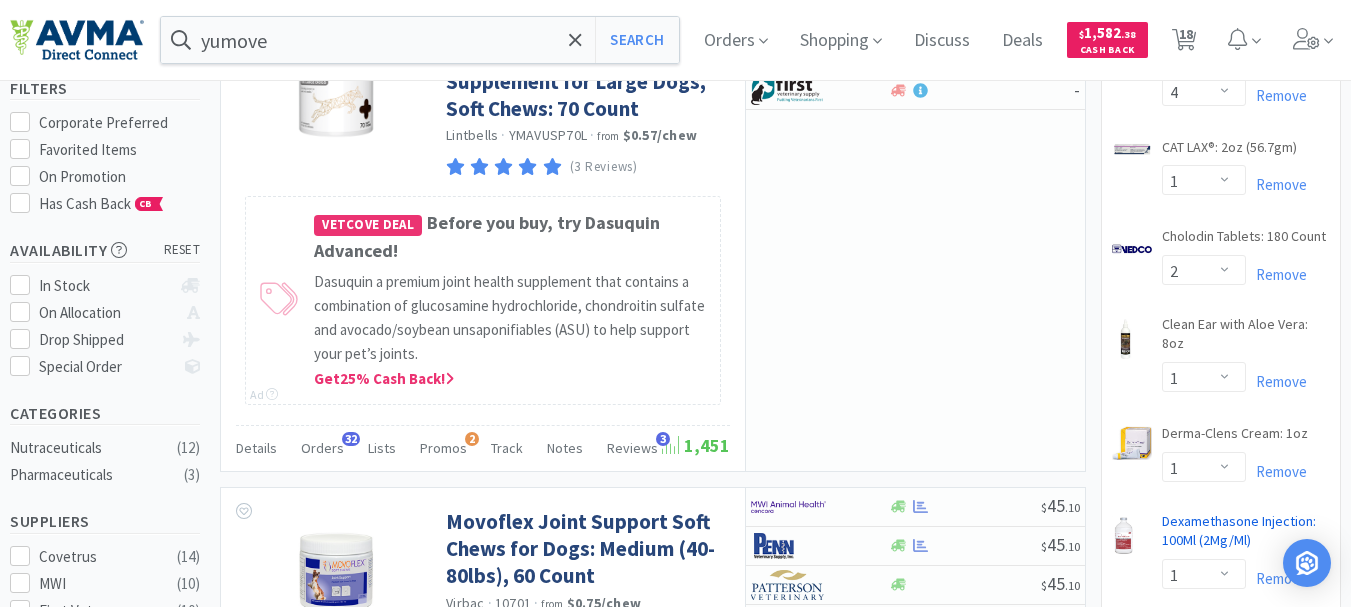 scroll, scrollTop: 0, scrollLeft: 0, axis: both 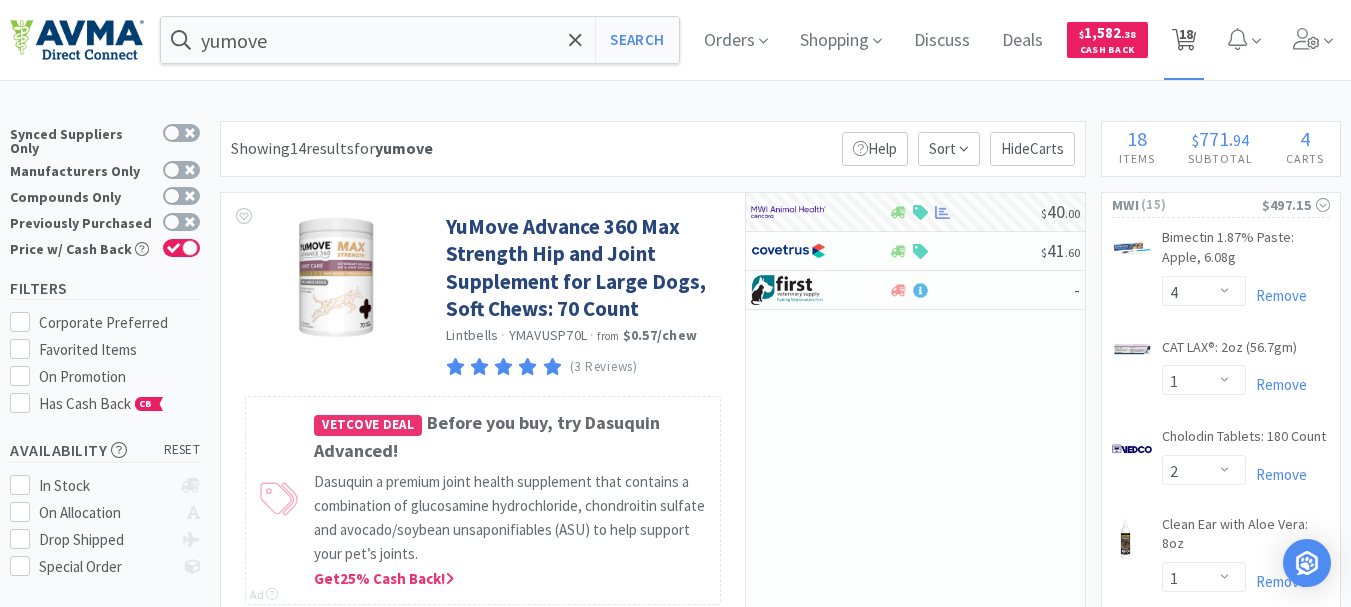 drag, startPoint x: 1198, startPoint y: 36, endPoint x: 1200, endPoint y: 49, distance: 13.152946 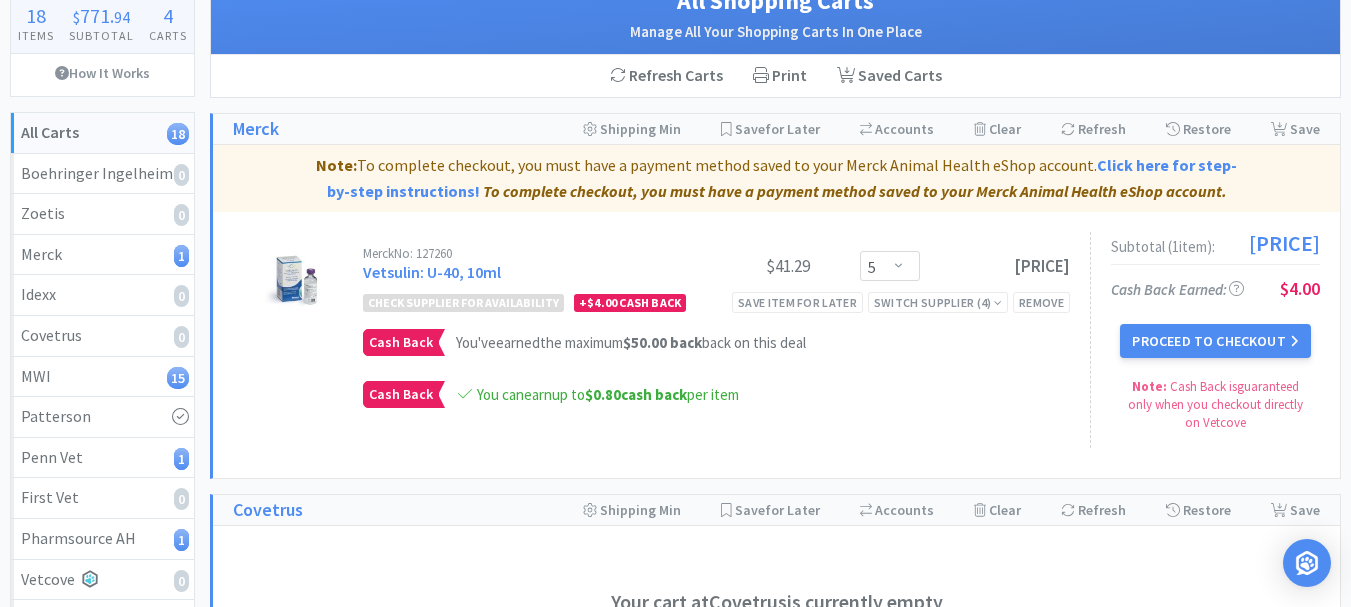 scroll, scrollTop: 200, scrollLeft: 0, axis: vertical 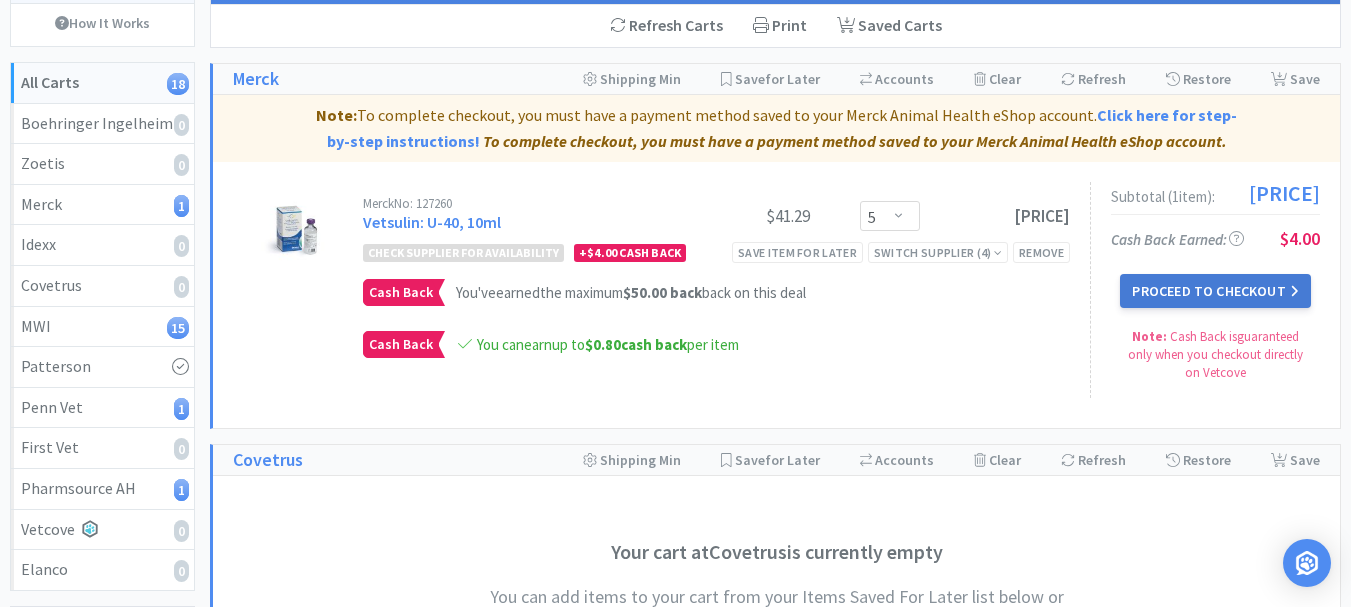 click on "Proceed to Checkout" at bounding box center [1215, 291] 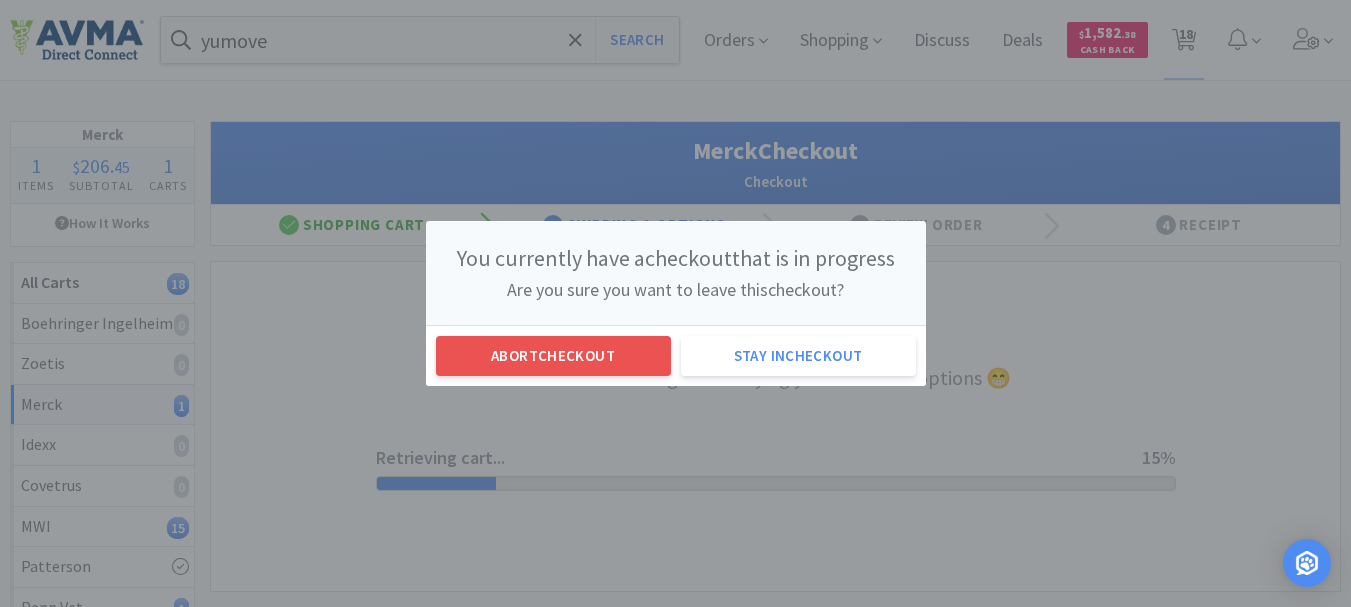 scroll, scrollTop: 0, scrollLeft: 0, axis: both 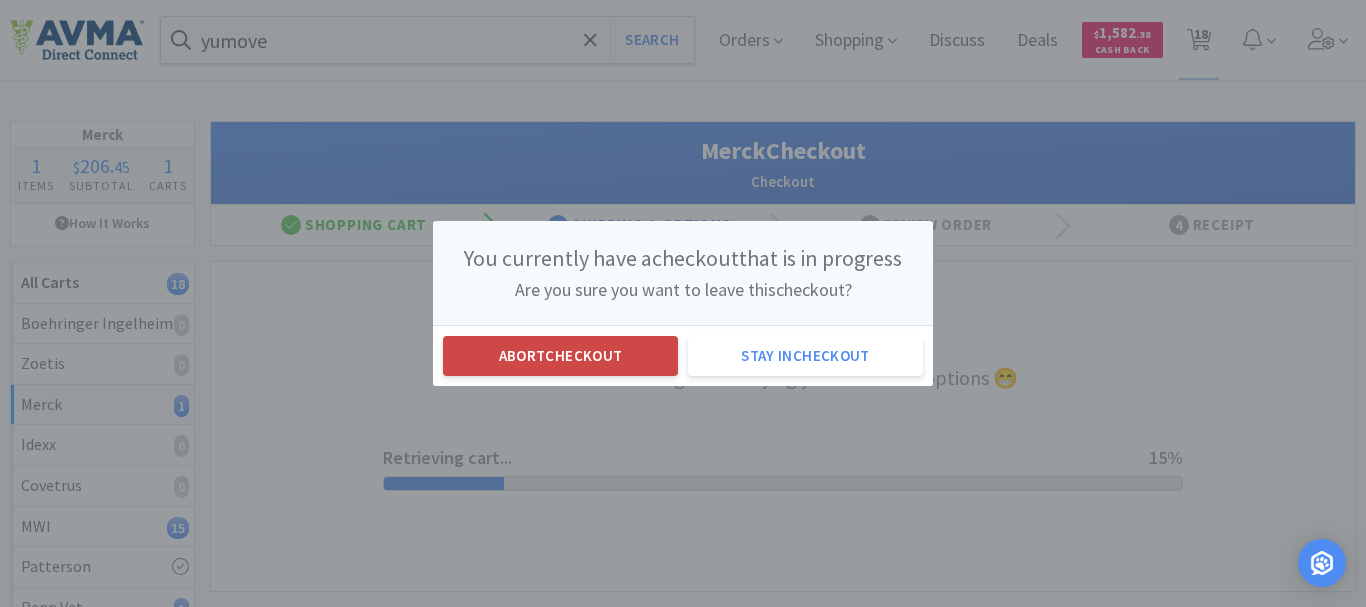 click on "Abort  checkout" at bounding box center [560, 356] 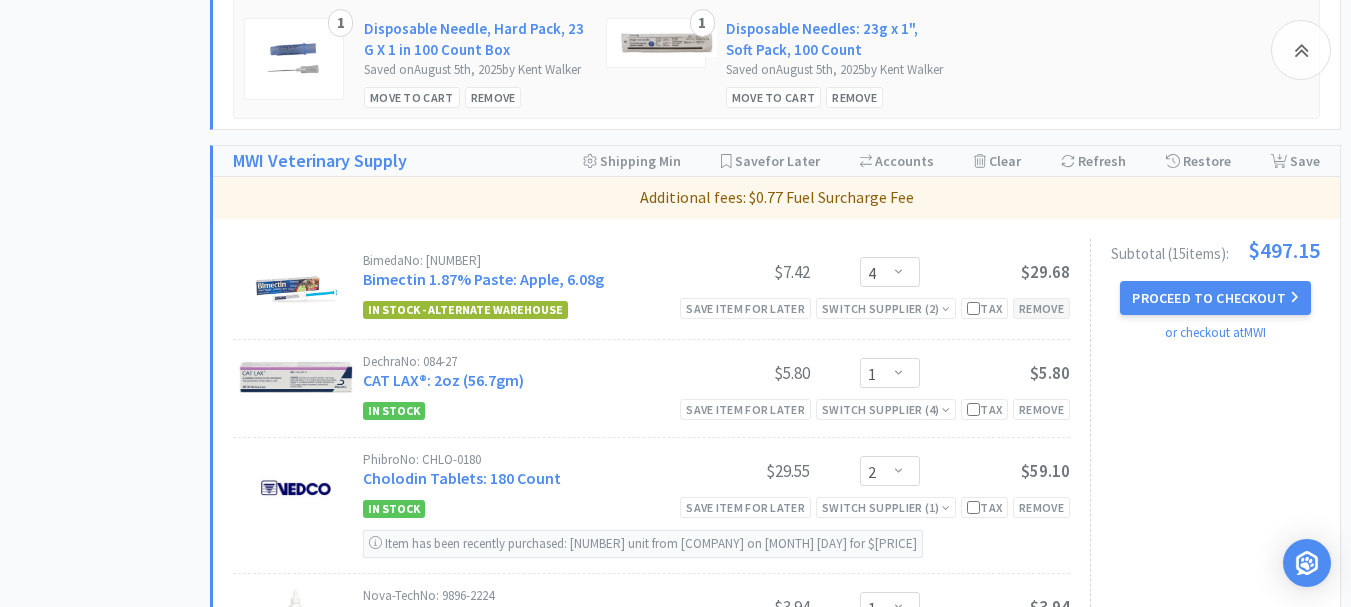 scroll, scrollTop: 1100, scrollLeft: 0, axis: vertical 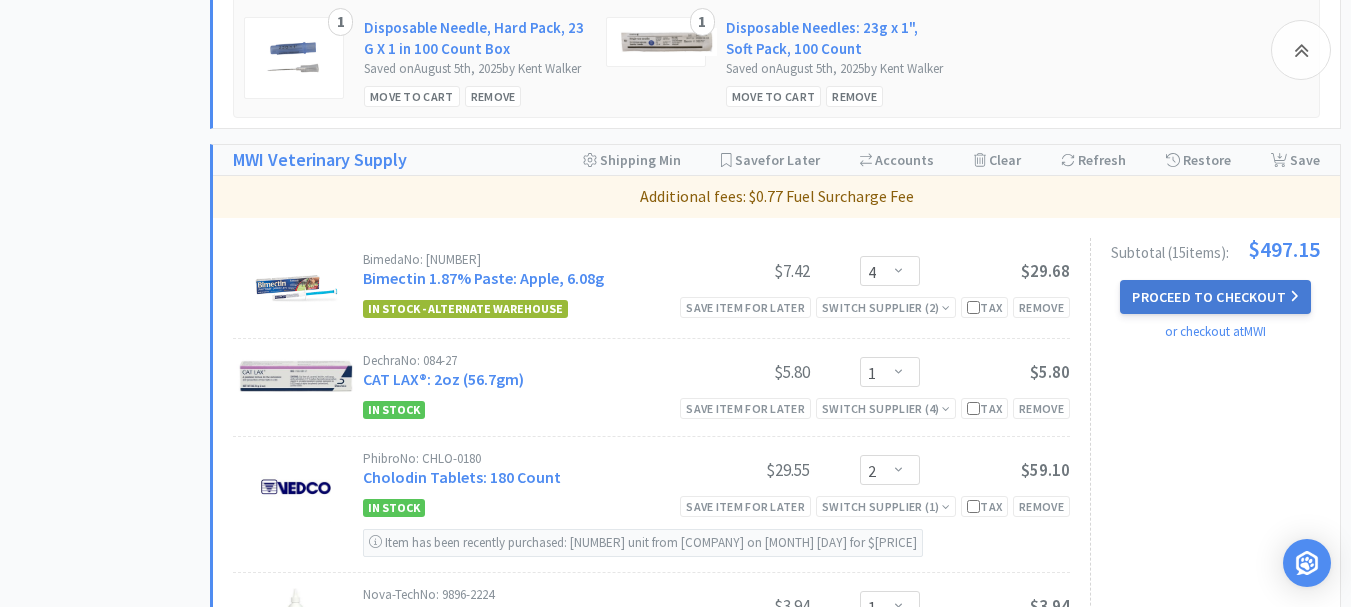 click on "Proceed to Checkout" at bounding box center (1215, 297) 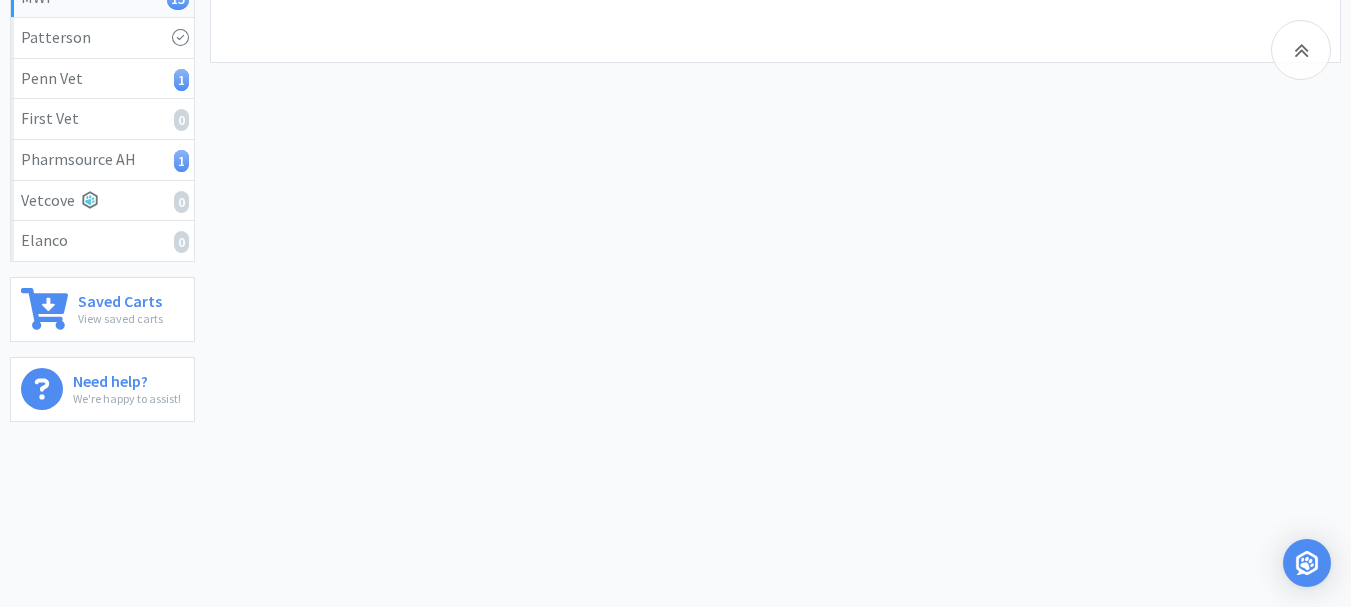 scroll, scrollTop: 529, scrollLeft: 0, axis: vertical 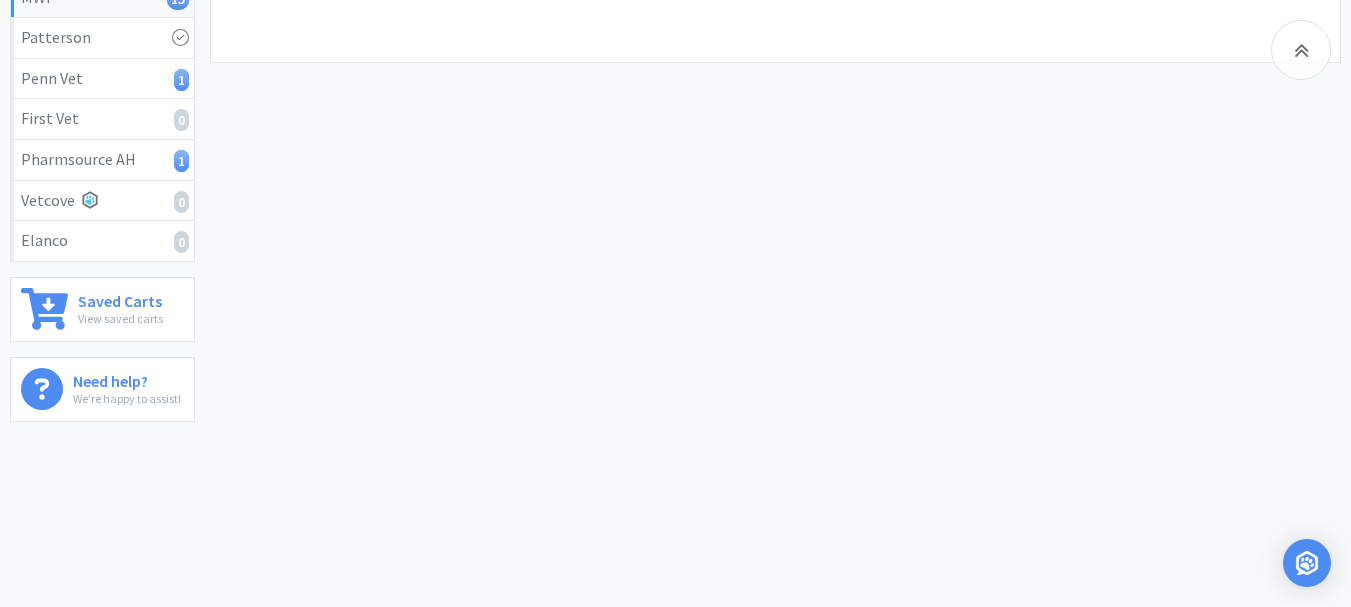 select on "CC_9481287516445253" 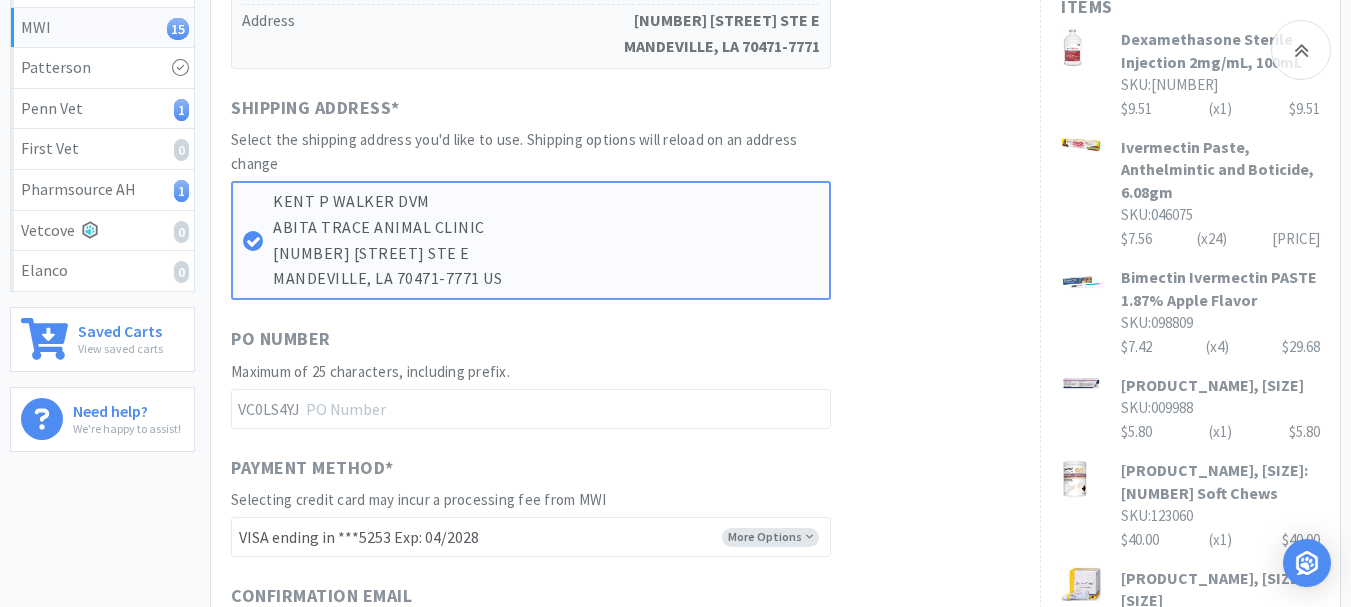 scroll, scrollTop: 500, scrollLeft: 0, axis: vertical 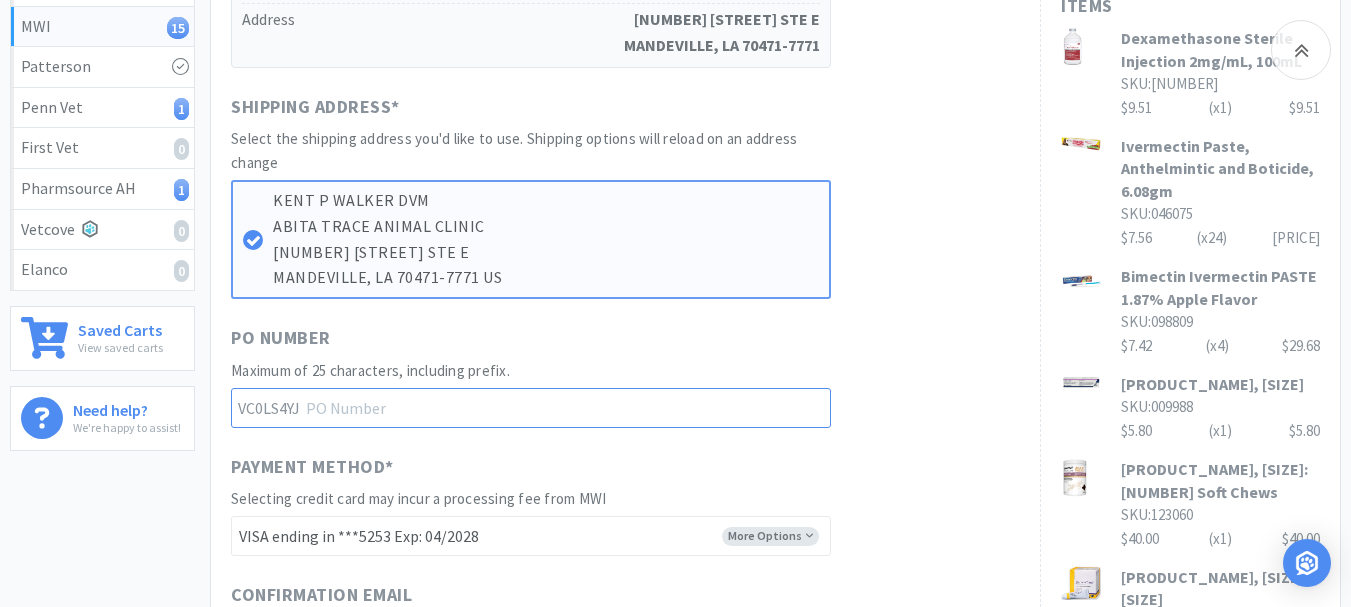 click at bounding box center [531, 408] 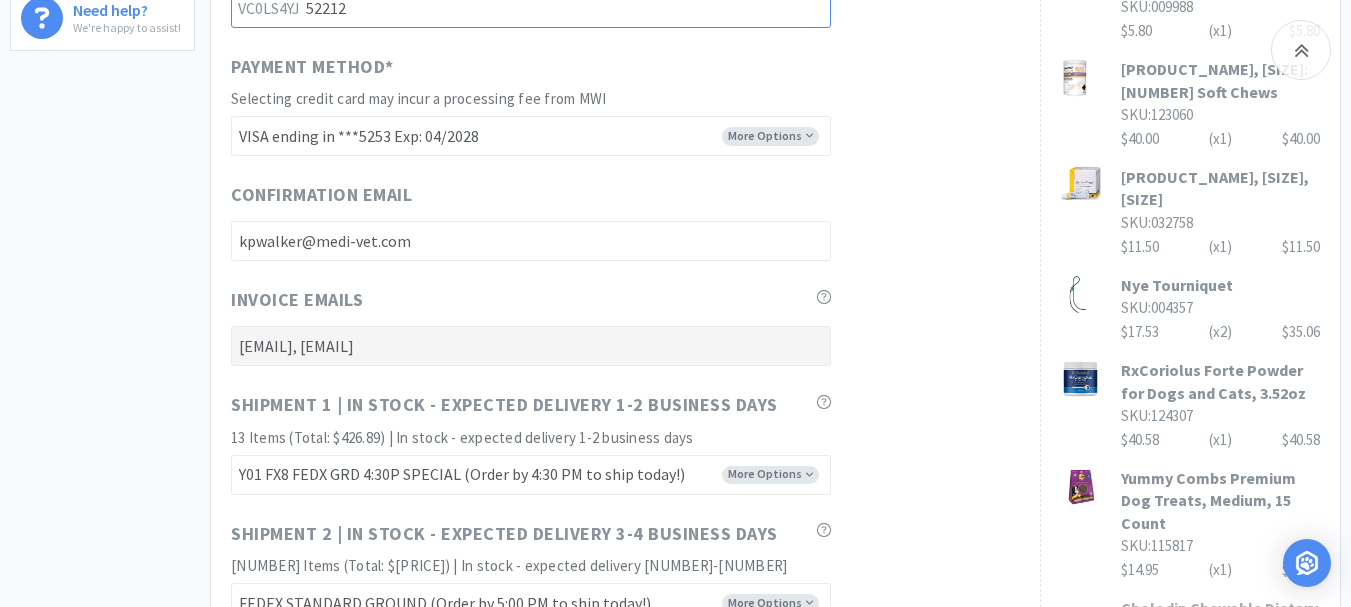 scroll, scrollTop: 1200, scrollLeft: 0, axis: vertical 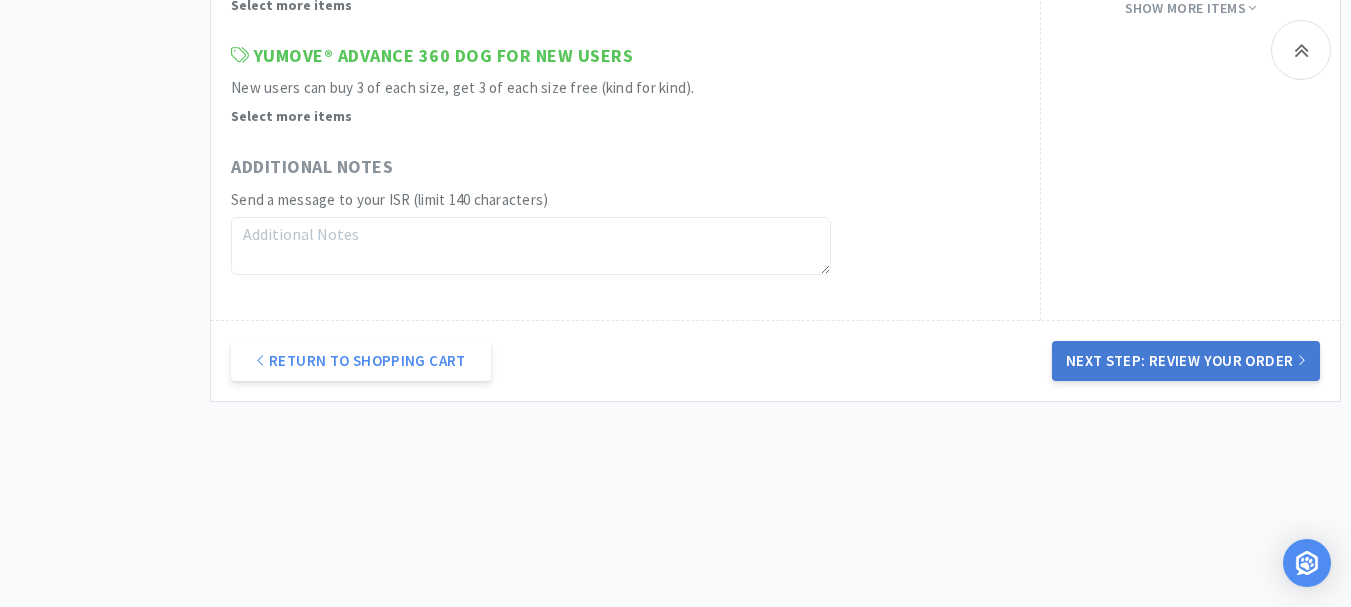 click on "Next Step: Review Your Order" at bounding box center [1186, 361] 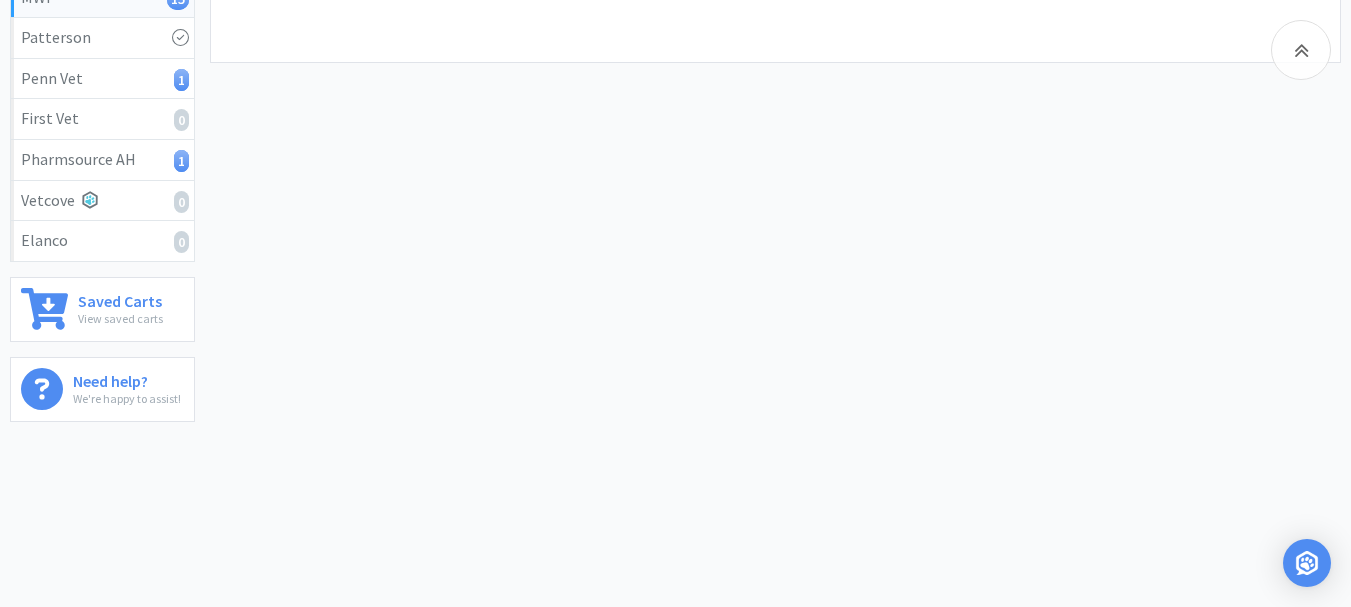 scroll, scrollTop: 0, scrollLeft: 0, axis: both 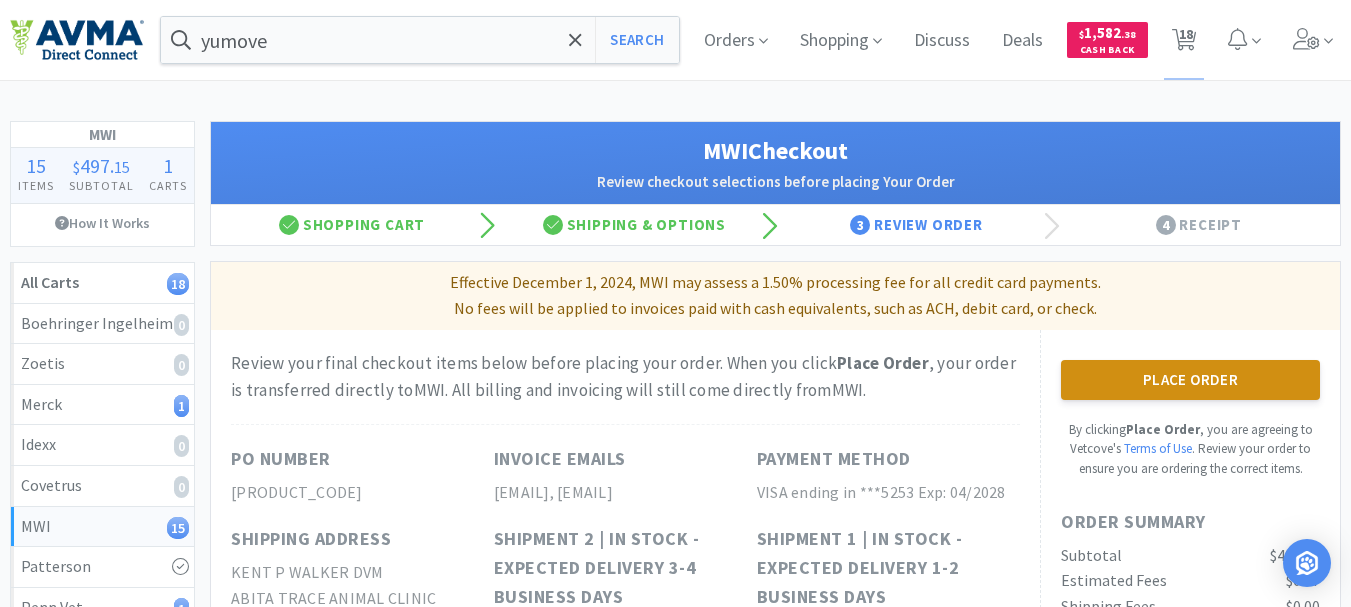 click on "Place Order" at bounding box center [1190, 380] 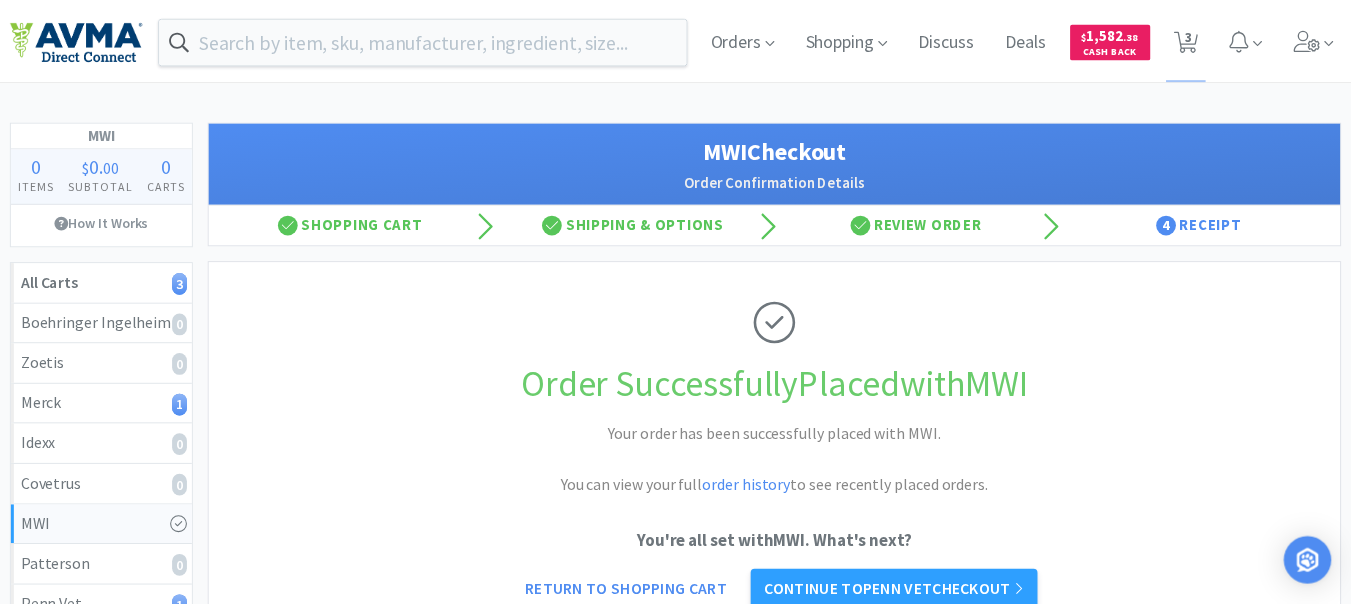 scroll, scrollTop: 0, scrollLeft: 0, axis: both 